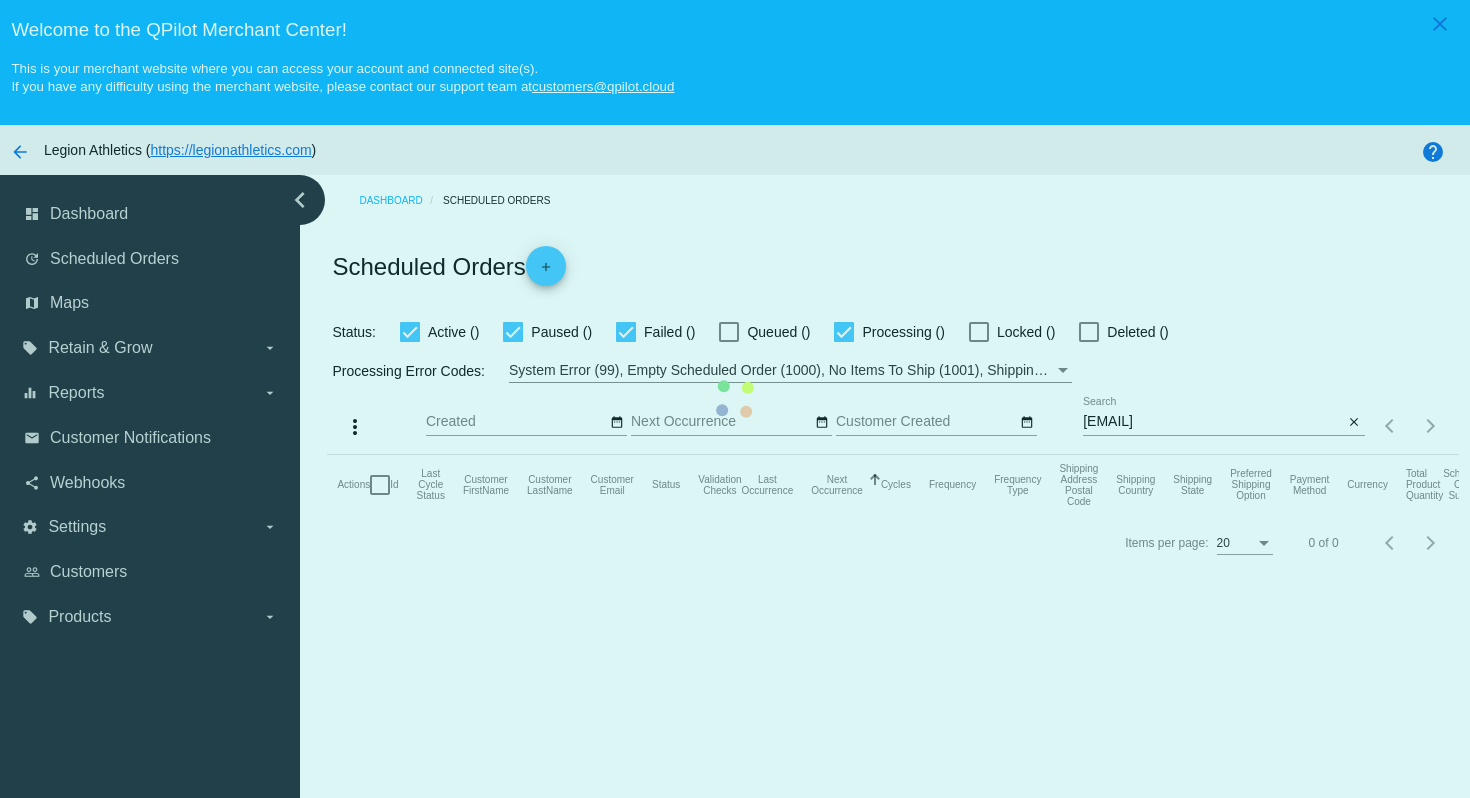 scroll, scrollTop: 0, scrollLeft: 0, axis: both 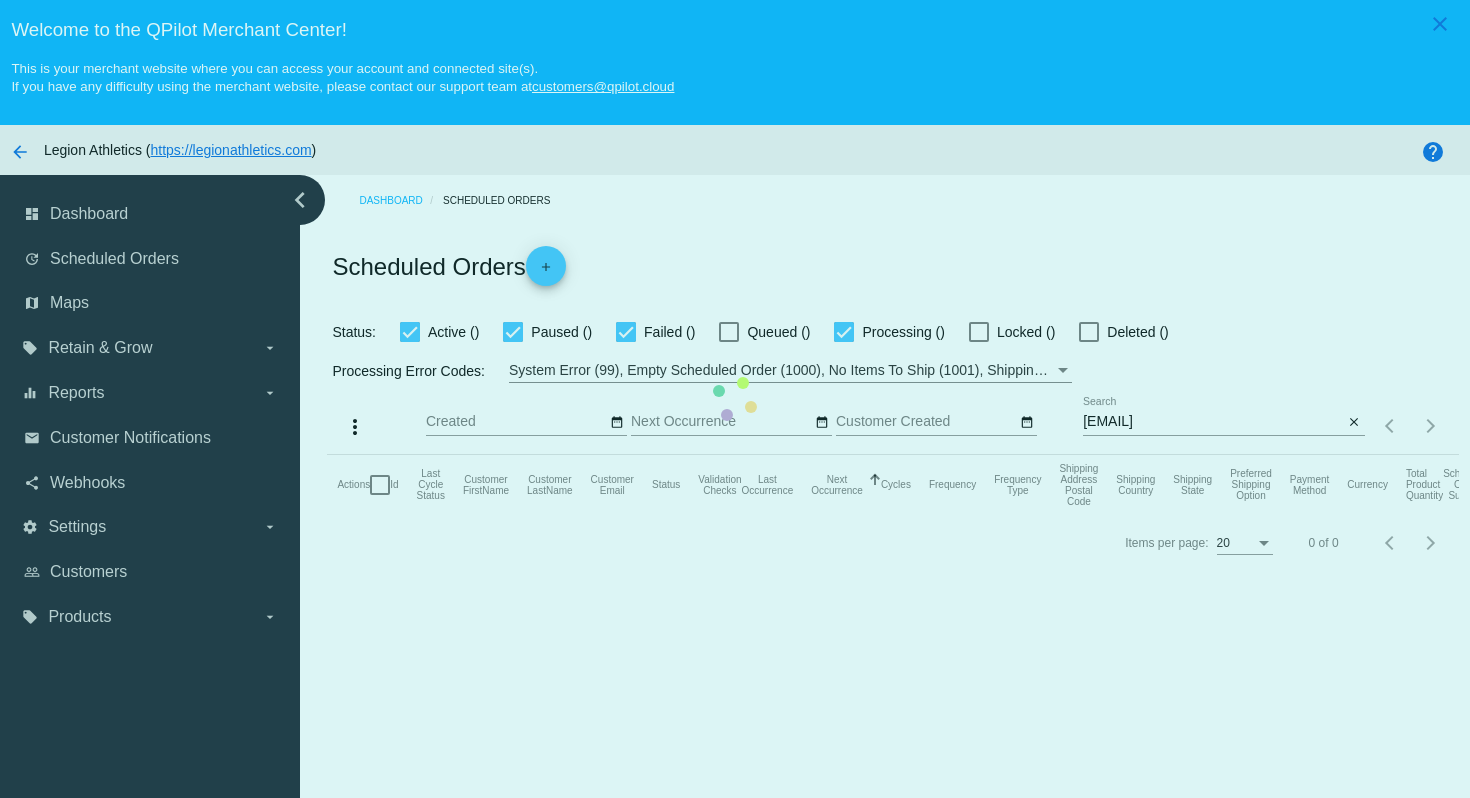 click on "Actions
Id   Last Cycle Status   Customer FirstName   Customer LastName   Customer Email   Status   Validation Checks   Last Occurrence   Next Occurrence   Sorted by NextOccurrenceUtc ascending  Cycles   Frequency   Frequency Type   Shipping Address Postal Code
Shipping Country
Shipping State
Preferred Shipping Option
Payment Method   Currency   Total Product Quantity   Scheduled Order Subtotal
Scheduled Order LTV" 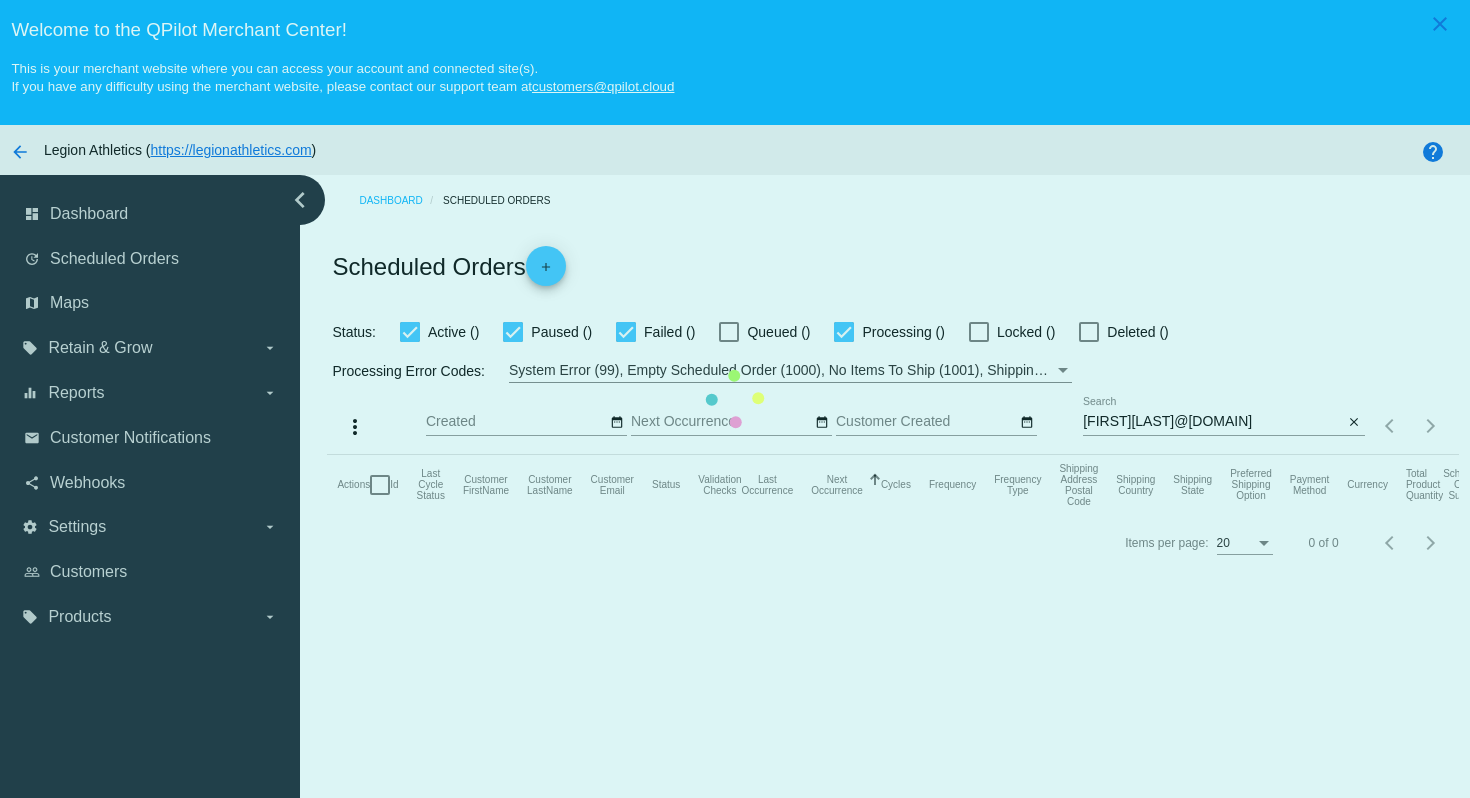 scroll, scrollTop: 0, scrollLeft: 0, axis: both 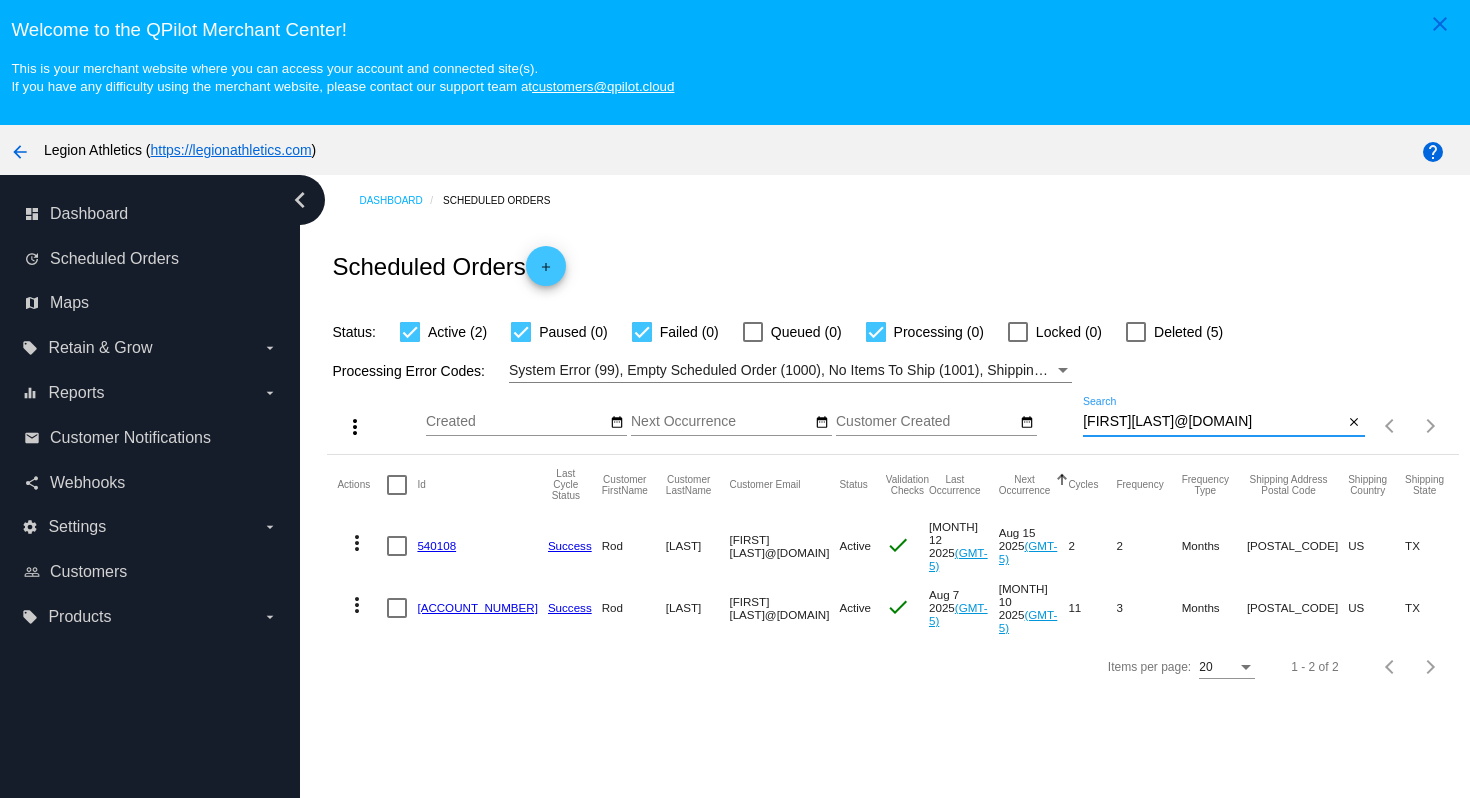 drag, startPoint x: 1261, startPoint y: 428, endPoint x: 1239, endPoint y: 365, distance: 66.730804 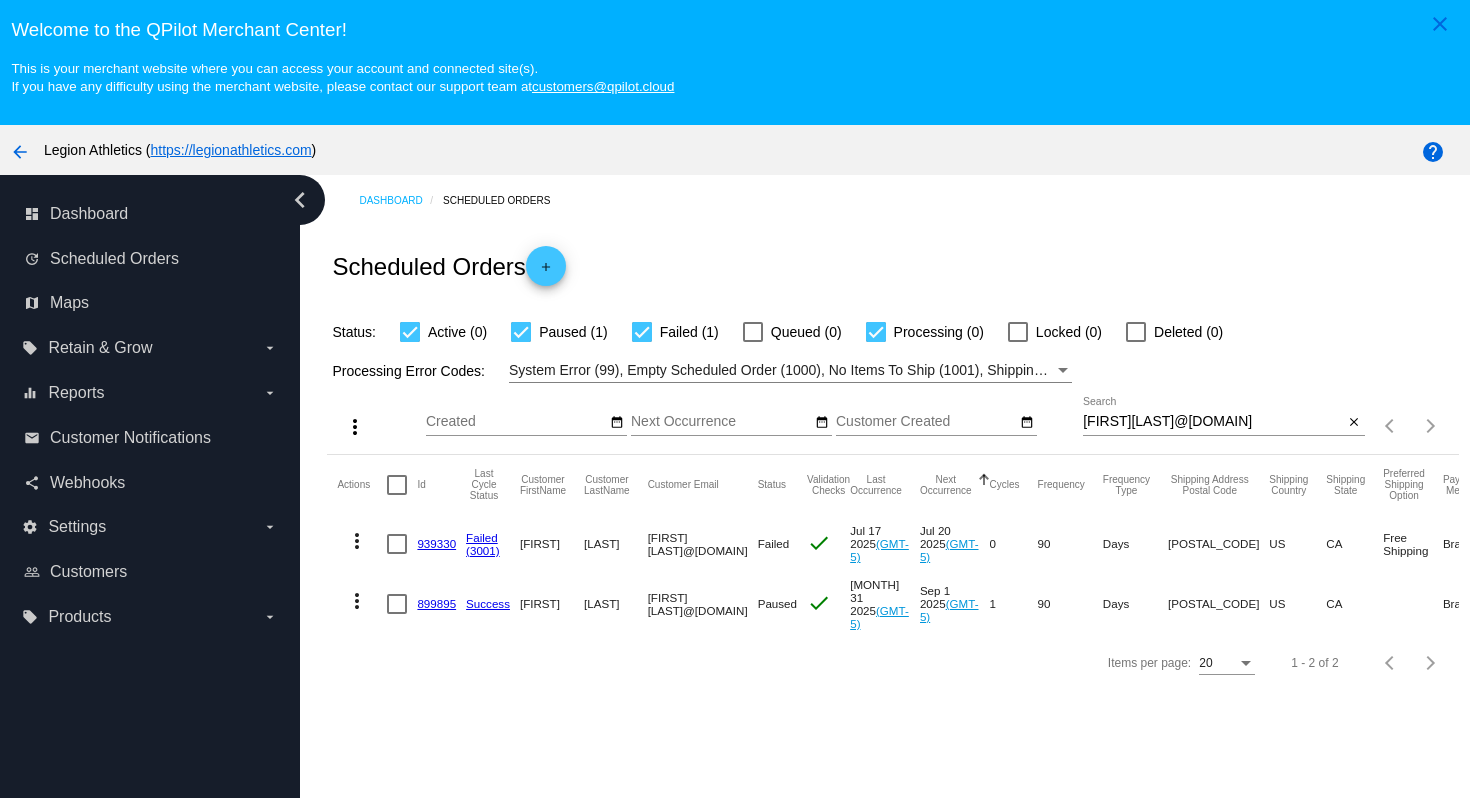 click on "939330" 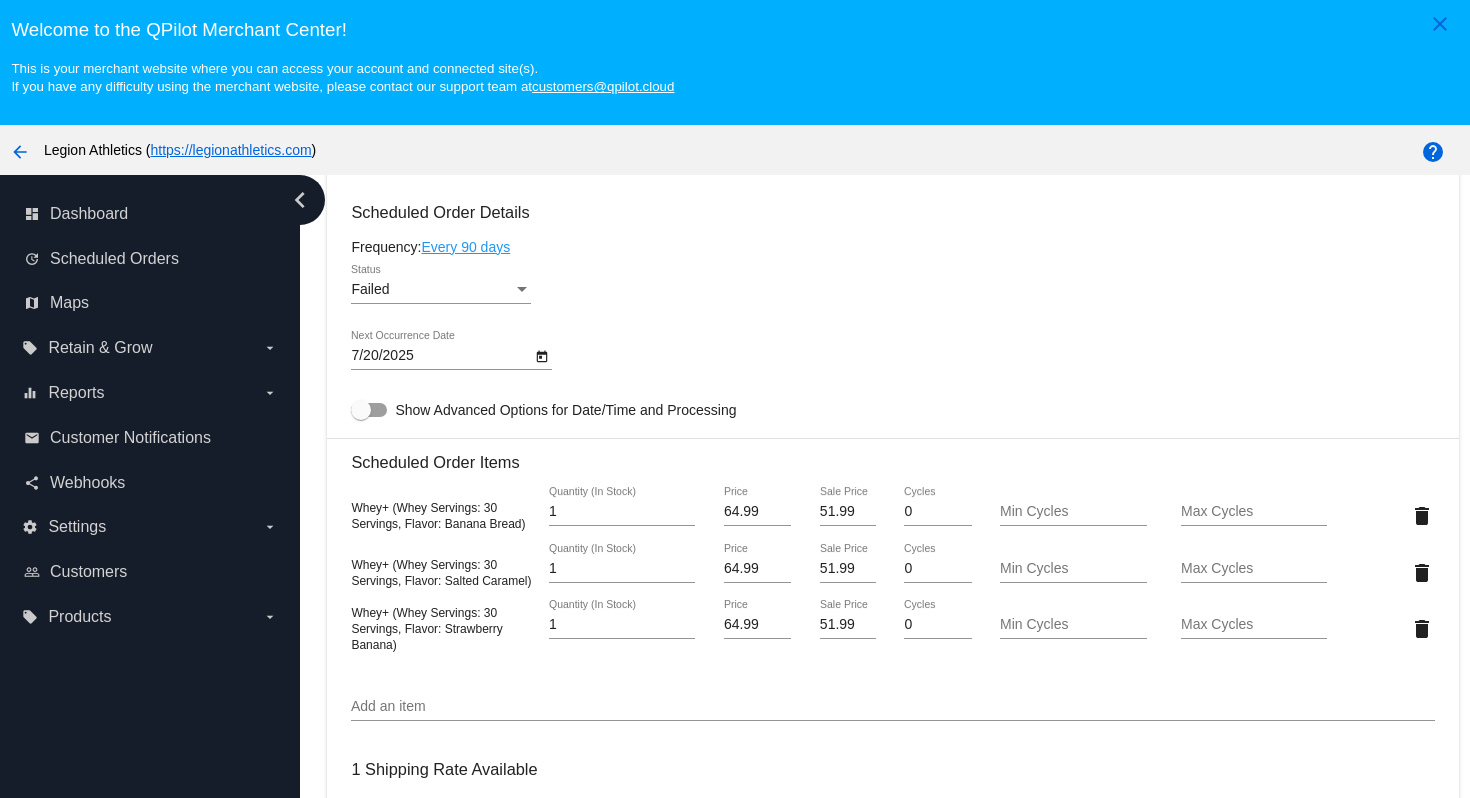 scroll, scrollTop: 1322, scrollLeft: 0, axis: vertical 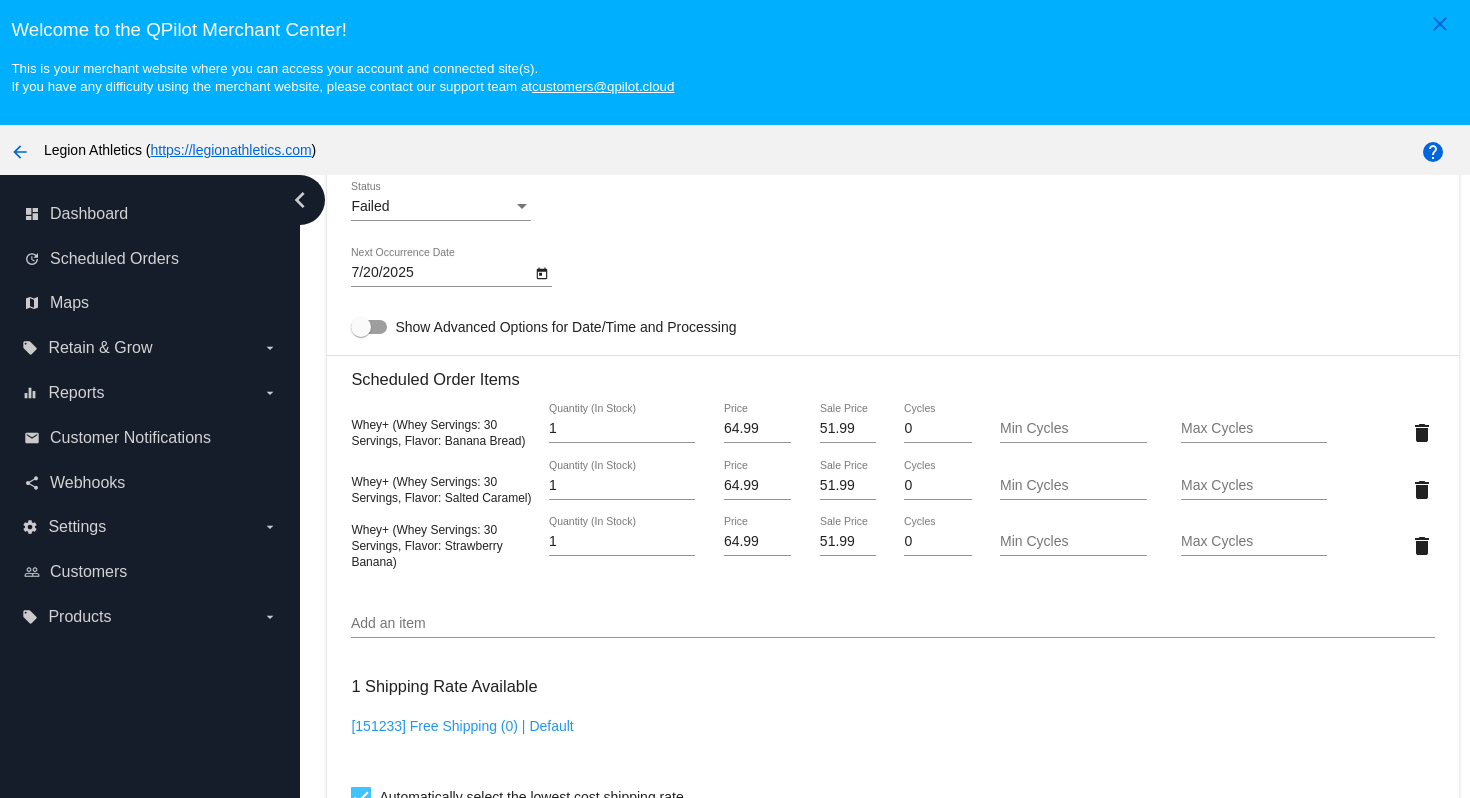 click on "Add an item" at bounding box center [892, 624] 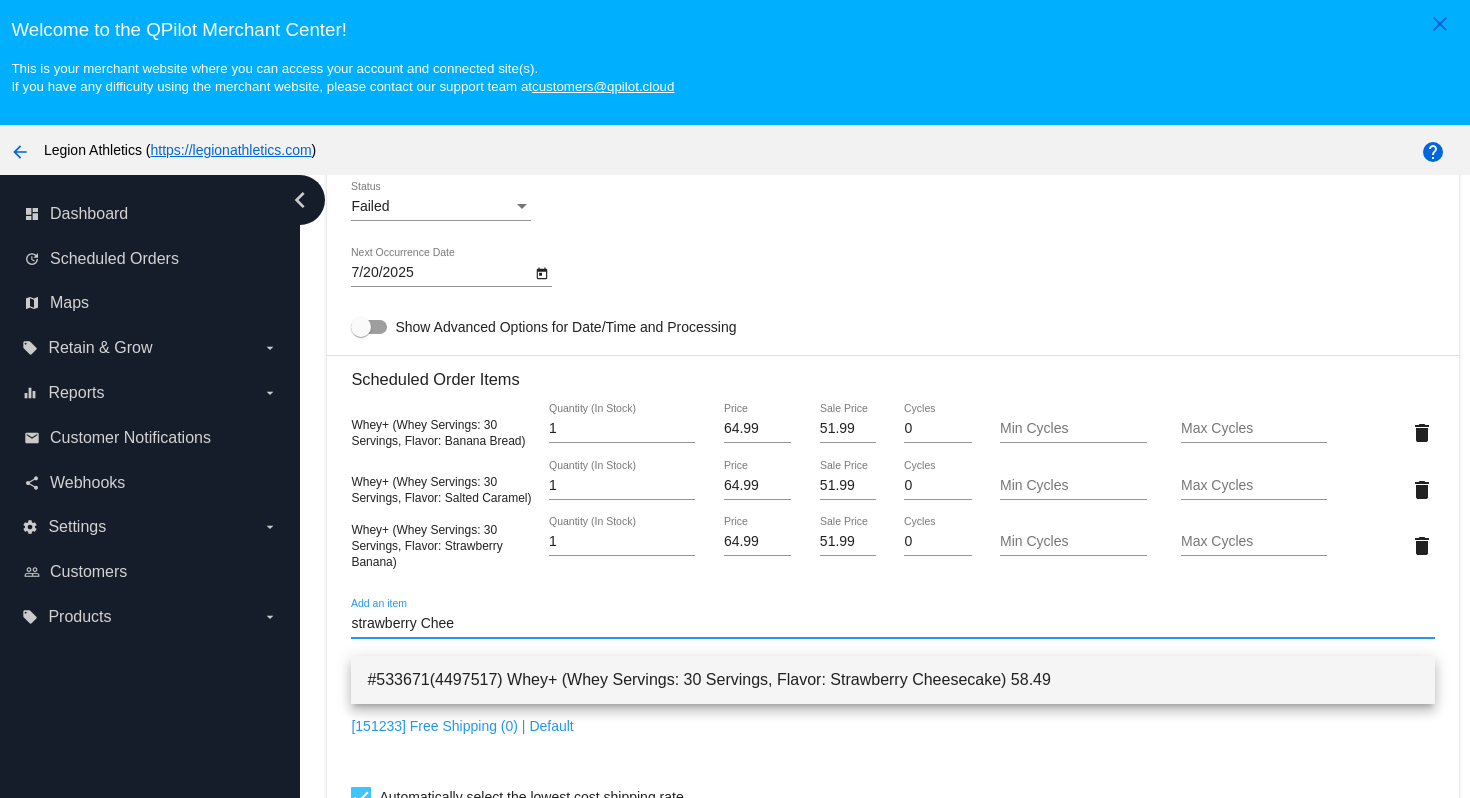 type on "strawberry Chee" 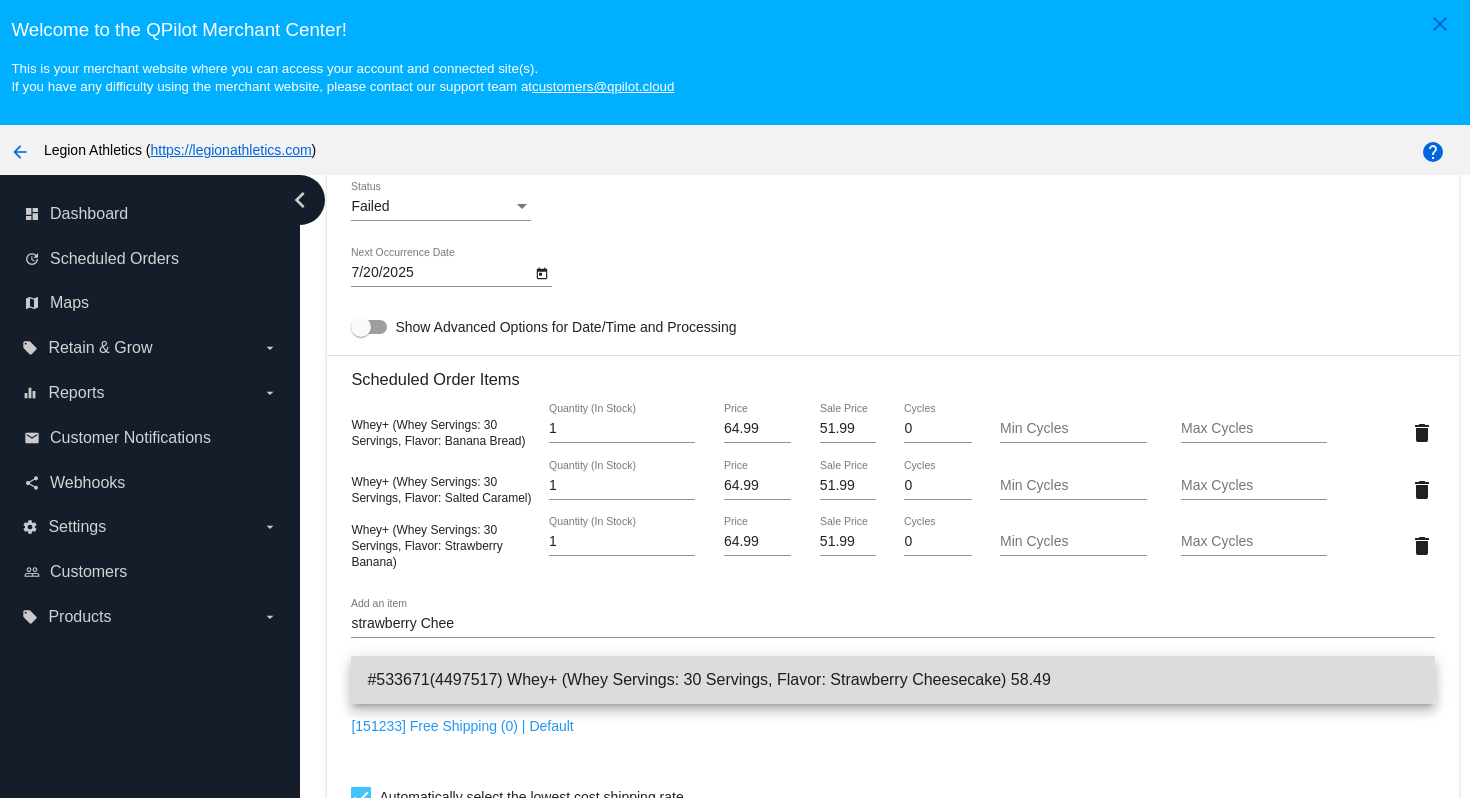 click on "#533671(4497517) Whey+ (Whey Servings: 30 Servings, Flavor: Strawberry Cheesecake) 58.49" at bounding box center [892, 680] 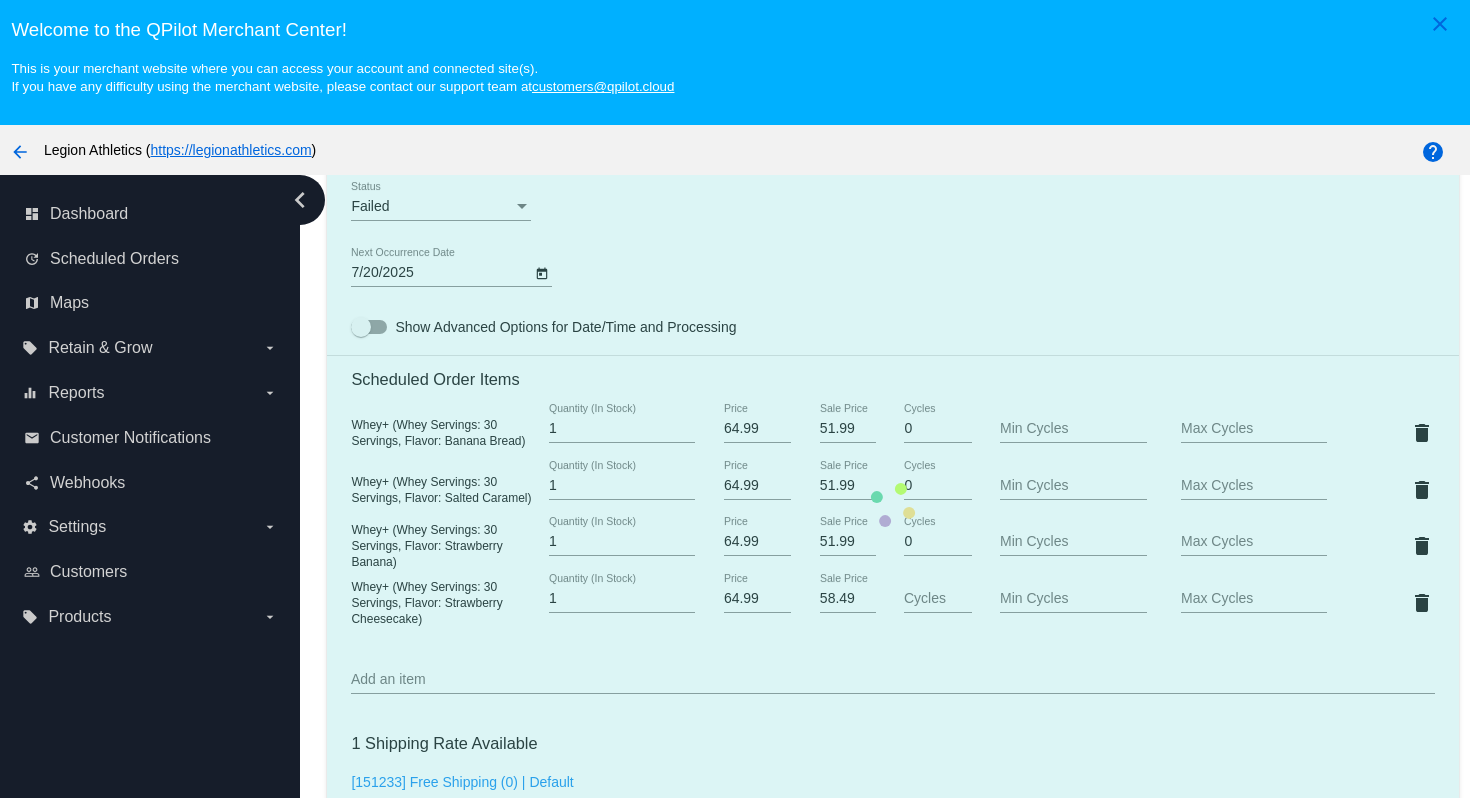 click on "Customer
[CUSTOMER_ID]: [FIRST] [LAST]
[FIRST][LAST]@[DOMAIN]
Customer Shipping
Enter Shipping Address Select A Saved Address (0)
[FIRST]
Shipping First Name
[LAST]
Shipping Last Name
US | USA
Shipping Country
1 Baudin Circle
Shipping Street 1
Shipping Street 2
[CITY]
Shipping City
CA | California
Shipping State
92694-0912
Shipping Postcode
Scheduled Order Details
Frequency:
Every 90 days
Failed
Status" 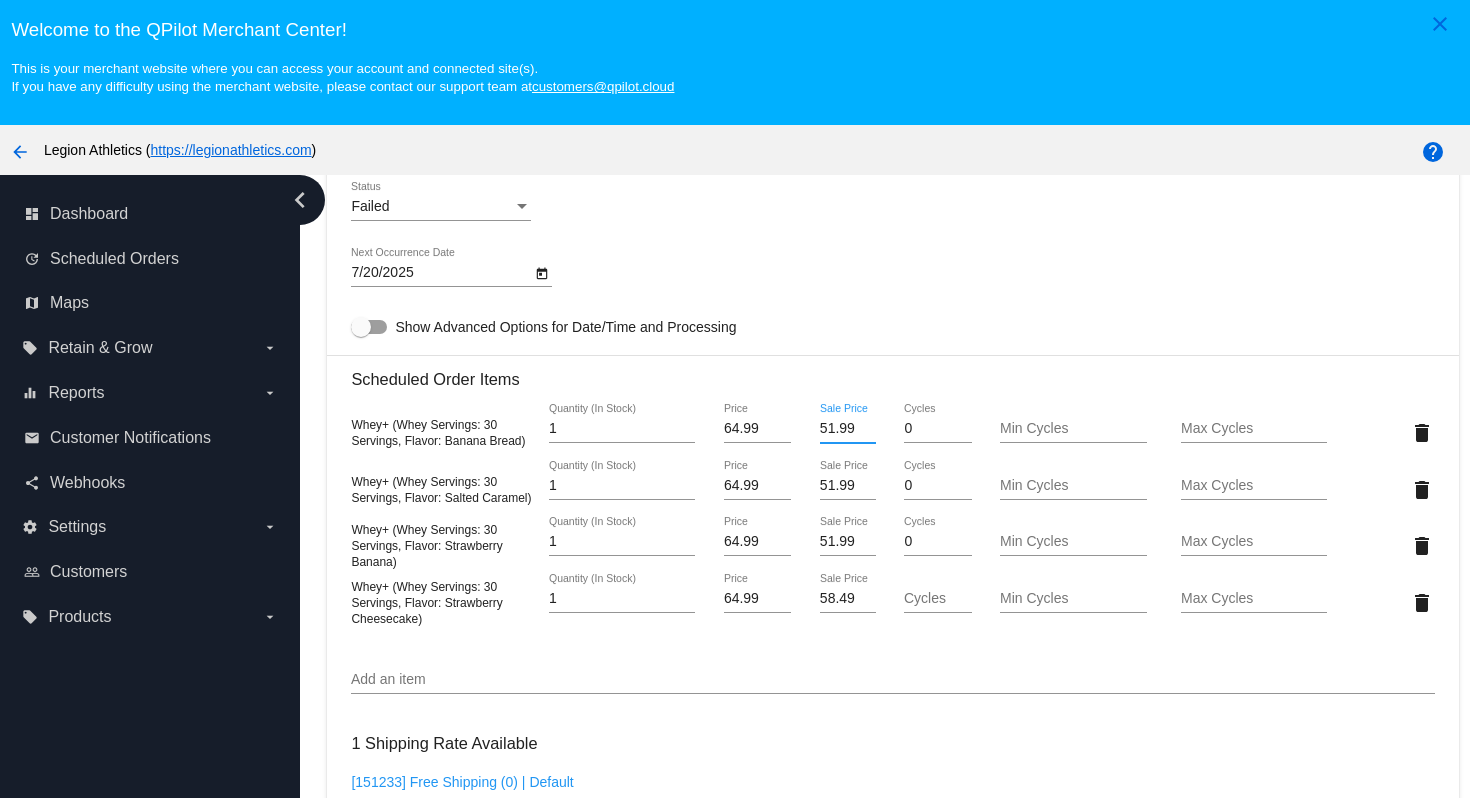 drag, startPoint x: 858, startPoint y: 446, endPoint x: 817, endPoint y: 444, distance: 41.04875 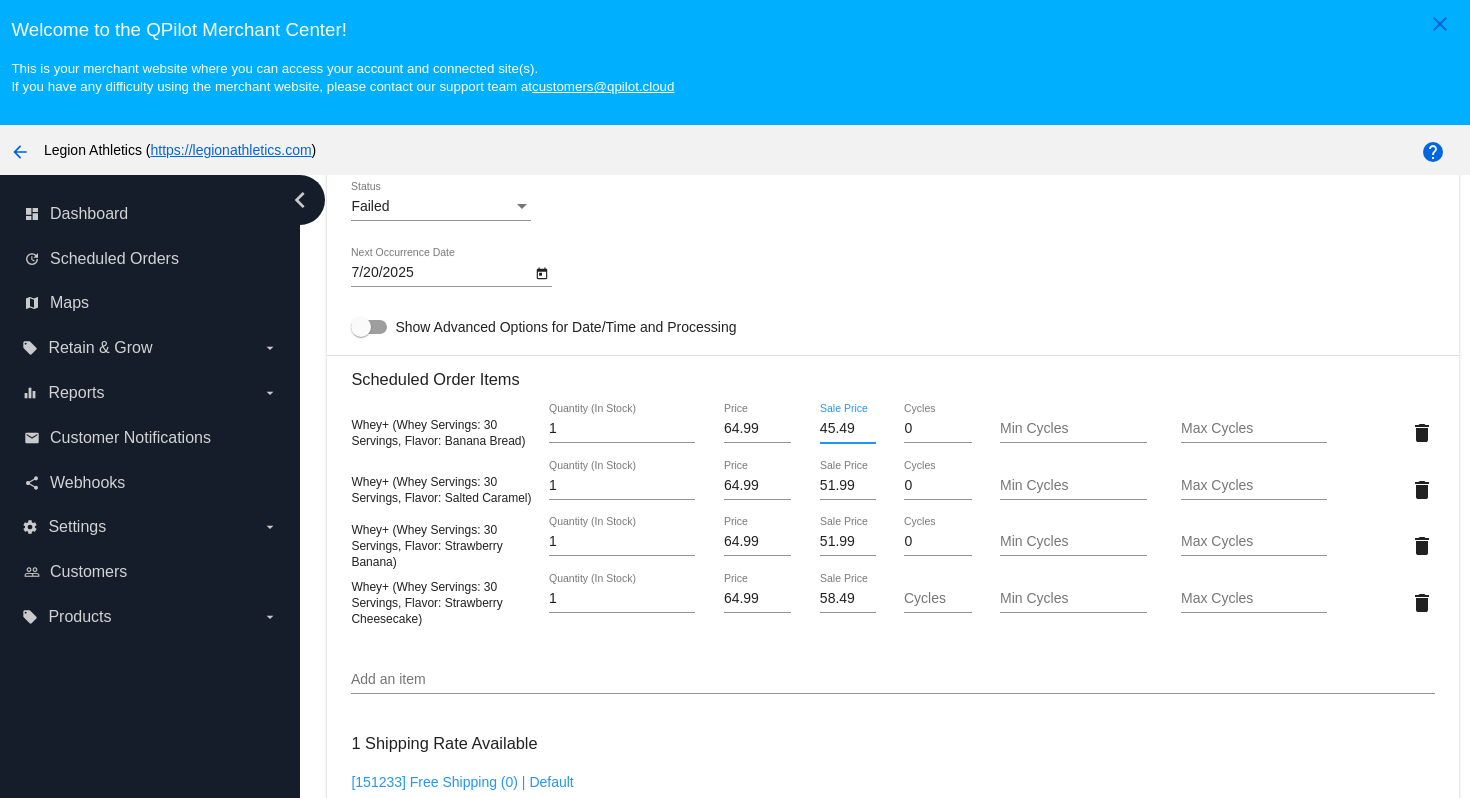 type on "45.49" 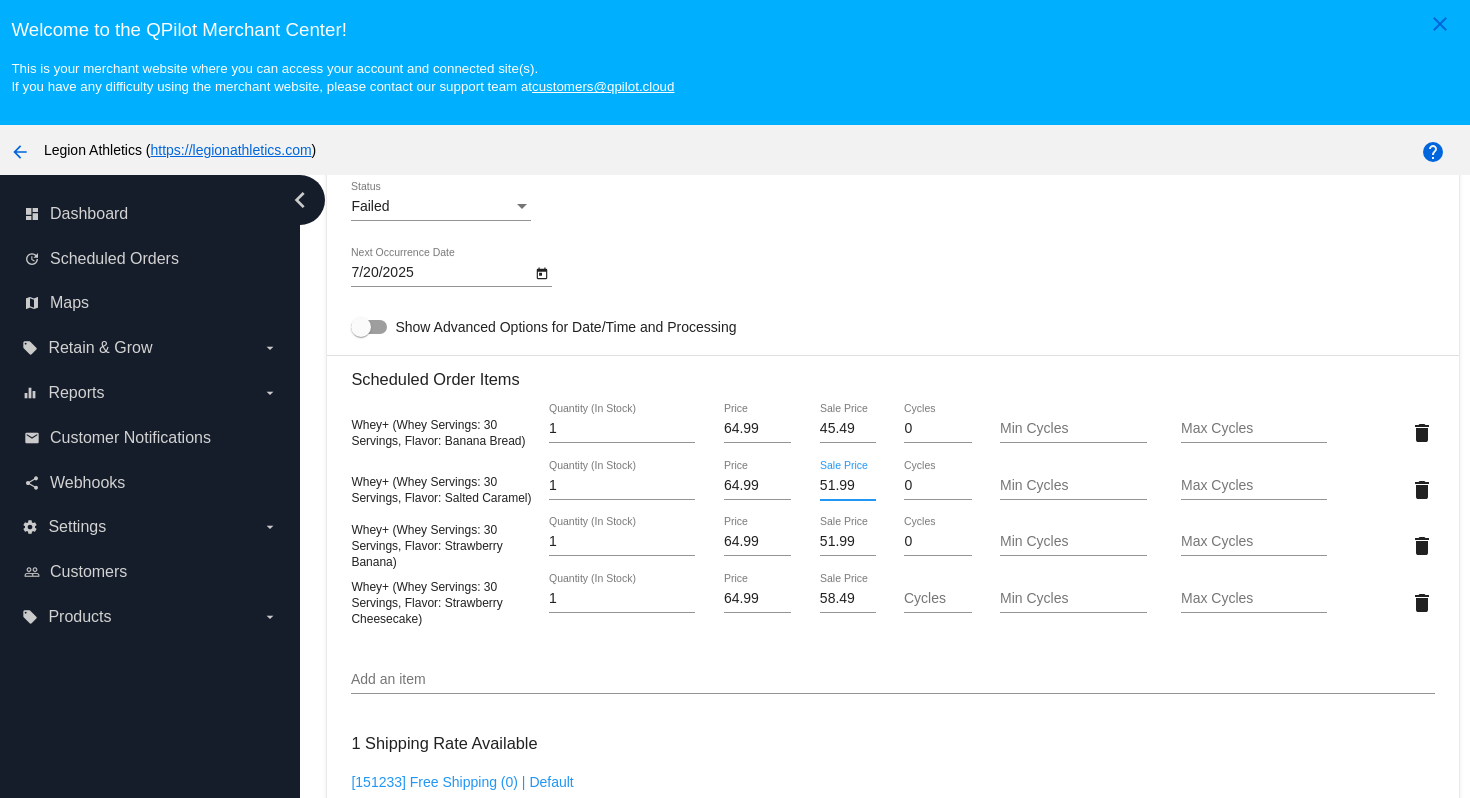 drag, startPoint x: 855, startPoint y: 504, endPoint x: 804, endPoint y: 502, distance: 51.0392 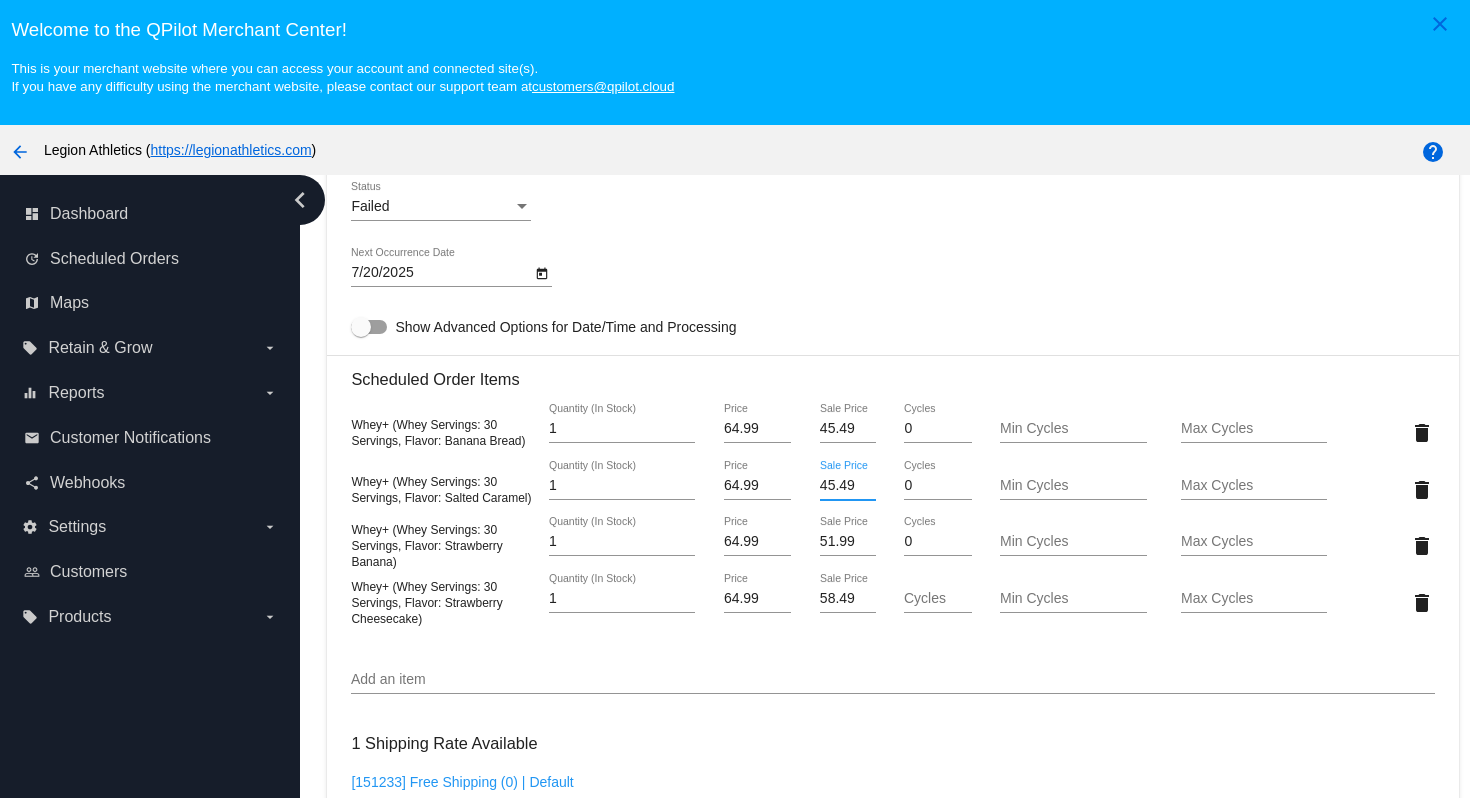 type on "45.49" 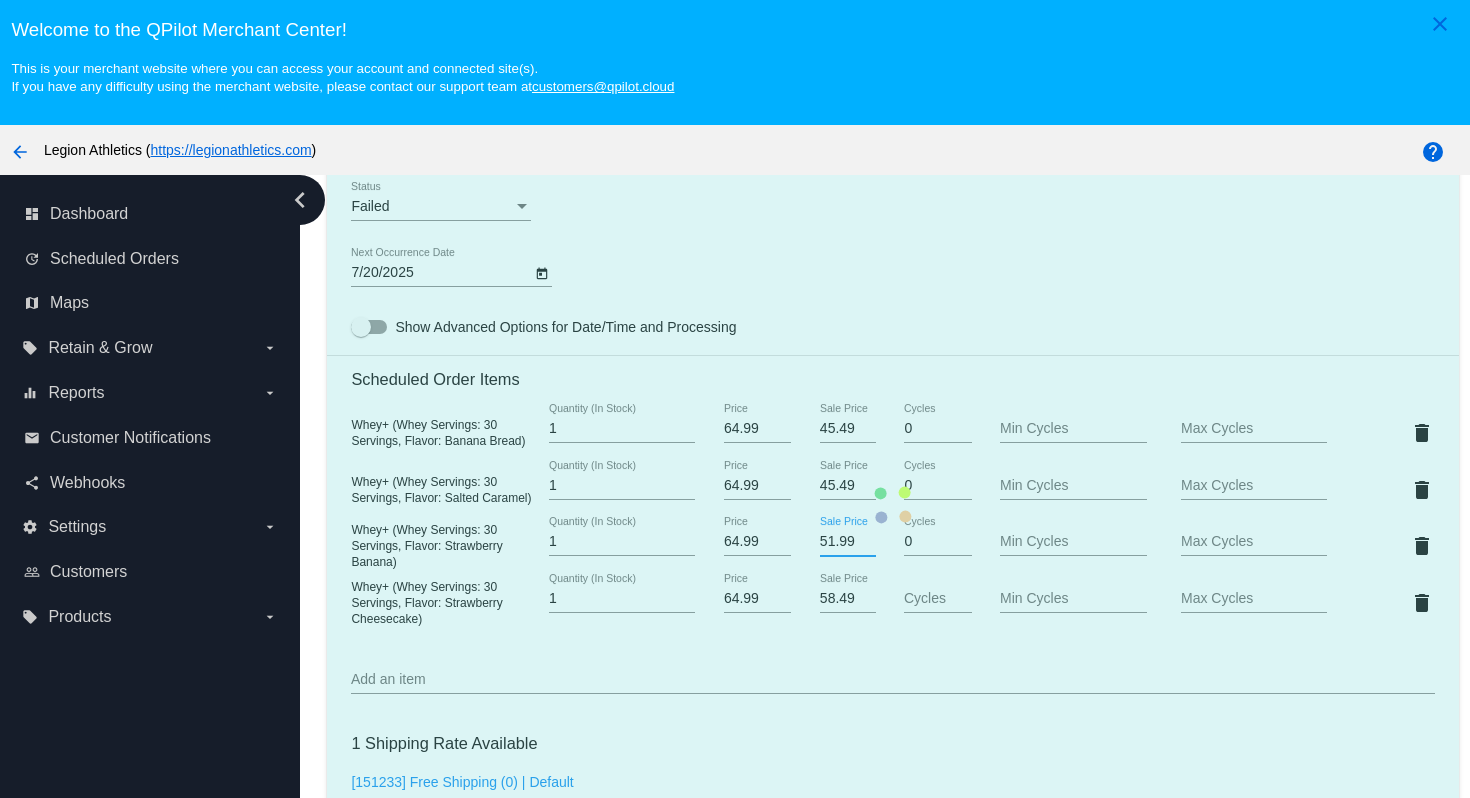 drag, startPoint x: 856, startPoint y: 559, endPoint x: 803, endPoint y: 561, distance: 53.037724 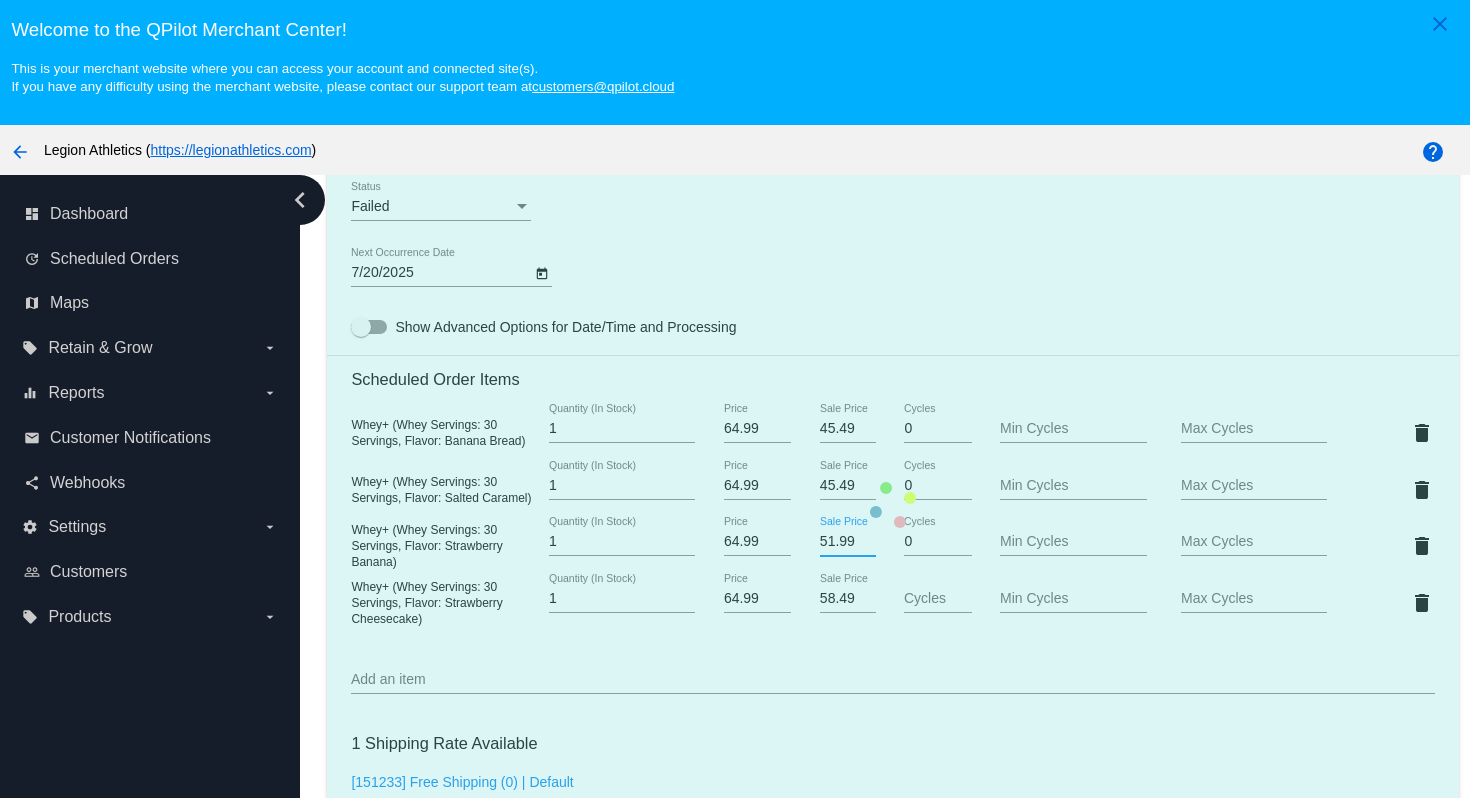 click on "Customer
[CUSTOMER_ID]: [FIRST] [LAST]
[FIRST][LAST]@[DOMAIN]
Customer Shipping
Enter Shipping Address Select A Saved Address (0)
[FIRST]
Shipping First Name
[LAST]
Shipping Last Name
US | USA
Shipping Country
1 Baudin Circle
Shipping Street 1
Shipping Street 2
[CITY]
Shipping City
CA | California
Shipping State
92694-0912
Shipping Postcode
Scheduled Order Details
Frequency:
Every 90 days
Failed
Status" 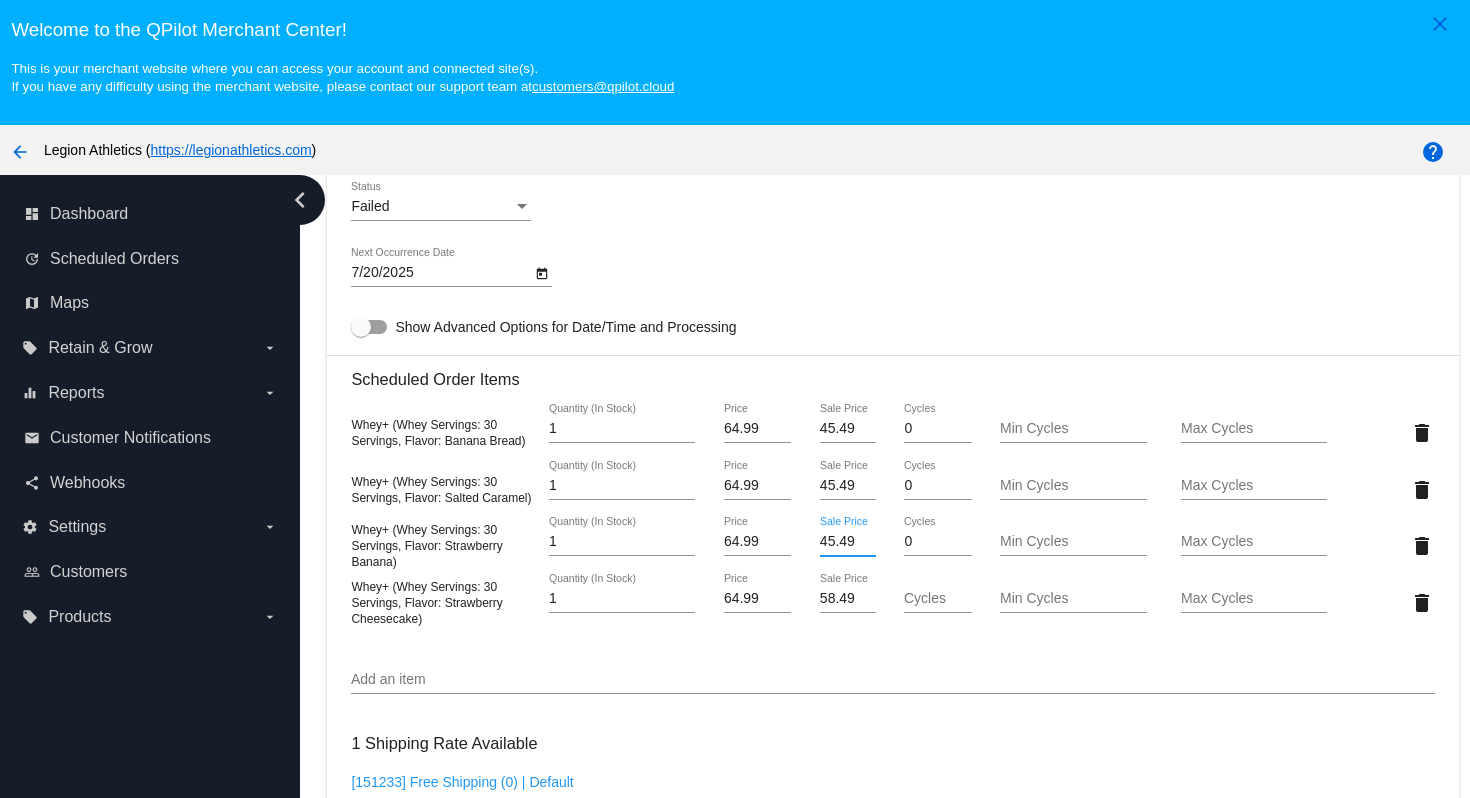 type on "45.49" 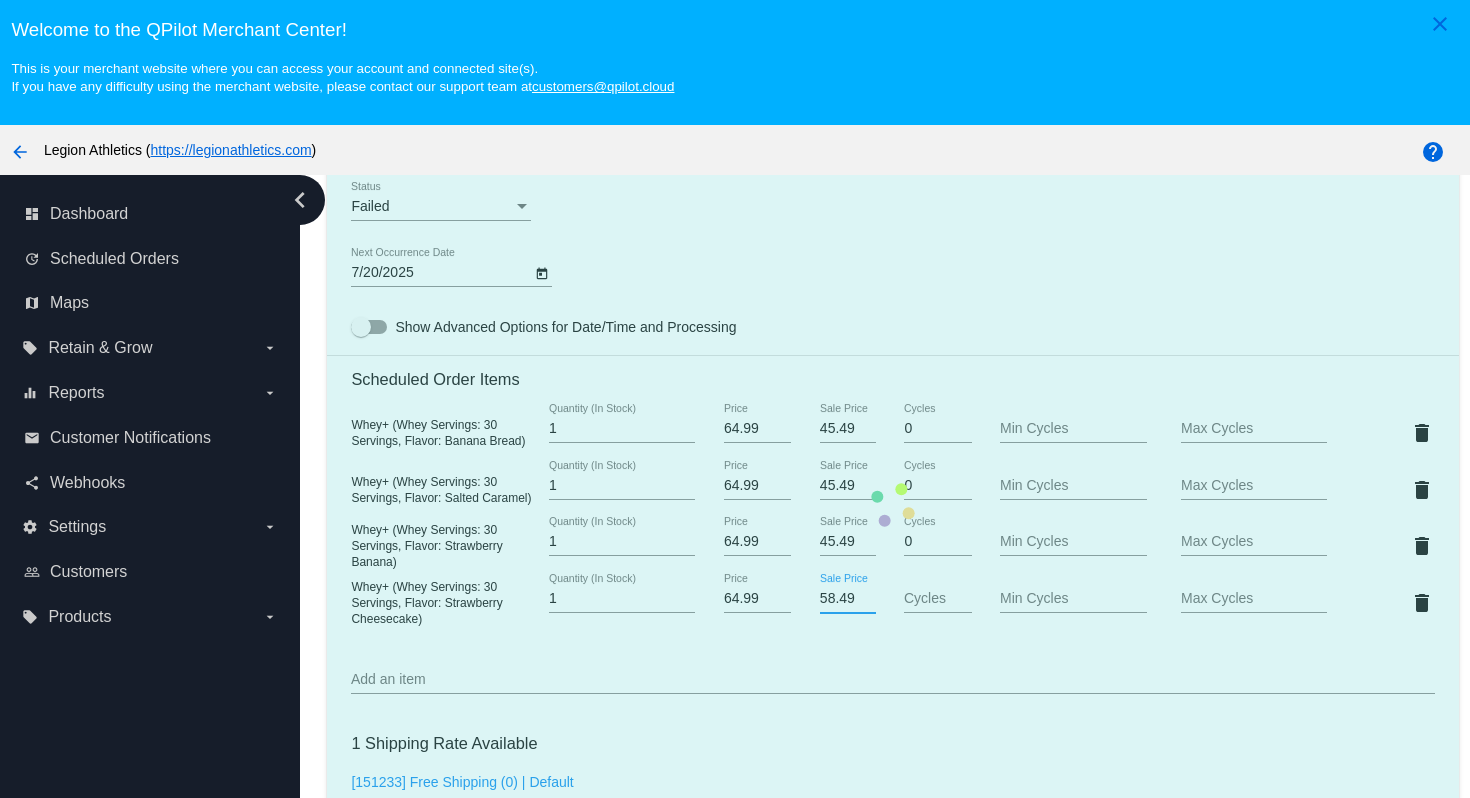 drag, startPoint x: 858, startPoint y: 618, endPoint x: 812, endPoint y: 612, distance: 46.389652 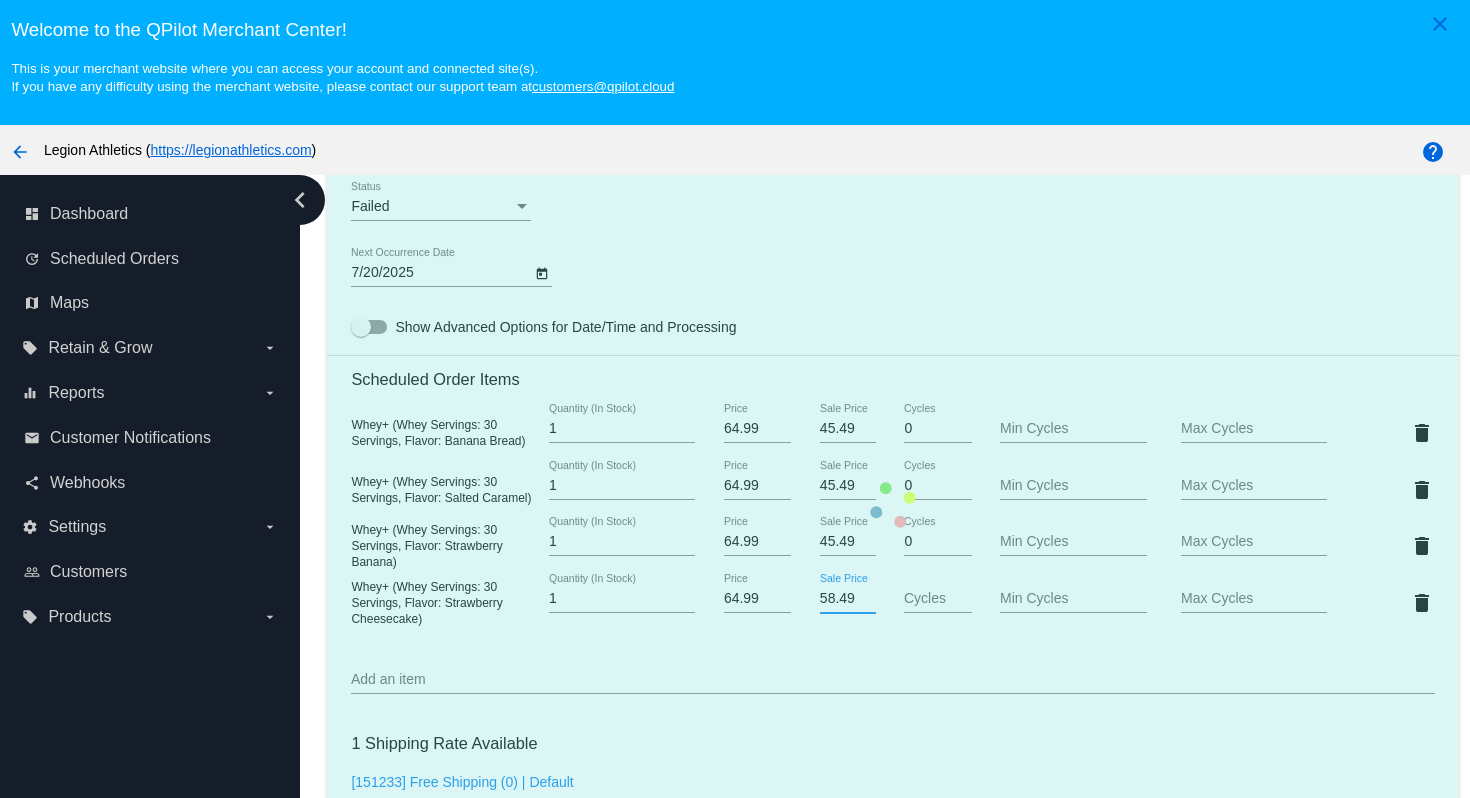 click on "Customer
[CUSTOMER_ID]: [FIRST] [LAST]
[FIRST][LAST]@[DOMAIN]
Customer Shipping
Enter Shipping Address Select A Saved Address (0)
[FIRST]
Shipping First Name
[LAST]
Shipping Last Name
US | USA
Shipping Country
1 Baudin Circle
Shipping Street 1
Shipping Street 2
[CITY]
Shipping City
CA | California
Shipping State
92694-0912
Shipping Postcode
Scheduled Order Details
Frequency:
Every 90 days
Failed
Status" 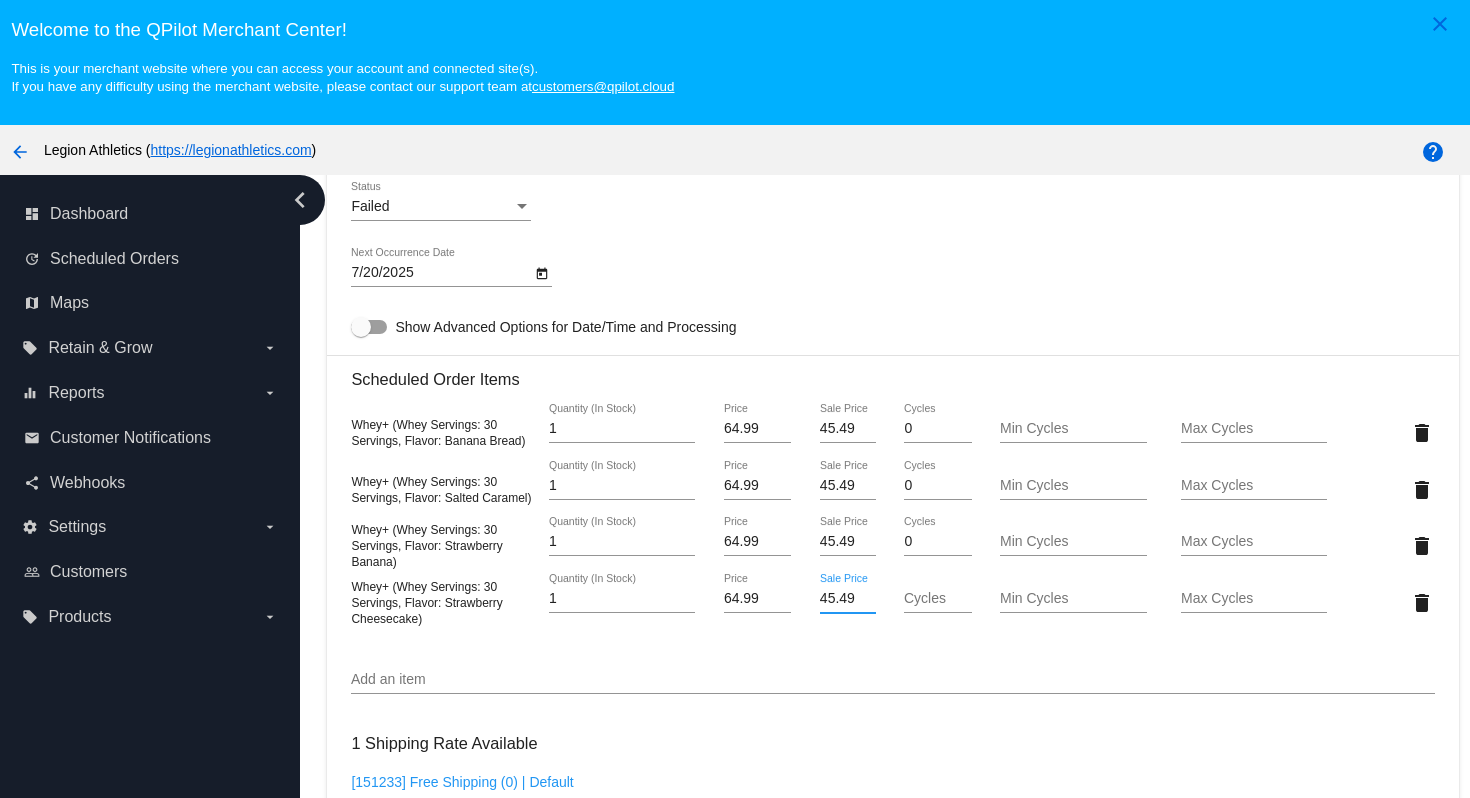 type on "45.49" 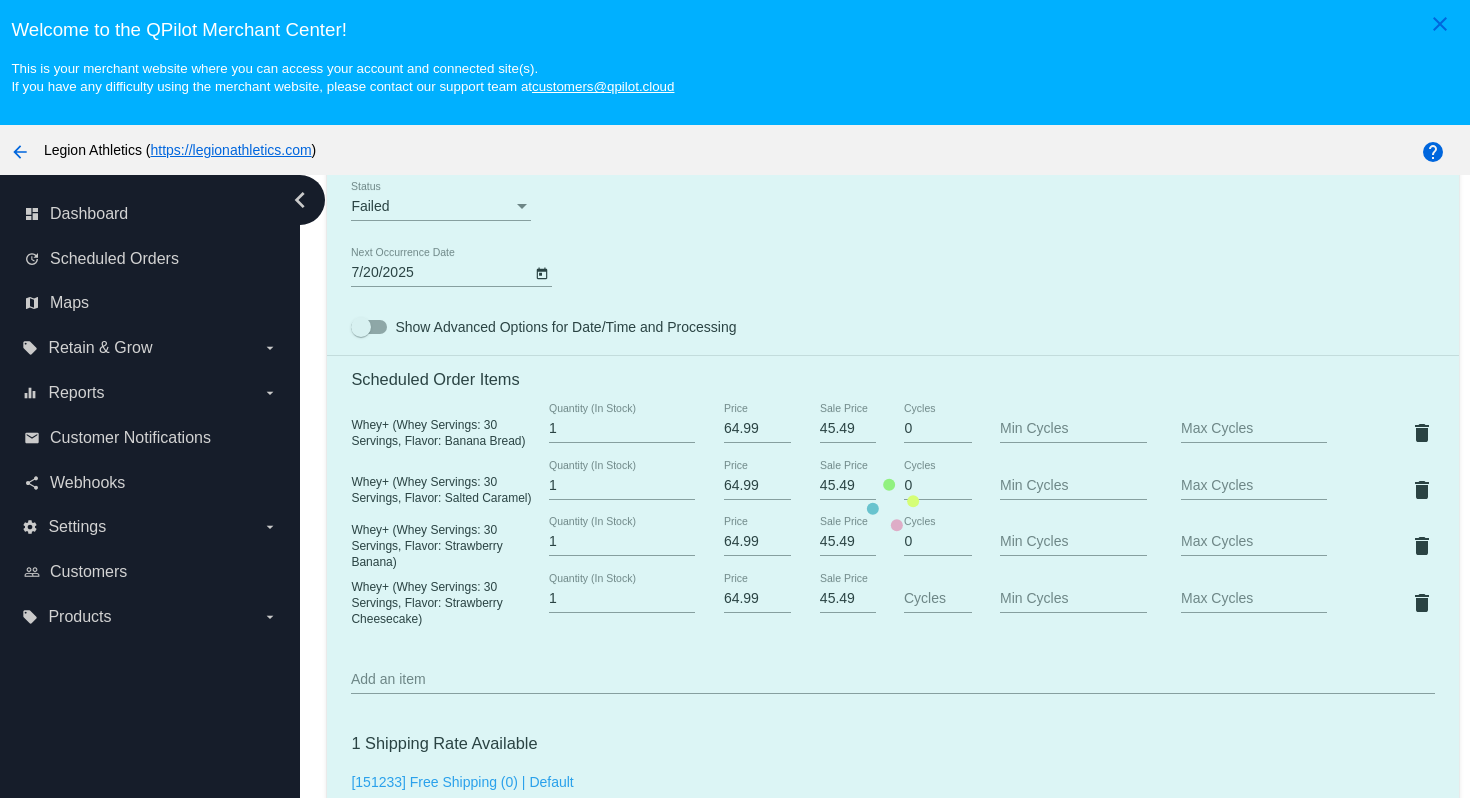 click on "Customer
[CUSTOMER_ID]: [FIRST] [LAST]
[FIRST][LAST]@[DOMAIN]
Customer Shipping
Enter Shipping Address Select A Saved Address (0)
[FIRST]
Shipping First Name
[LAST]
Shipping Last Name
US | USA
Shipping Country
1 Baudin Circle
Shipping Street 1
Shipping Street 2
[CITY]
Shipping City
CA | California
Shipping State
92694-0912
Shipping Postcode
Scheduled Order Details
Frequency:
Every 90 days
Failed
Status" 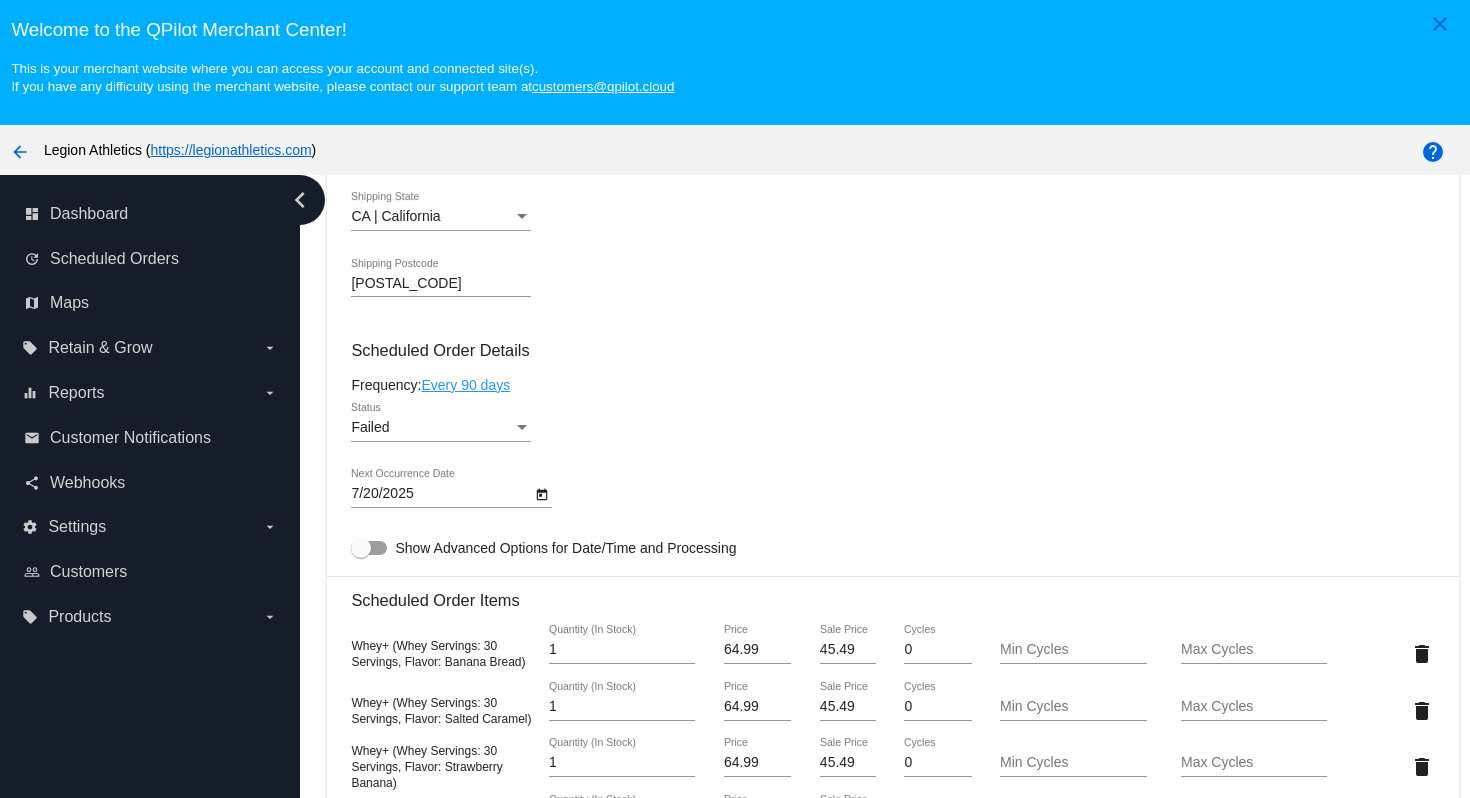 scroll, scrollTop: 1100, scrollLeft: 0, axis: vertical 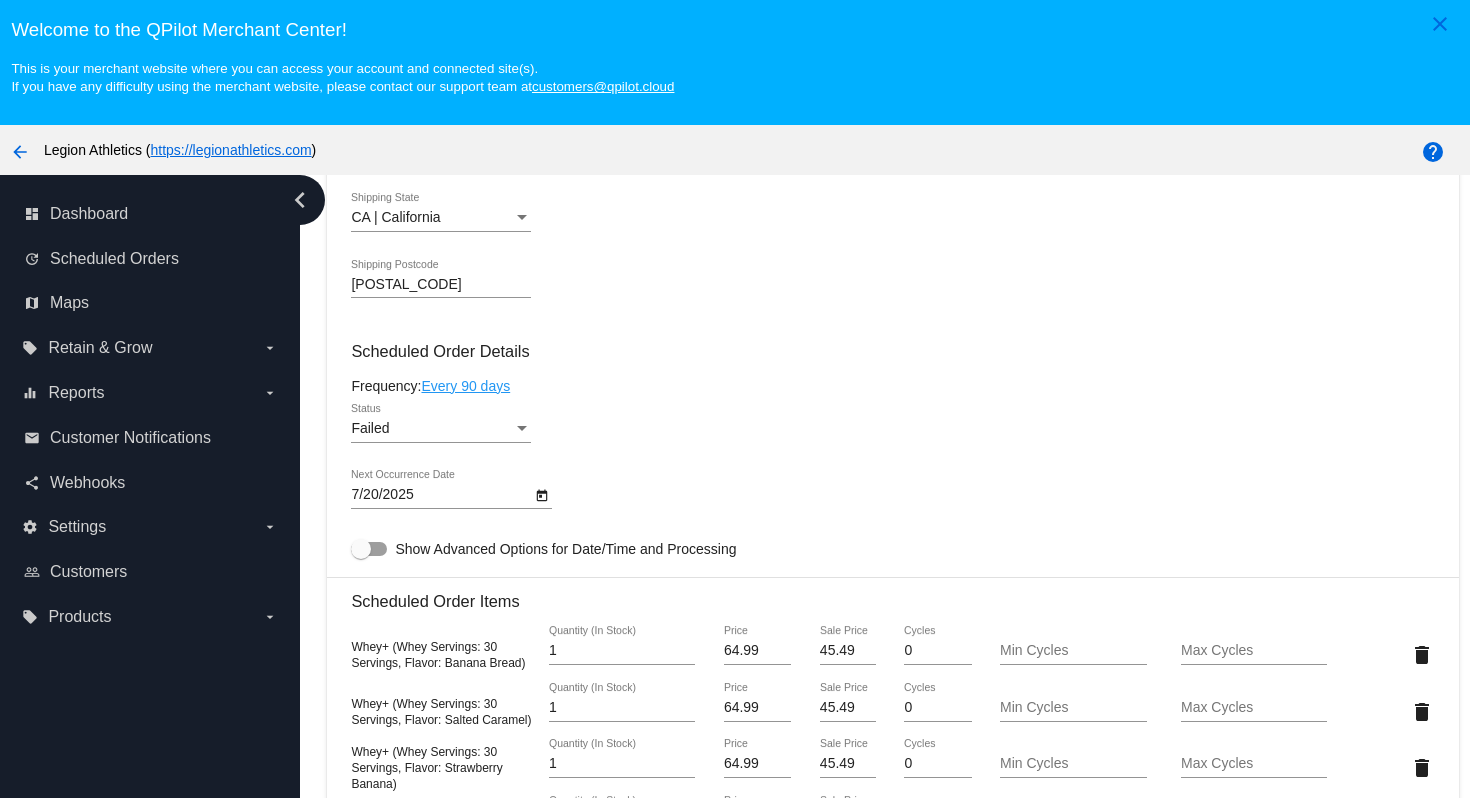 click at bounding box center [522, 429] 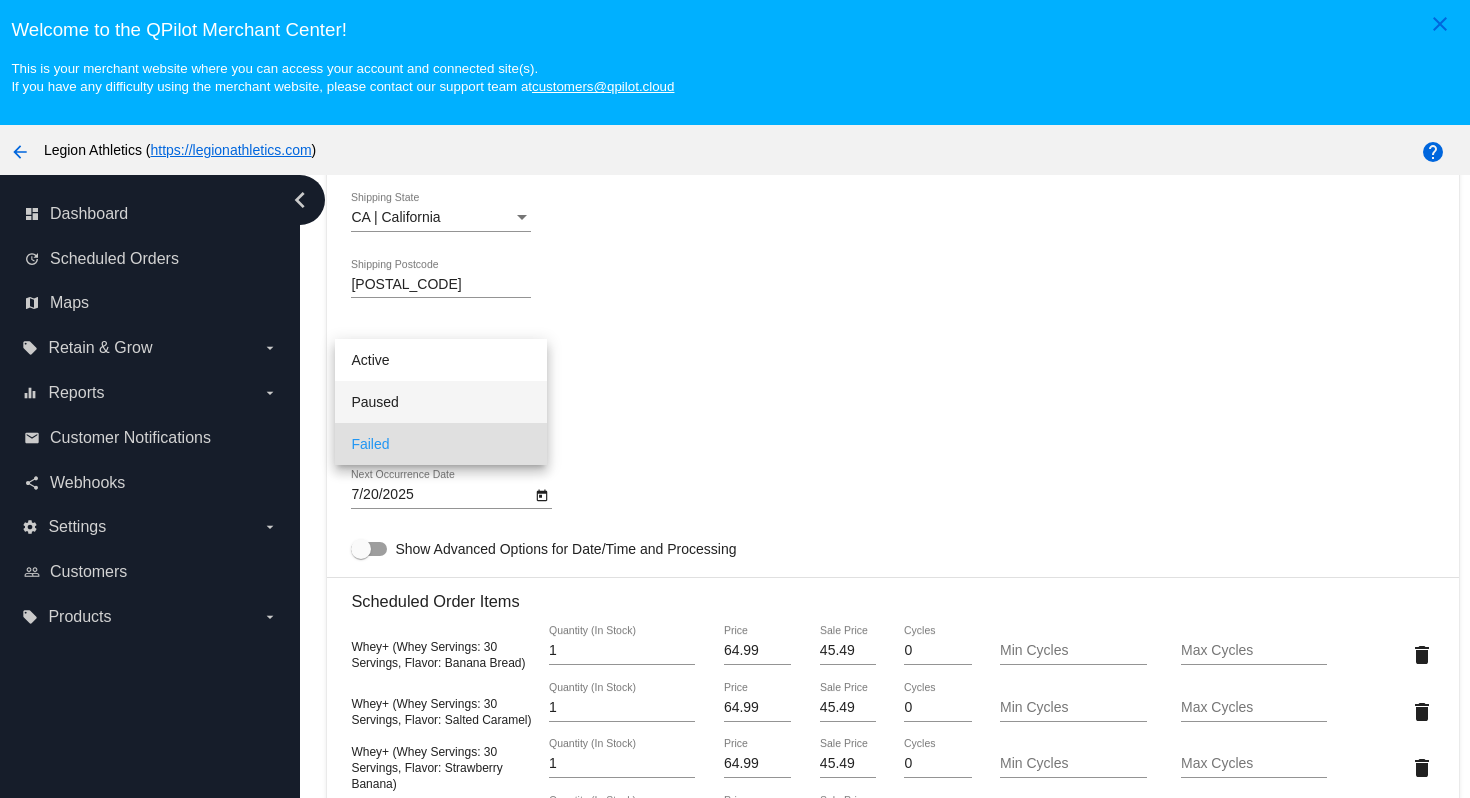 click on "Paused" at bounding box center [441, 402] 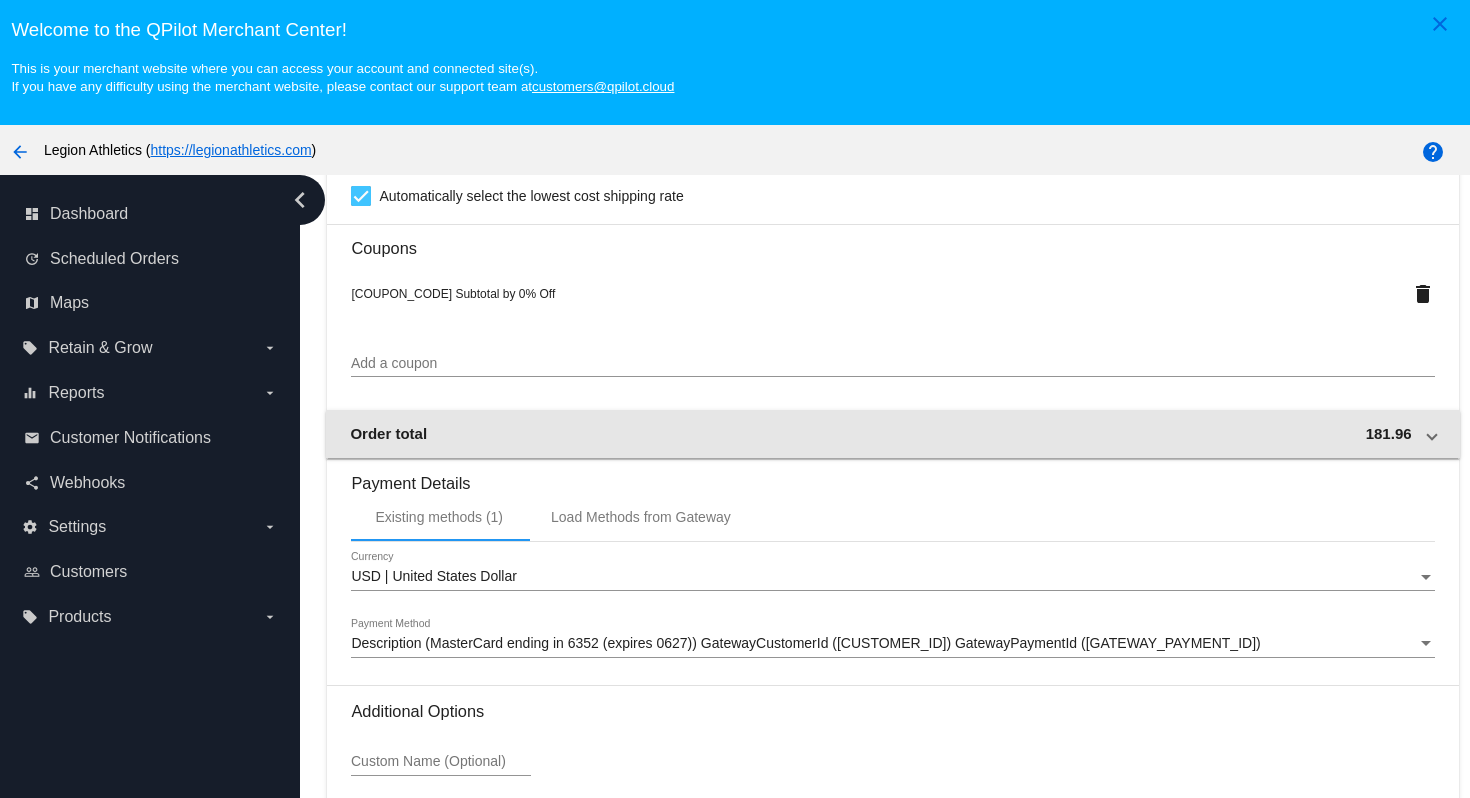 scroll, scrollTop: 2093, scrollLeft: 0, axis: vertical 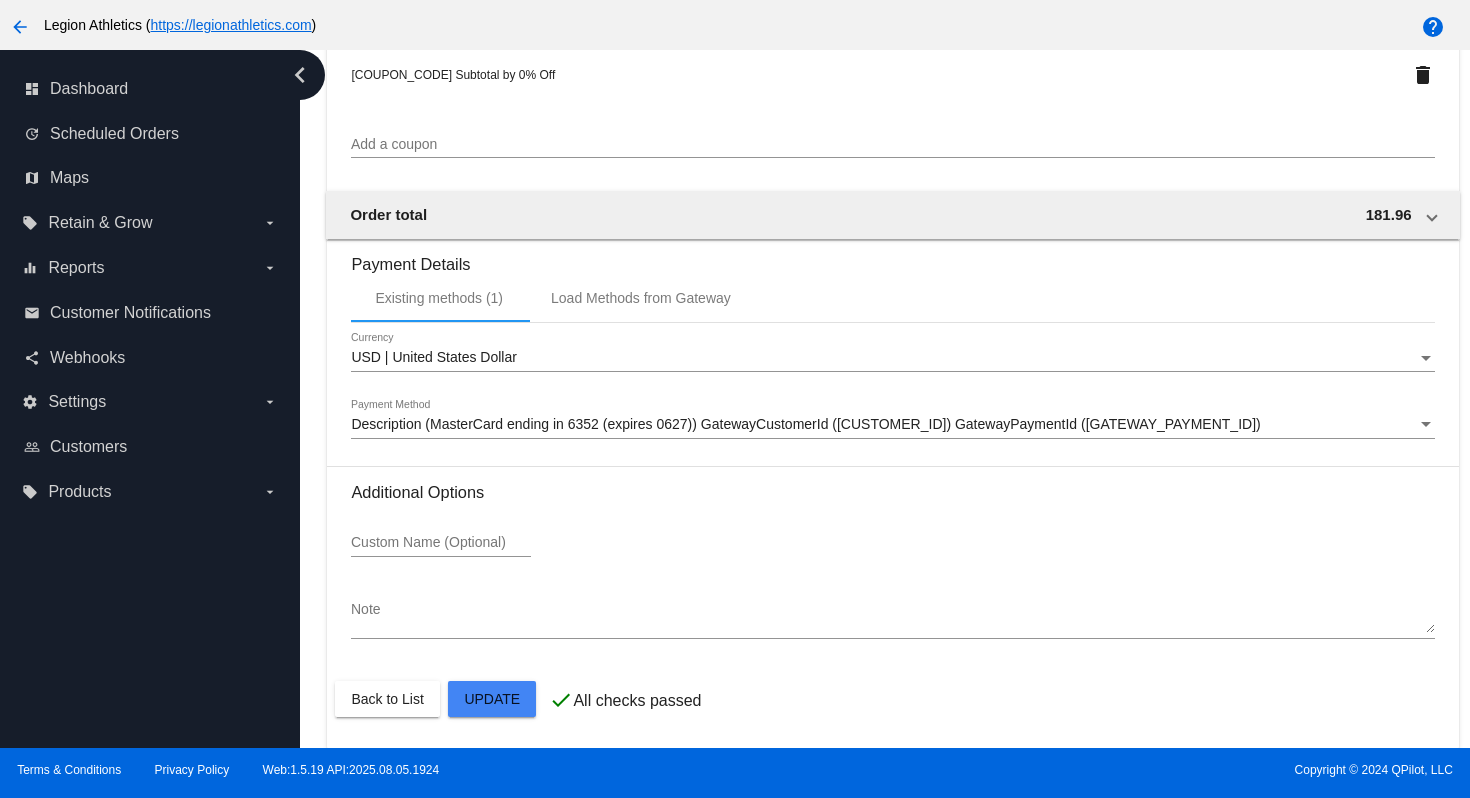 click on "Customer
[CUSTOMER_ID]: [FIRST] [LAST]
[FIRST][LAST]@[DOMAIN]
Customer Shipping
Enter Shipping Address Select A Saved Address (0)
[FIRST]
Shipping First Name
[LAST]
Shipping Last Name
US | USA
Shipping Country
1 Baudin Circle
Shipping Street 1
Shipping Street 2
[CITY]
Shipping City
CA | California
Shipping State
92694-0912
Shipping Postcode
Scheduled Order Details
Frequency:
Every 90 days
Paused
Status" 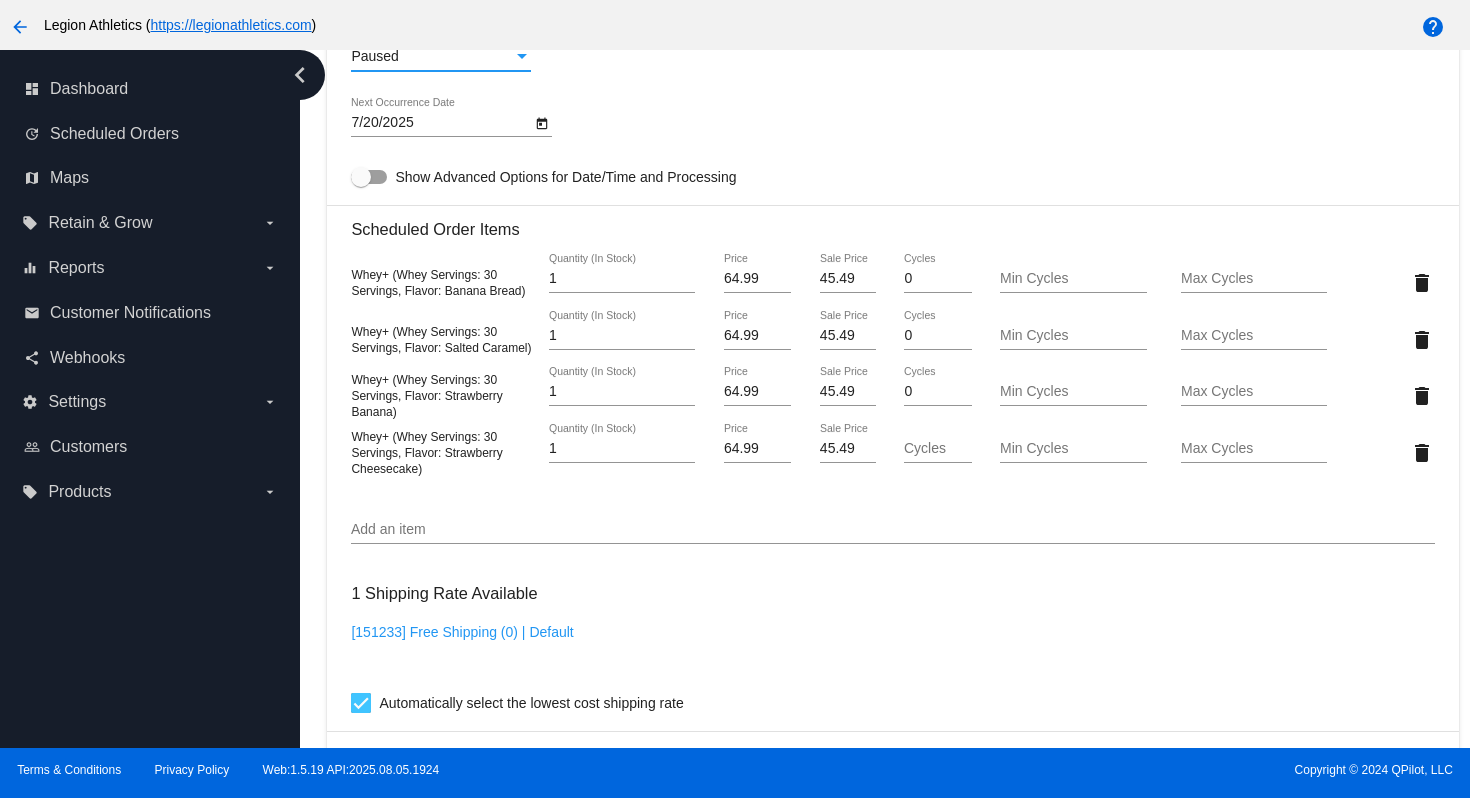 scroll, scrollTop: 1343, scrollLeft: 0, axis: vertical 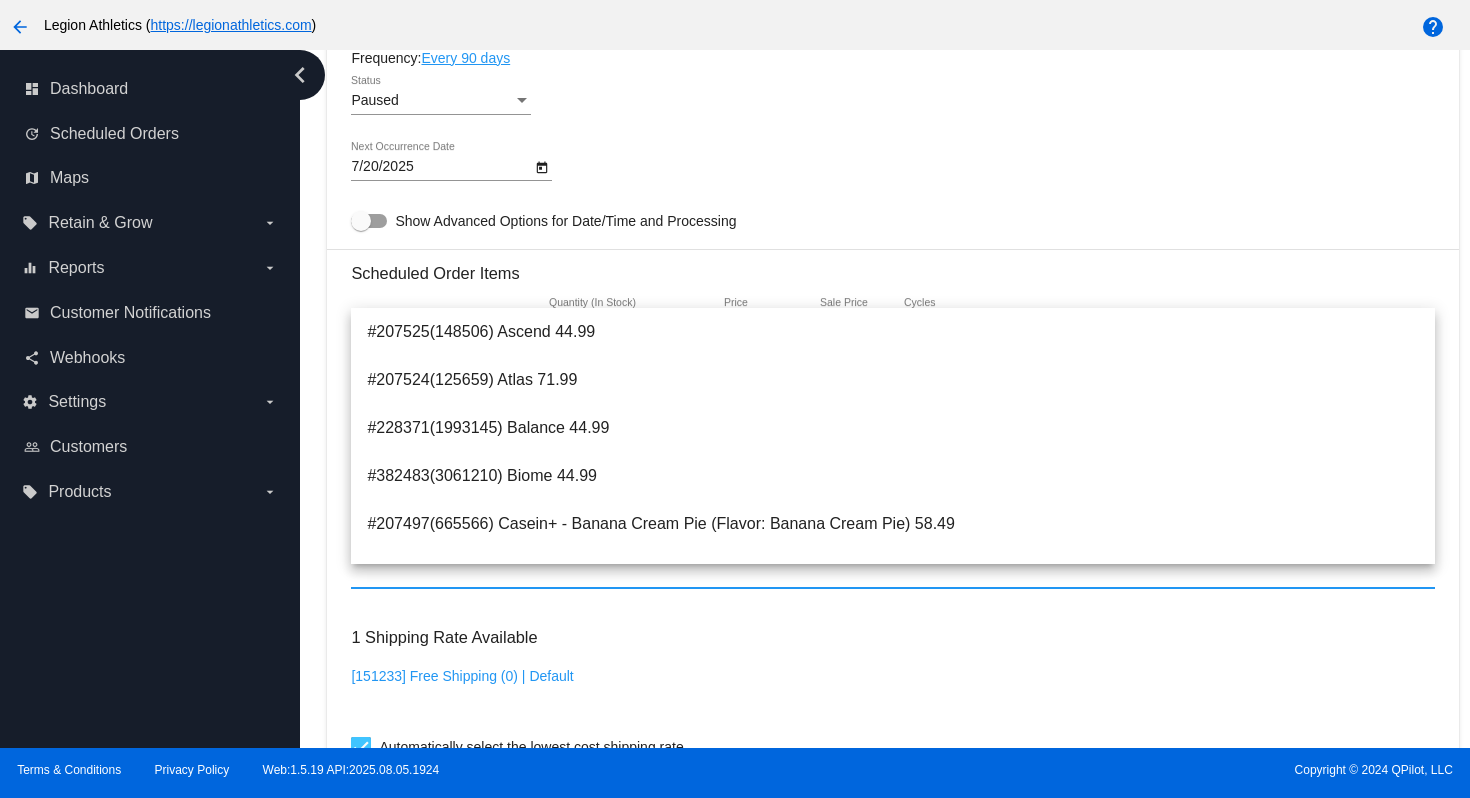 click on "Add an item" at bounding box center (892, 574) 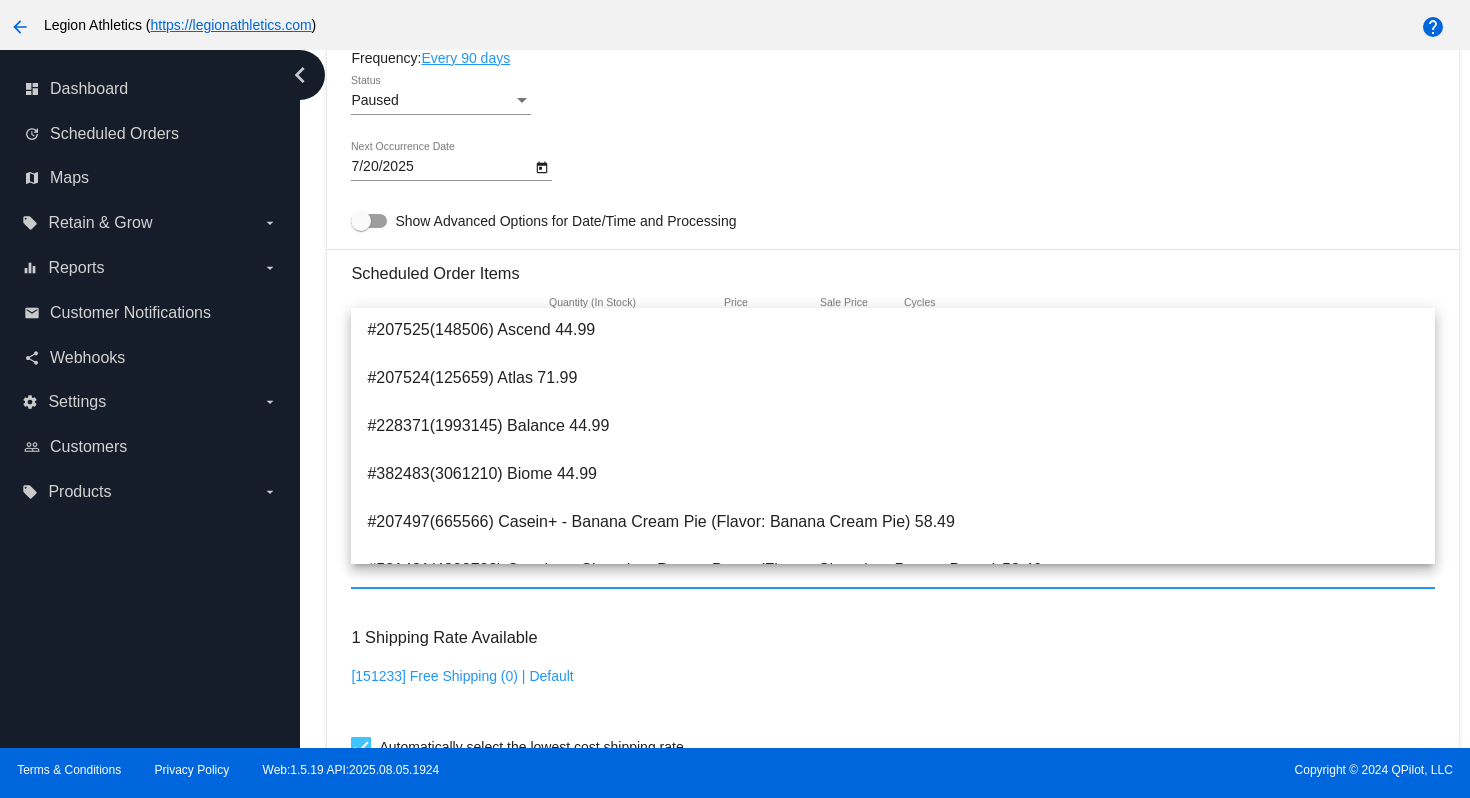 scroll, scrollTop: 3824, scrollLeft: 0, axis: vertical 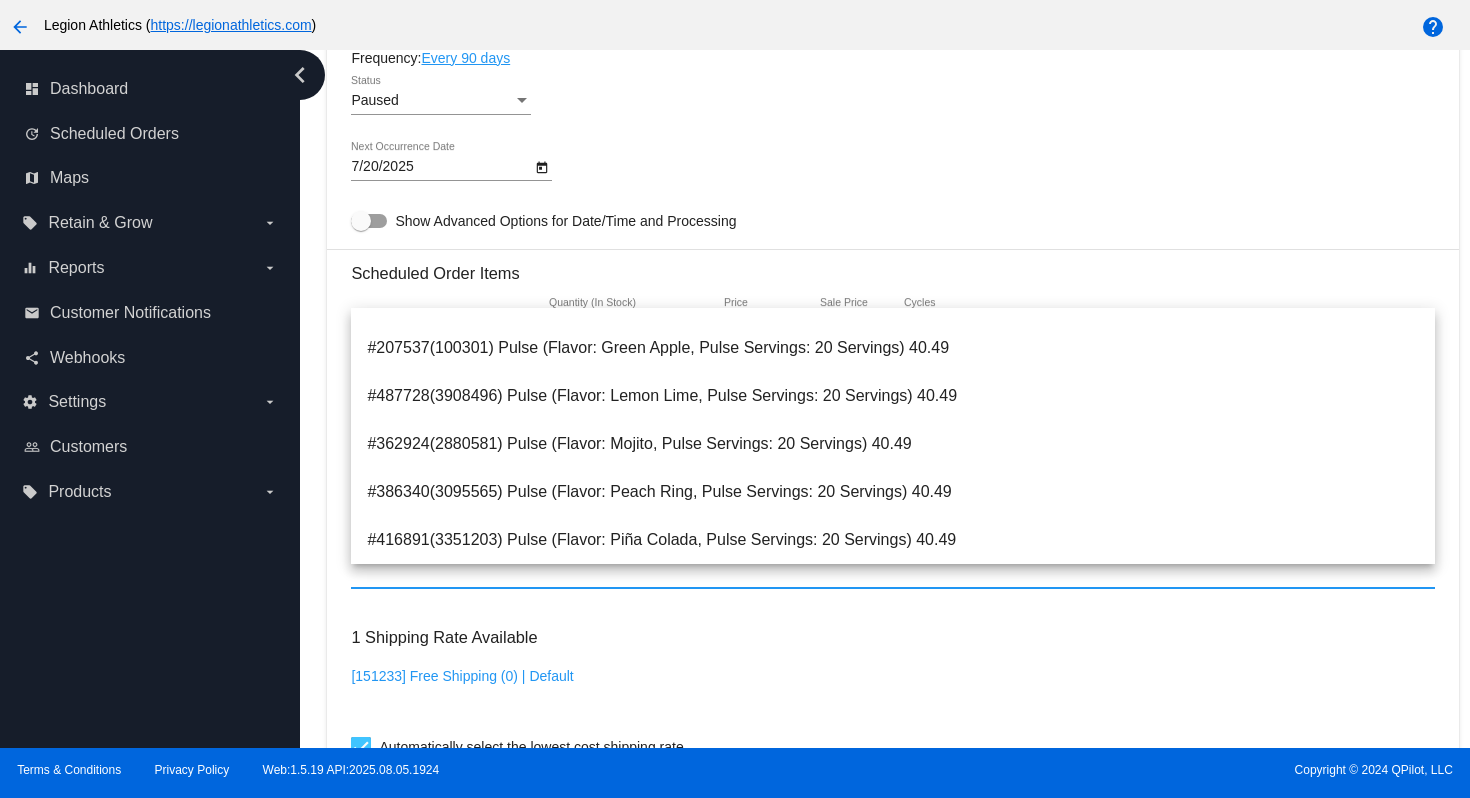 click on "1 Shipping Rate Available
[151233] Free Shipping (0) | Default
Automatically select the lowest cost shipping rate" 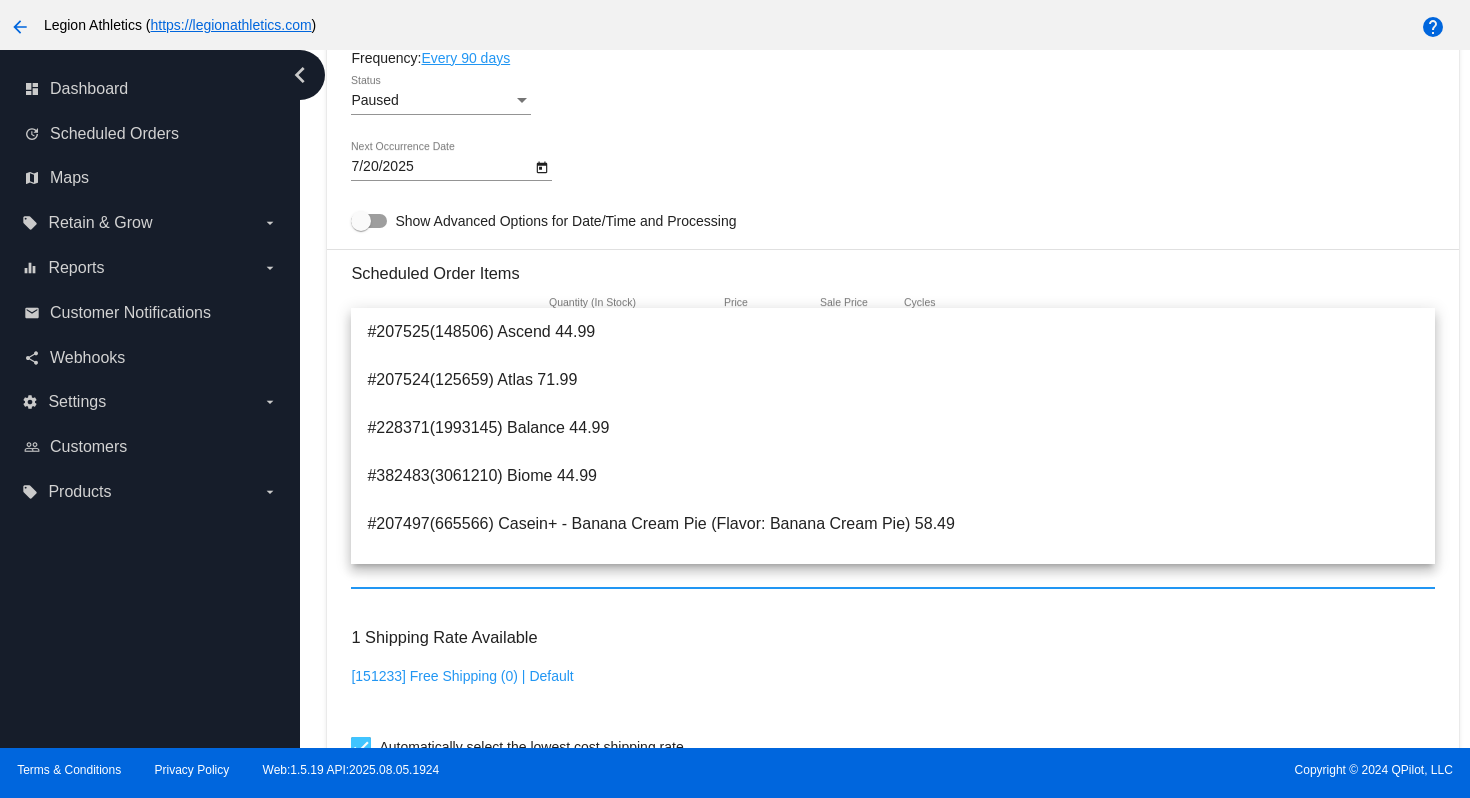 click on "Add an item" at bounding box center [892, 574] 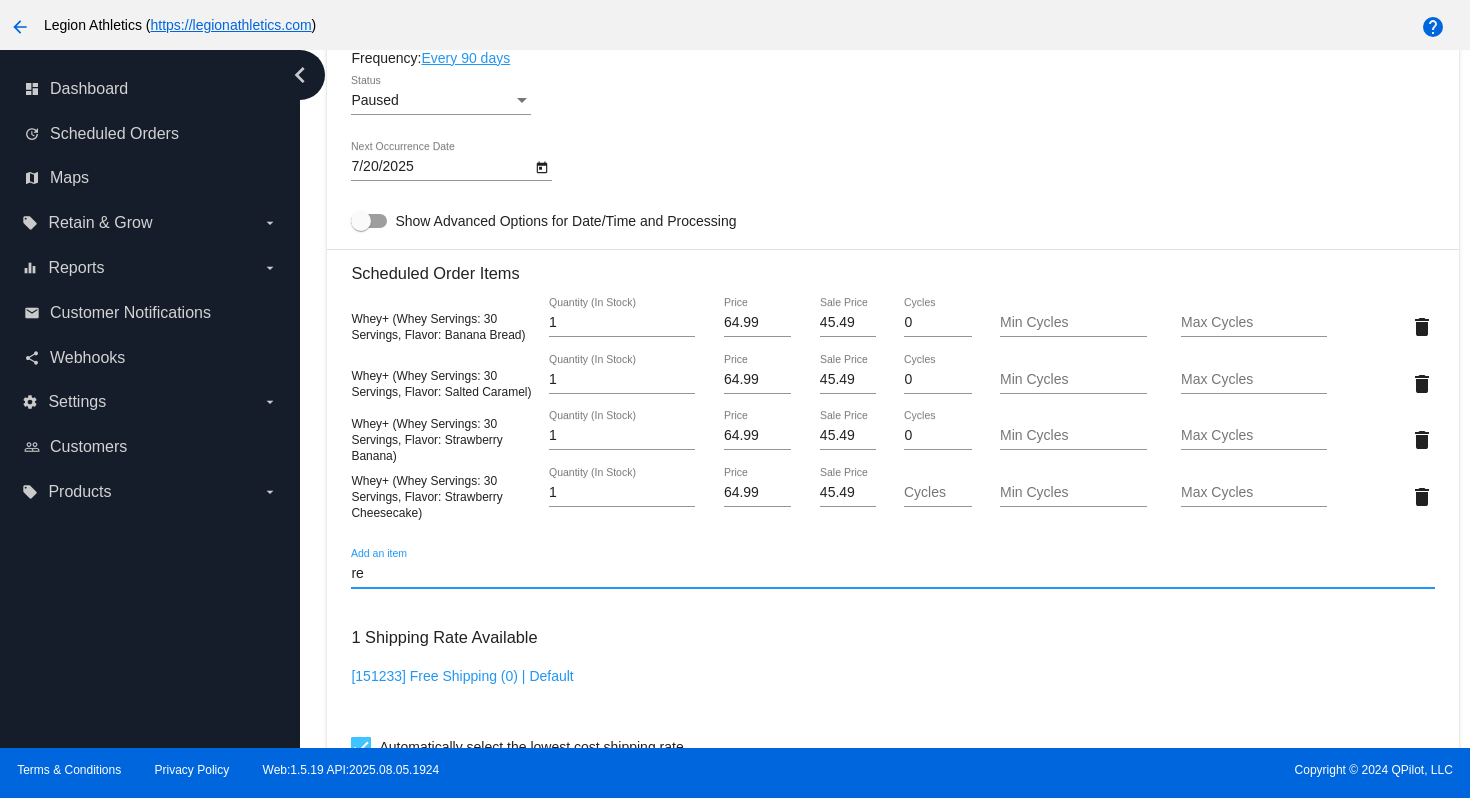type on "r" 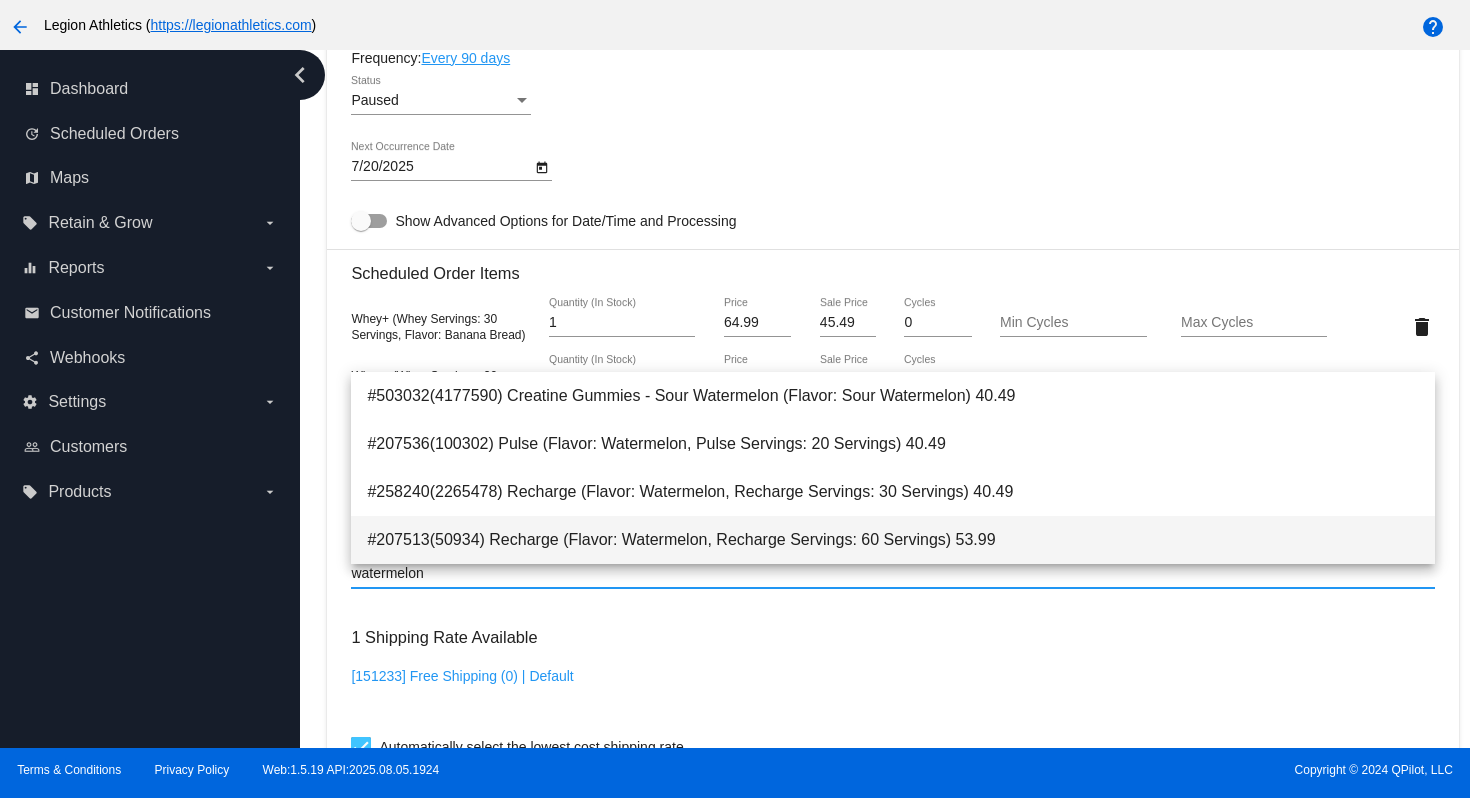 type on "watermelon" 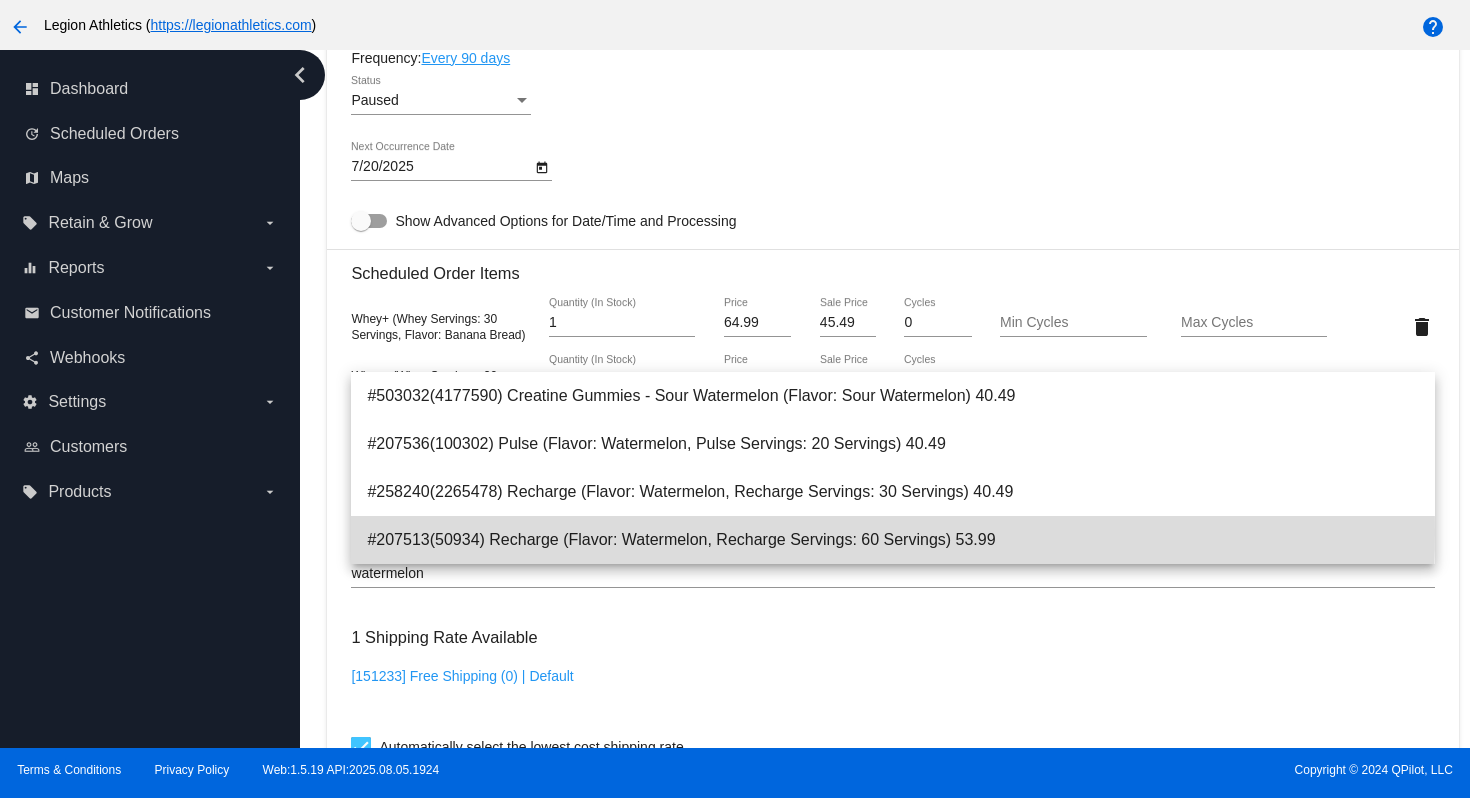 click on "#207513(50934) Recharge (Flavor: Watermelon, Recharge Servings: 60 Servings) 53.99" at bounding box center [892, 540] 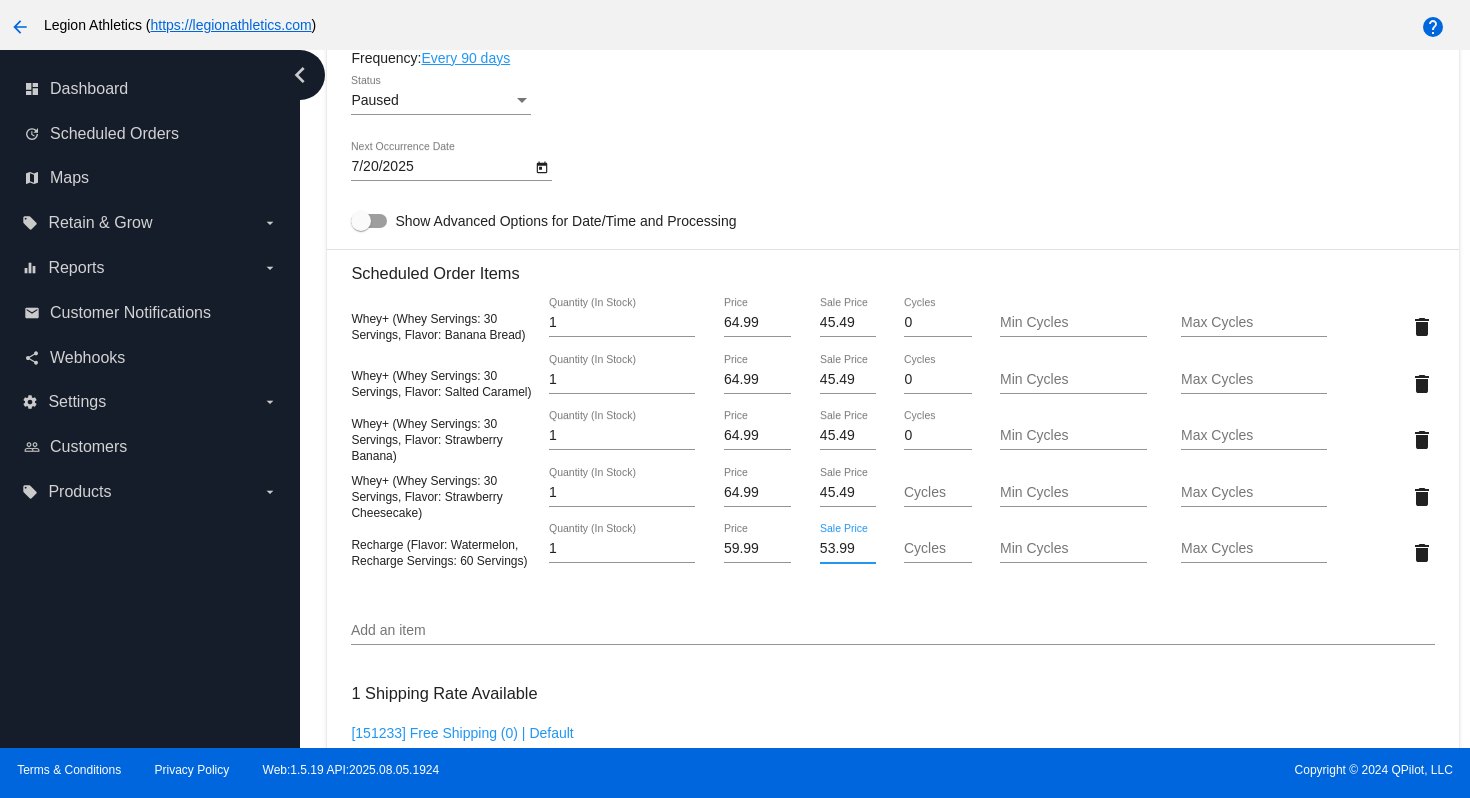 drag, startPoint x: 855, startPoint y: 566, endPoint x: 812, endPoint y: 565, distance: 43.011627 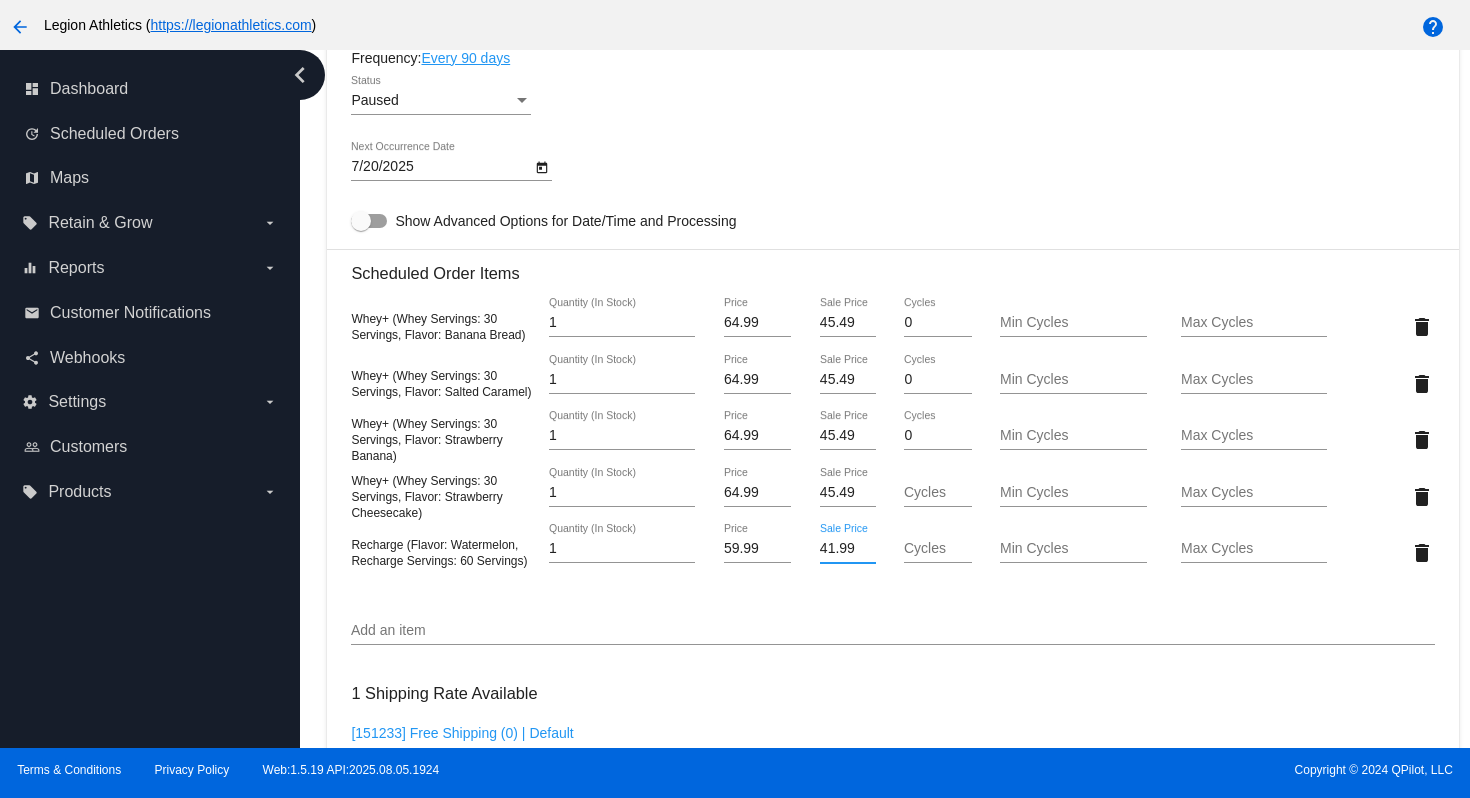 type on "41.99" 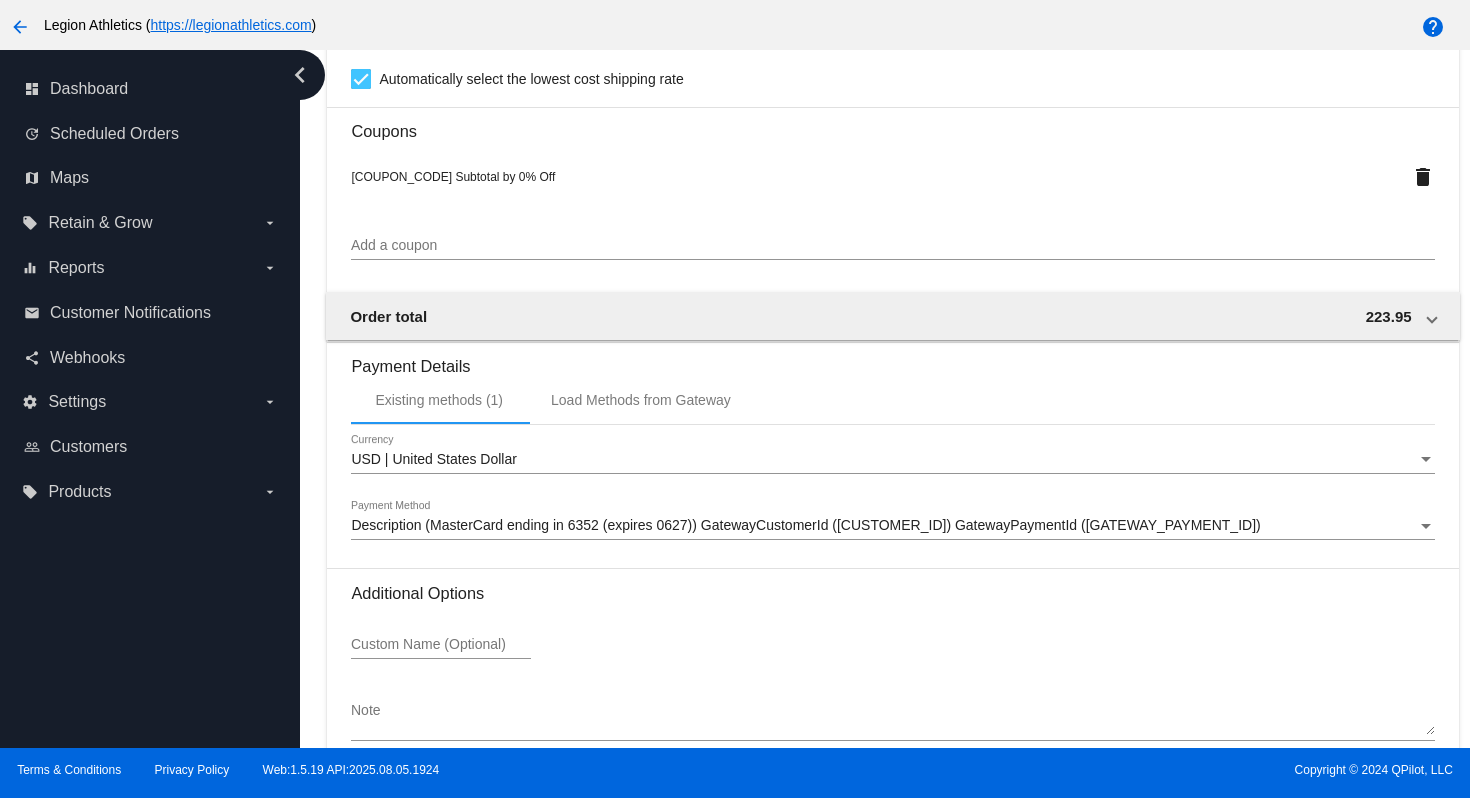 scroll, scrollTop: 2050, scrollLeft: 0, axis: vertical 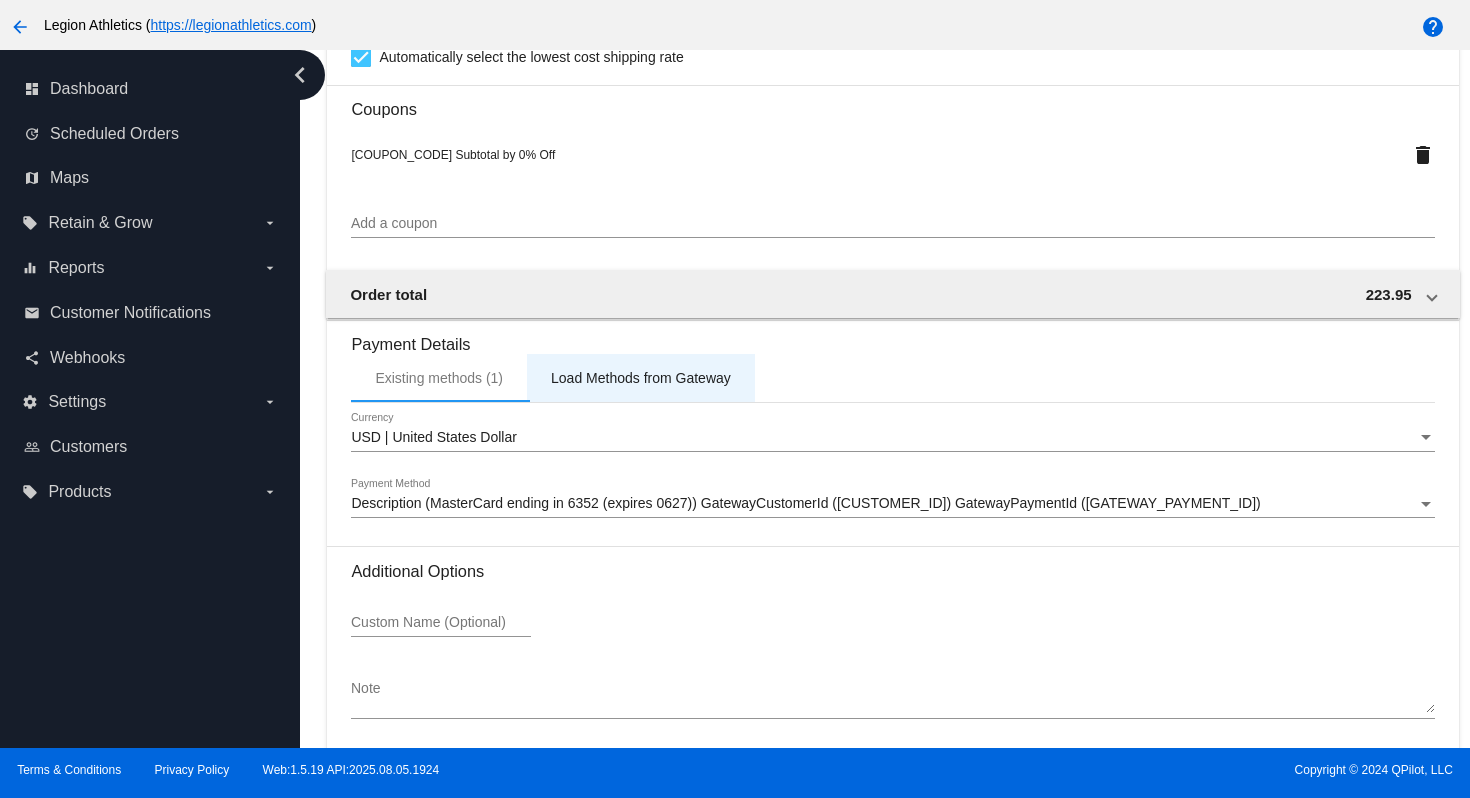 click on "Load Methods from Gateway" at bounding box center [641, 378] 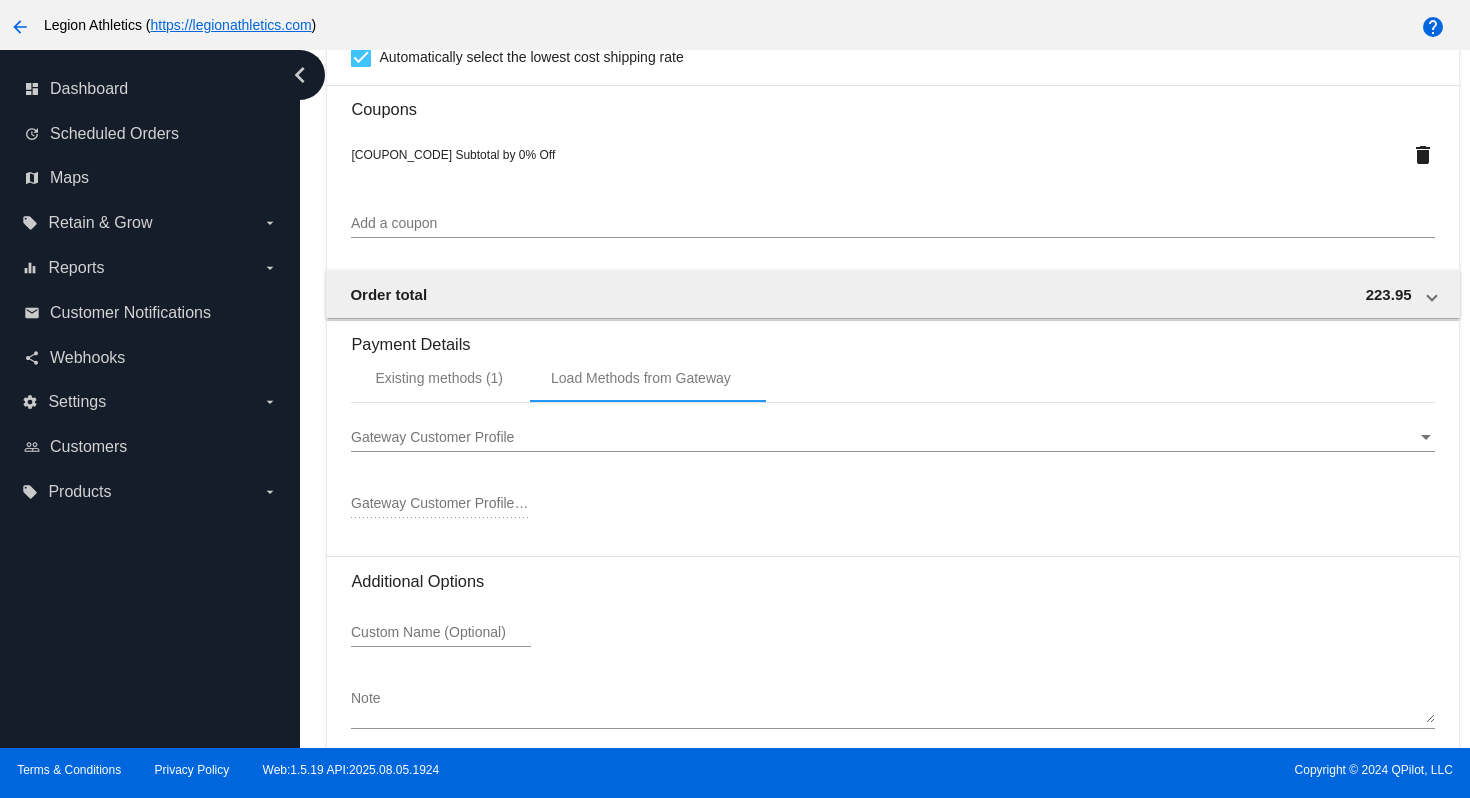 click on "Gateway Customer Profile" at bounding box center [432, 437] 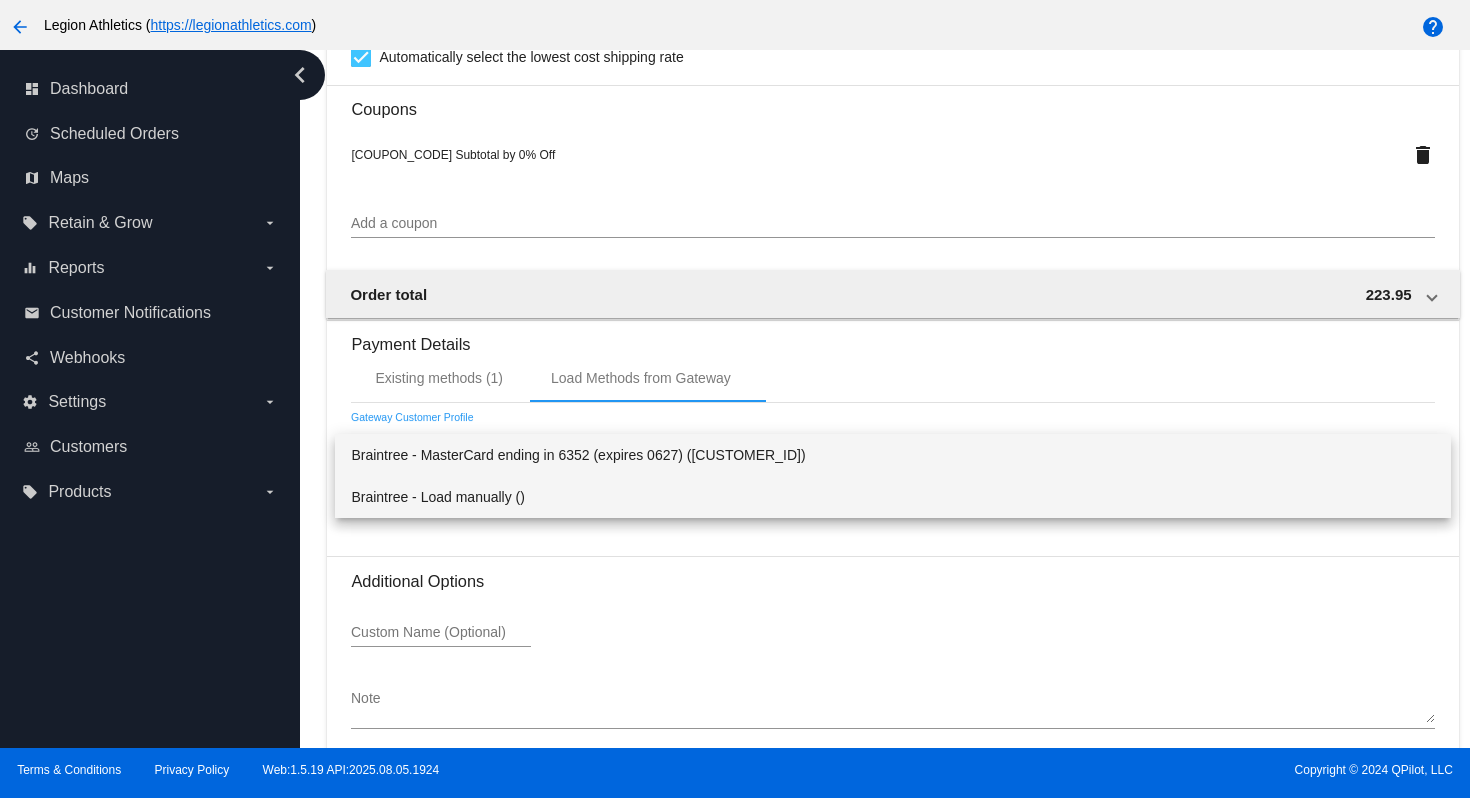 click on "Braintree - Load manually ()" at bounding box center (892, 497) 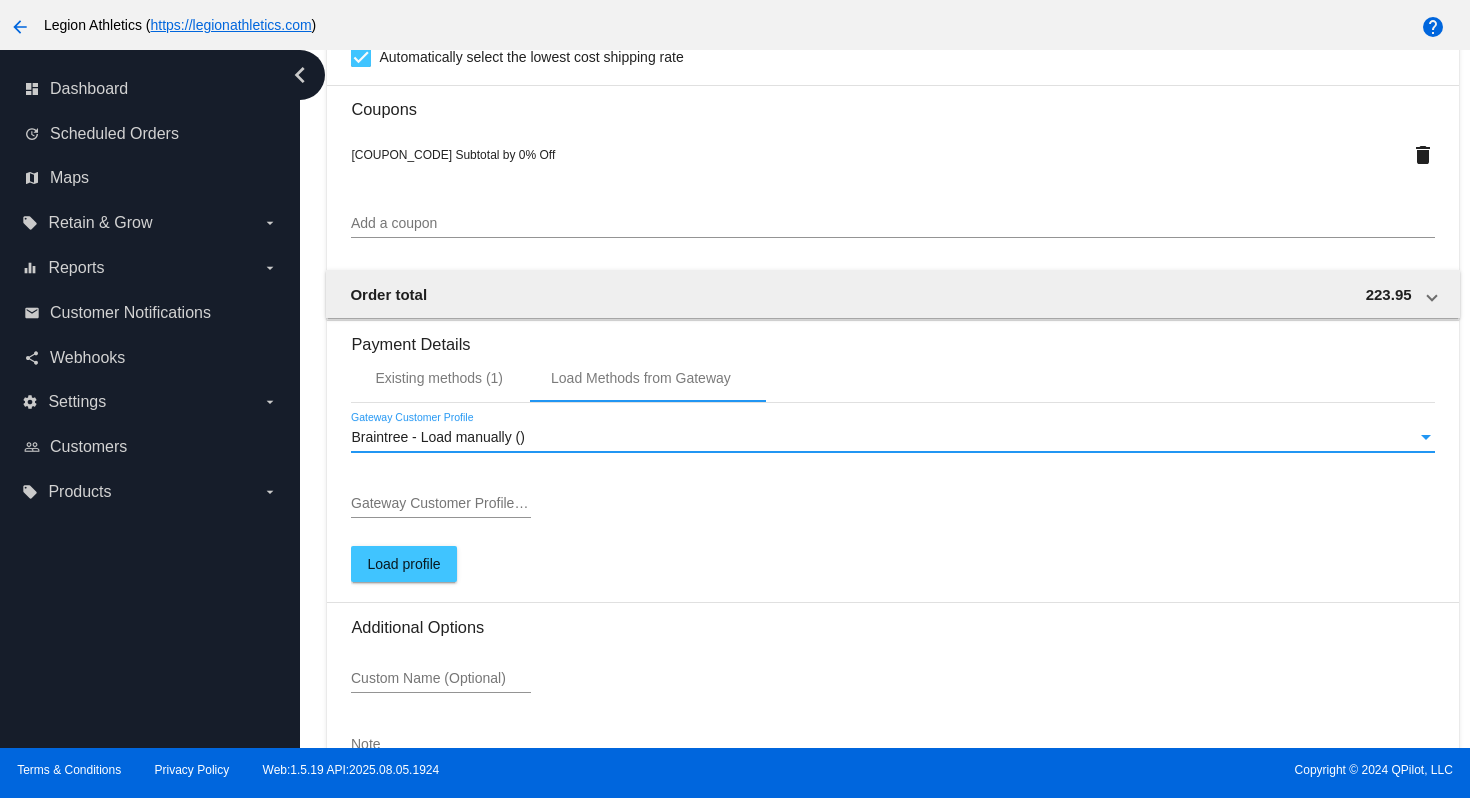 click on "Gateway Customer Profile ID" at bounding box center (441, 504) 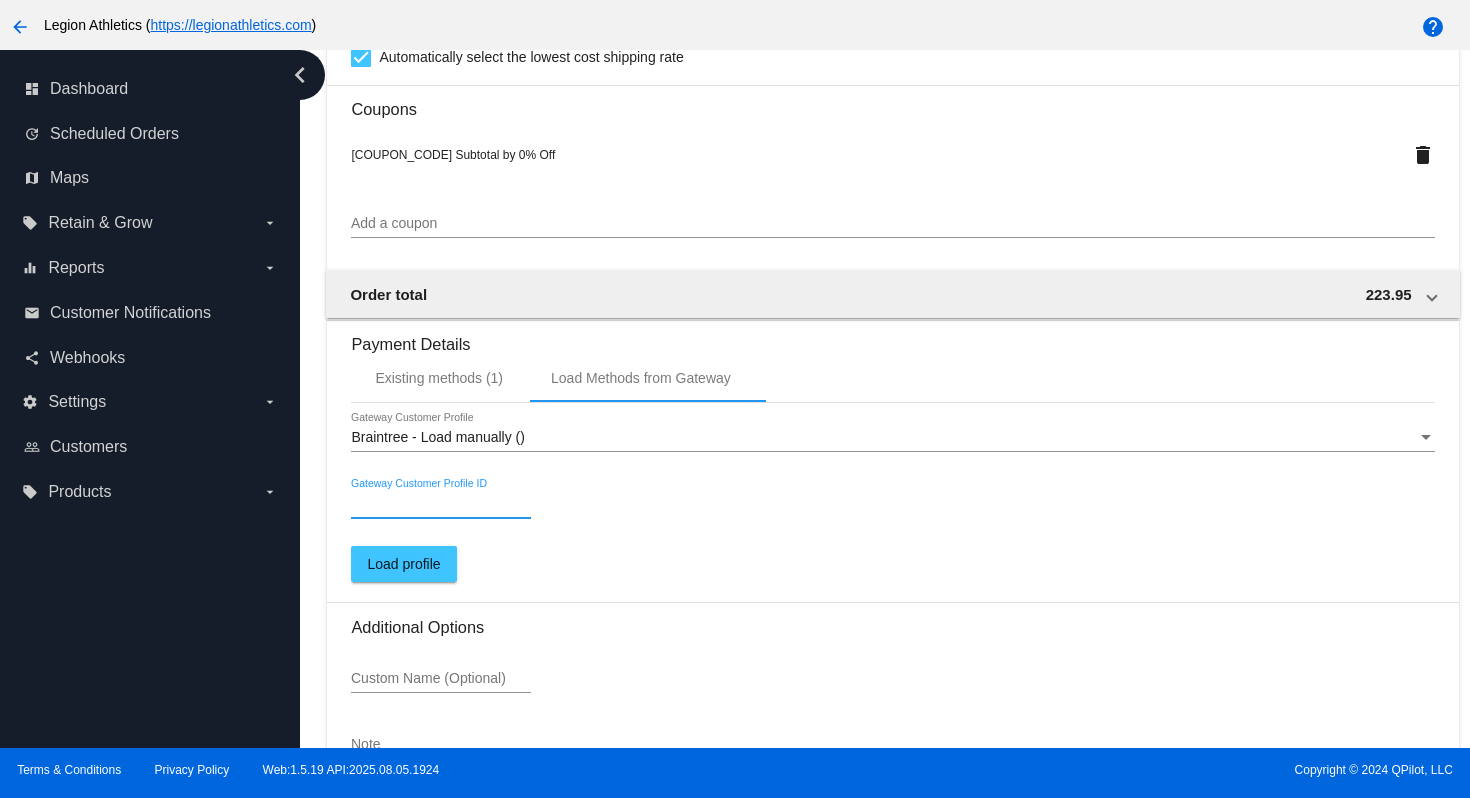 paste on "83352991346" 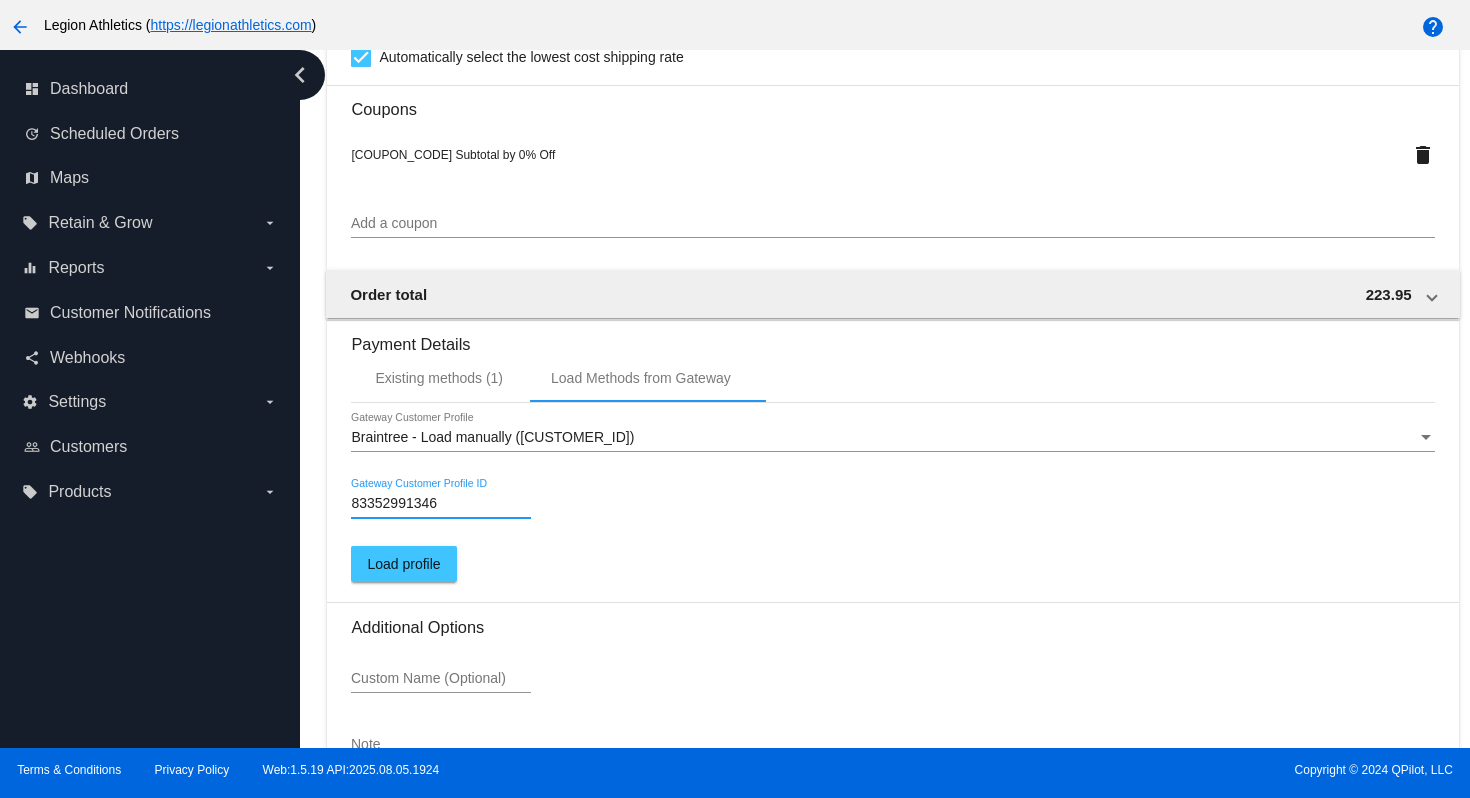 type on "83352991346" 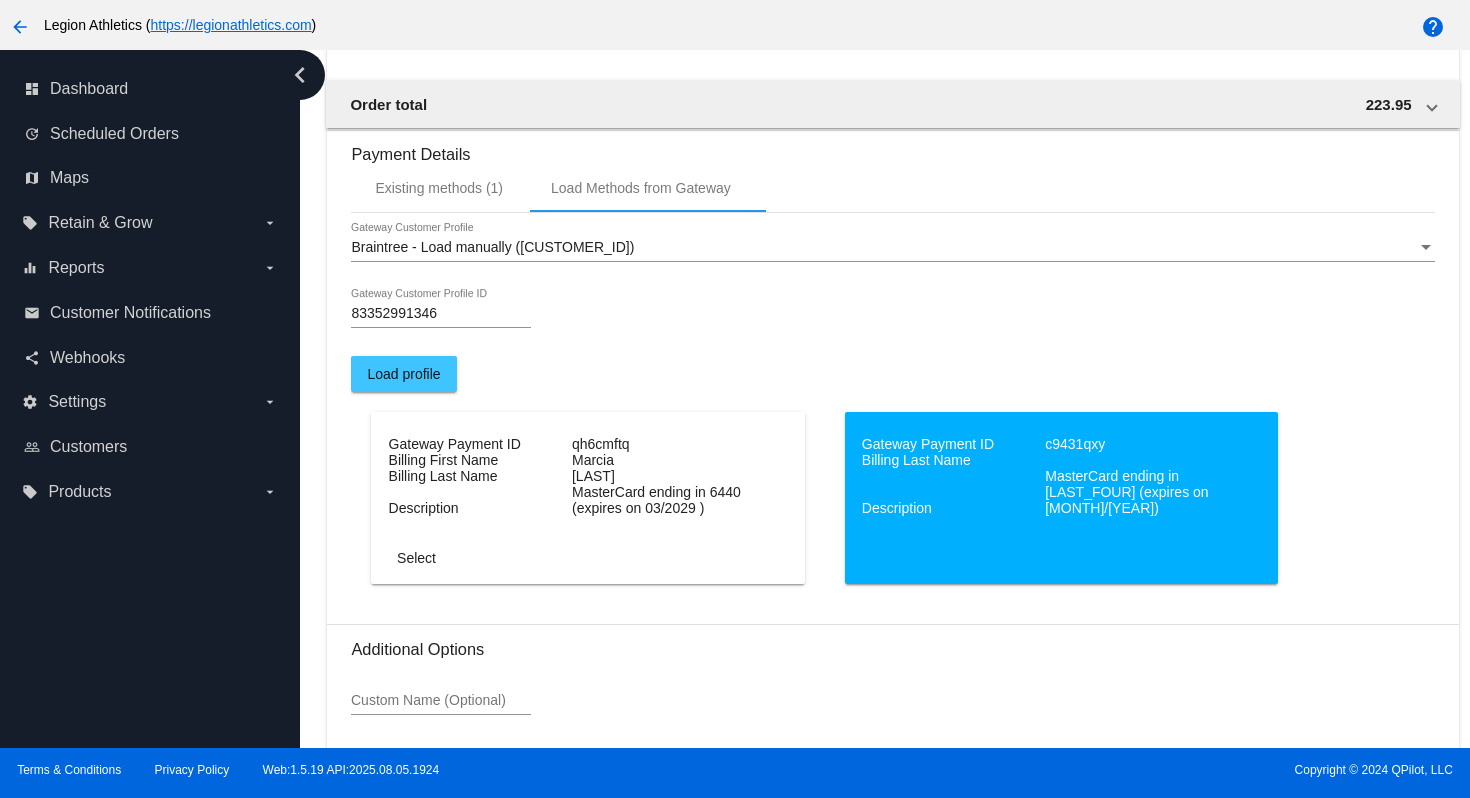 scroll, scrollTop: 2243, scrollLeft: 0, axis: vertical 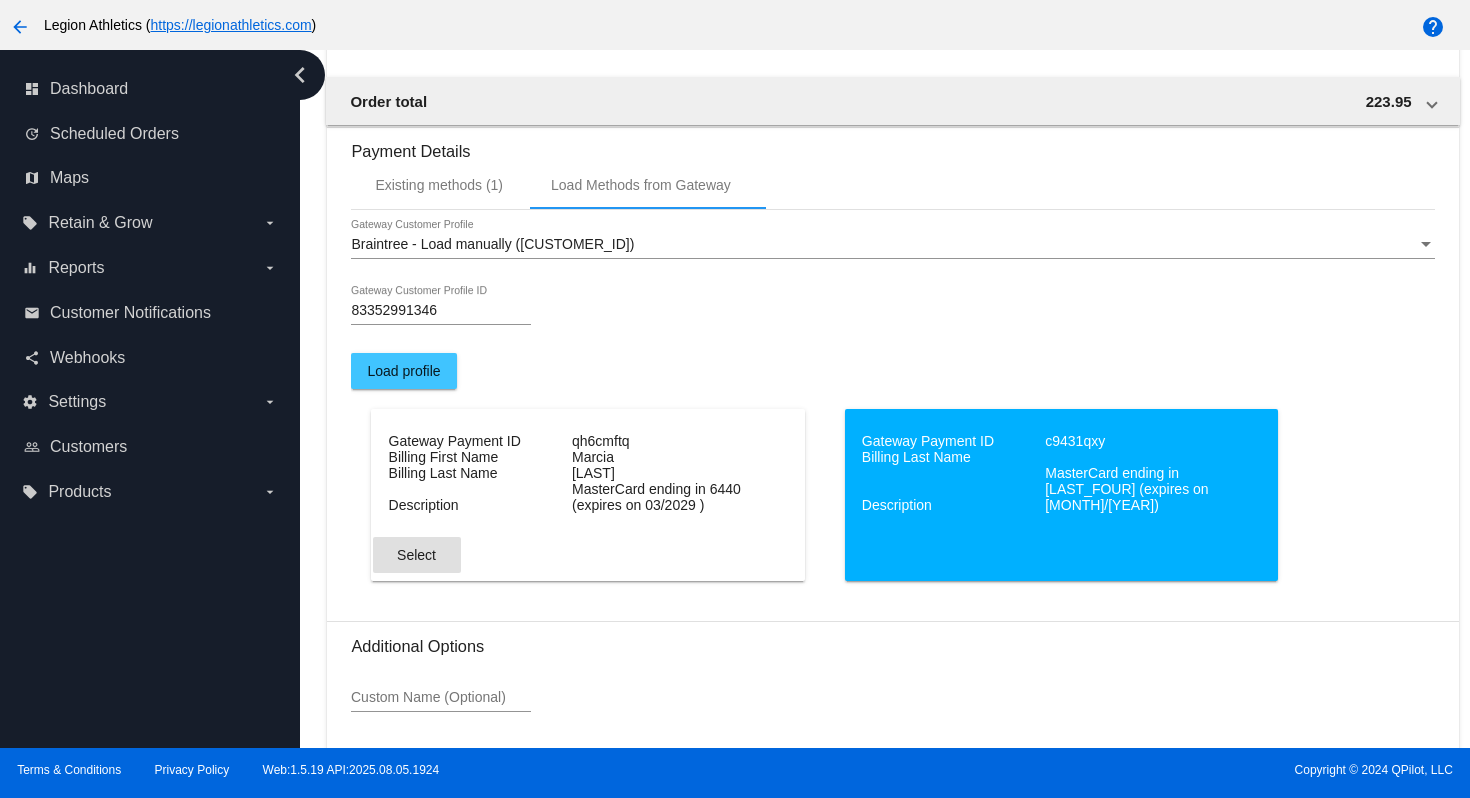 click on "Select" 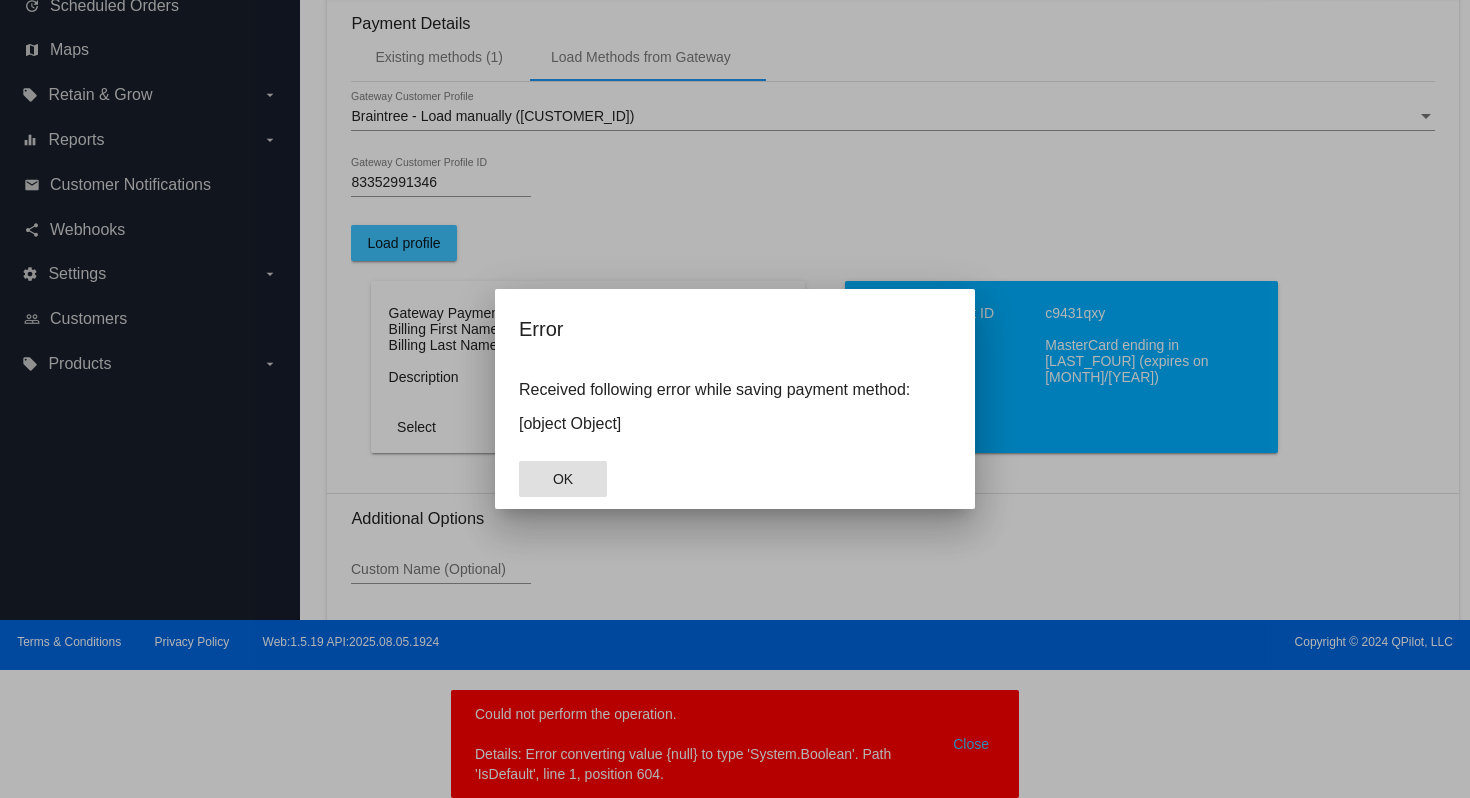 click on "OK" 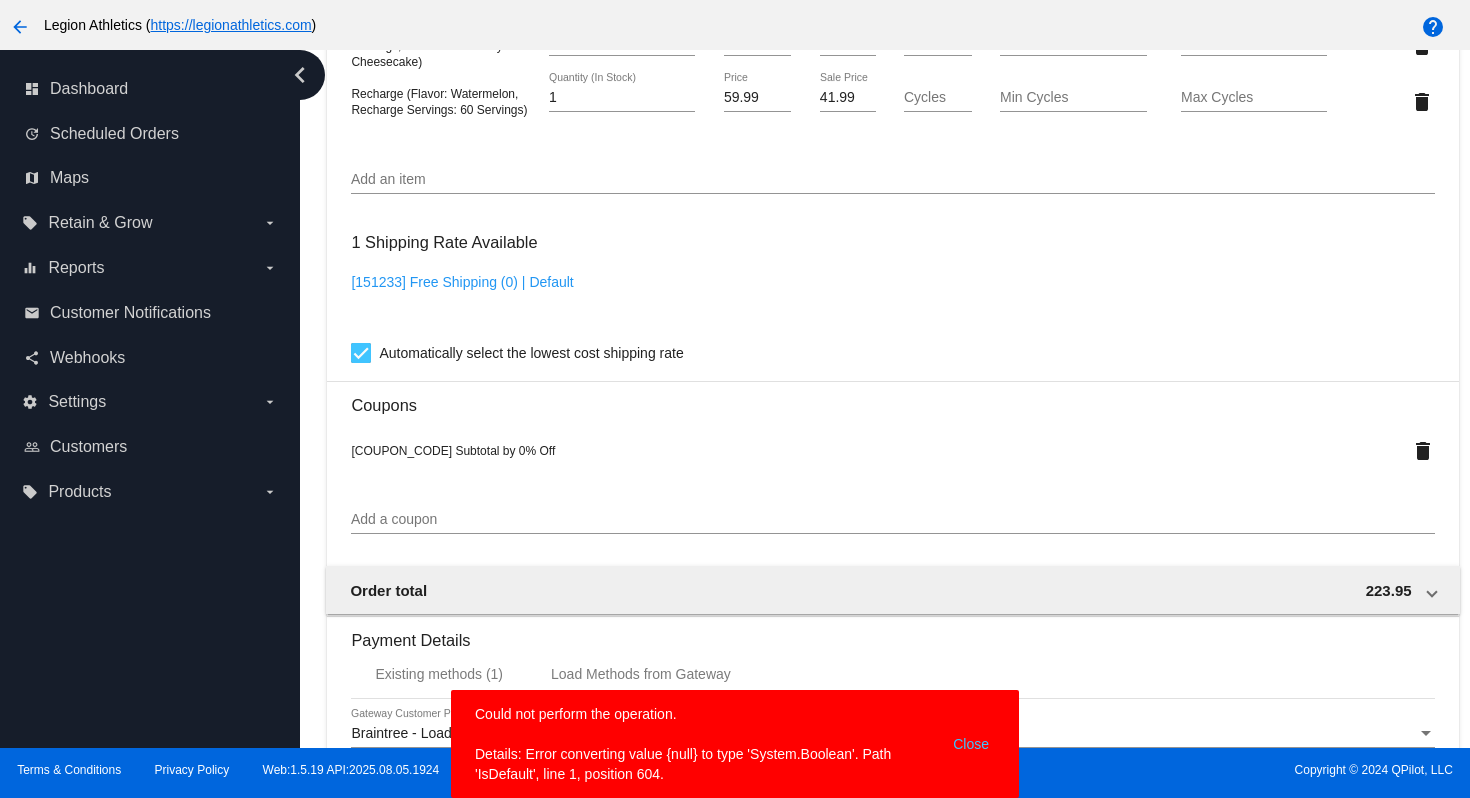 scroll, scrollTop: 2423, scrollLeft: 0, axis: vertical 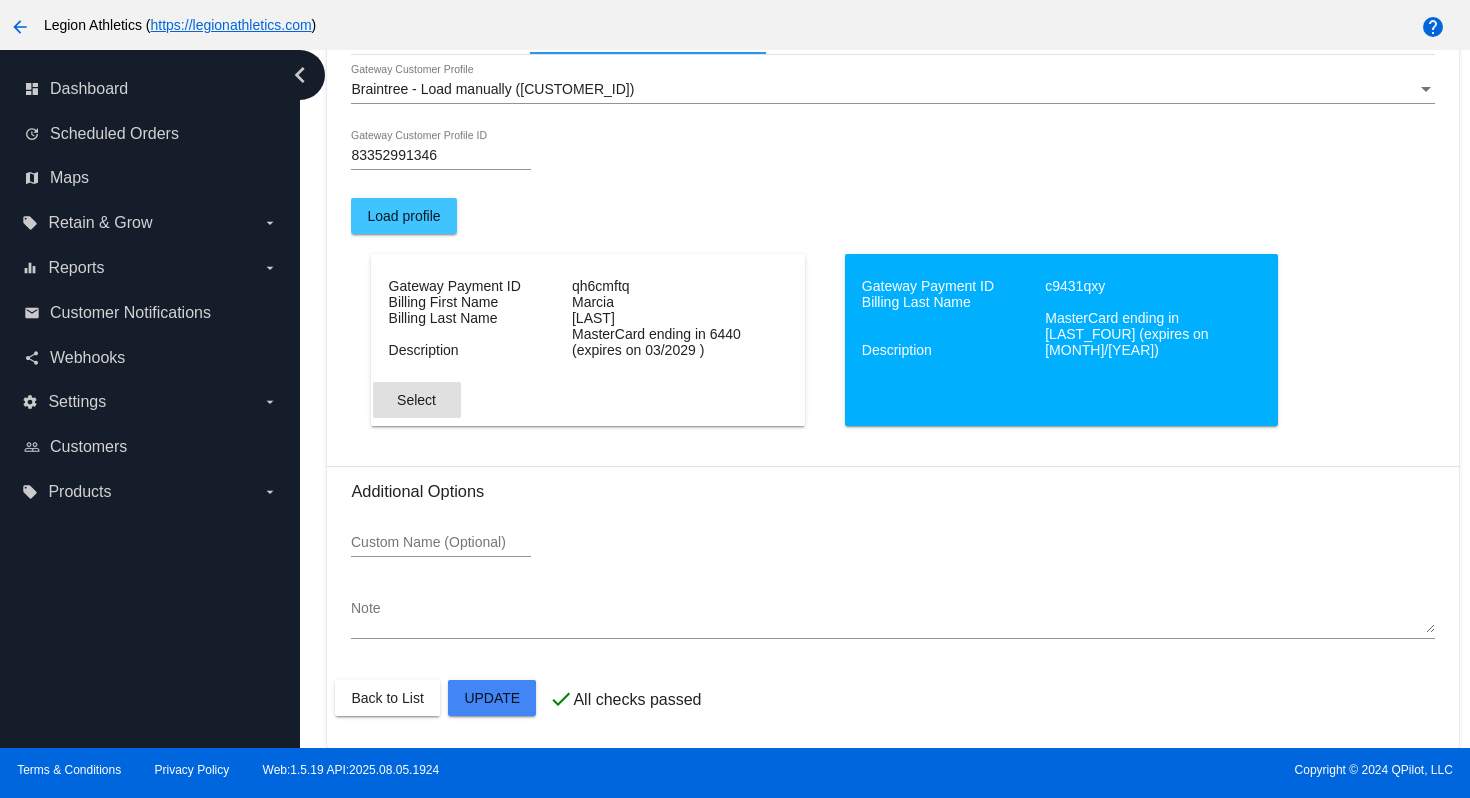 click on "Customer
[CUSTOMER_ID]: [FIRST] [LAST]
[FIRST][LAST]@[DOMAIN]
Customer Shipping
Enter Shipping Address Select A Saved Address (0)
[FIRST]
Shipping First Name
[LAST]
Shipping Last Name
US | USA
Shipping Country
1 Baudin Circle
Shipping Street 1
Shipping Street 2
[CITY]
Shipping City
CA | California
Shipping State
92694-0912
Shipping Postcode
Scheduled Order Details
Frequency:
Every 90 days
Paused
Status" 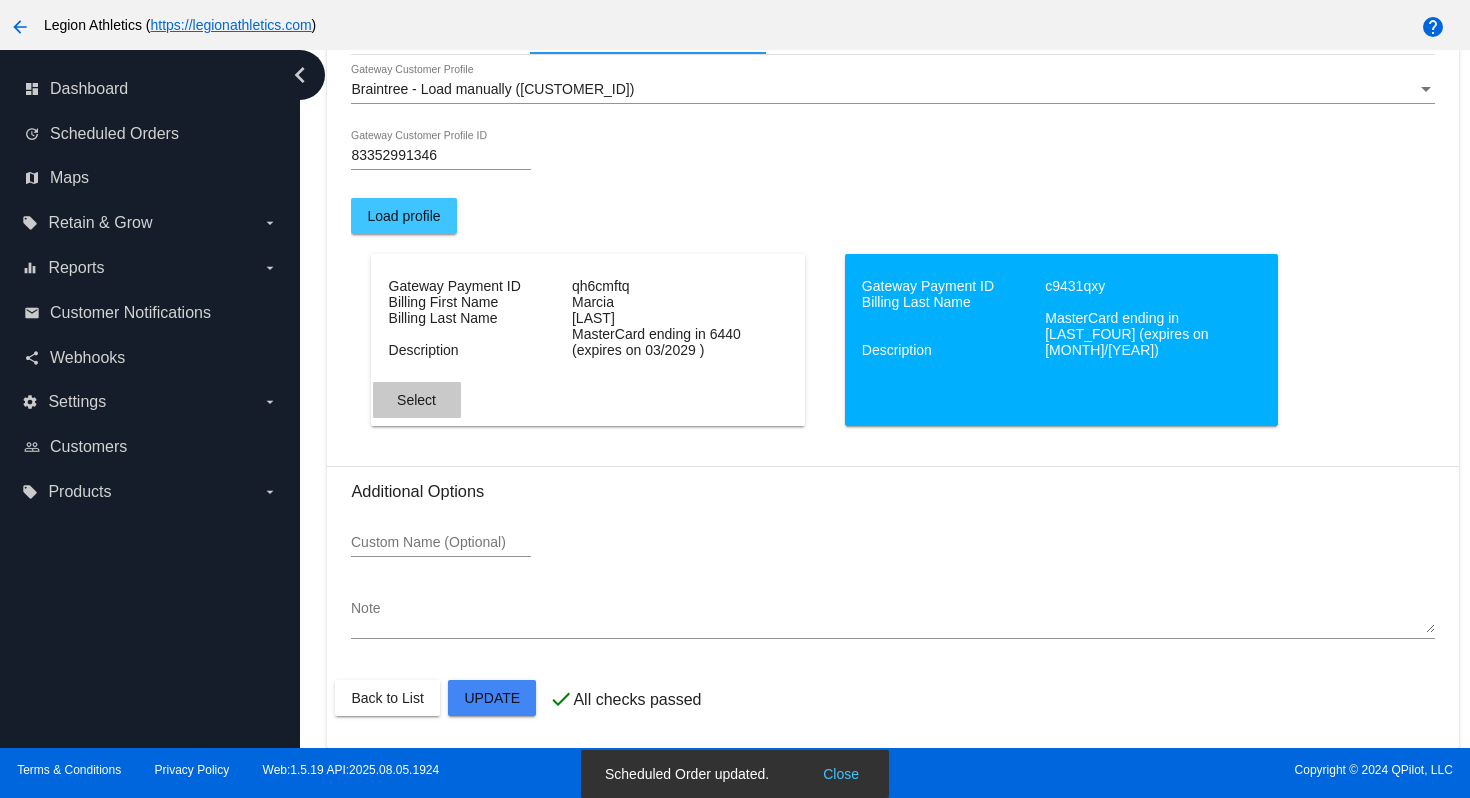 click on "Select" 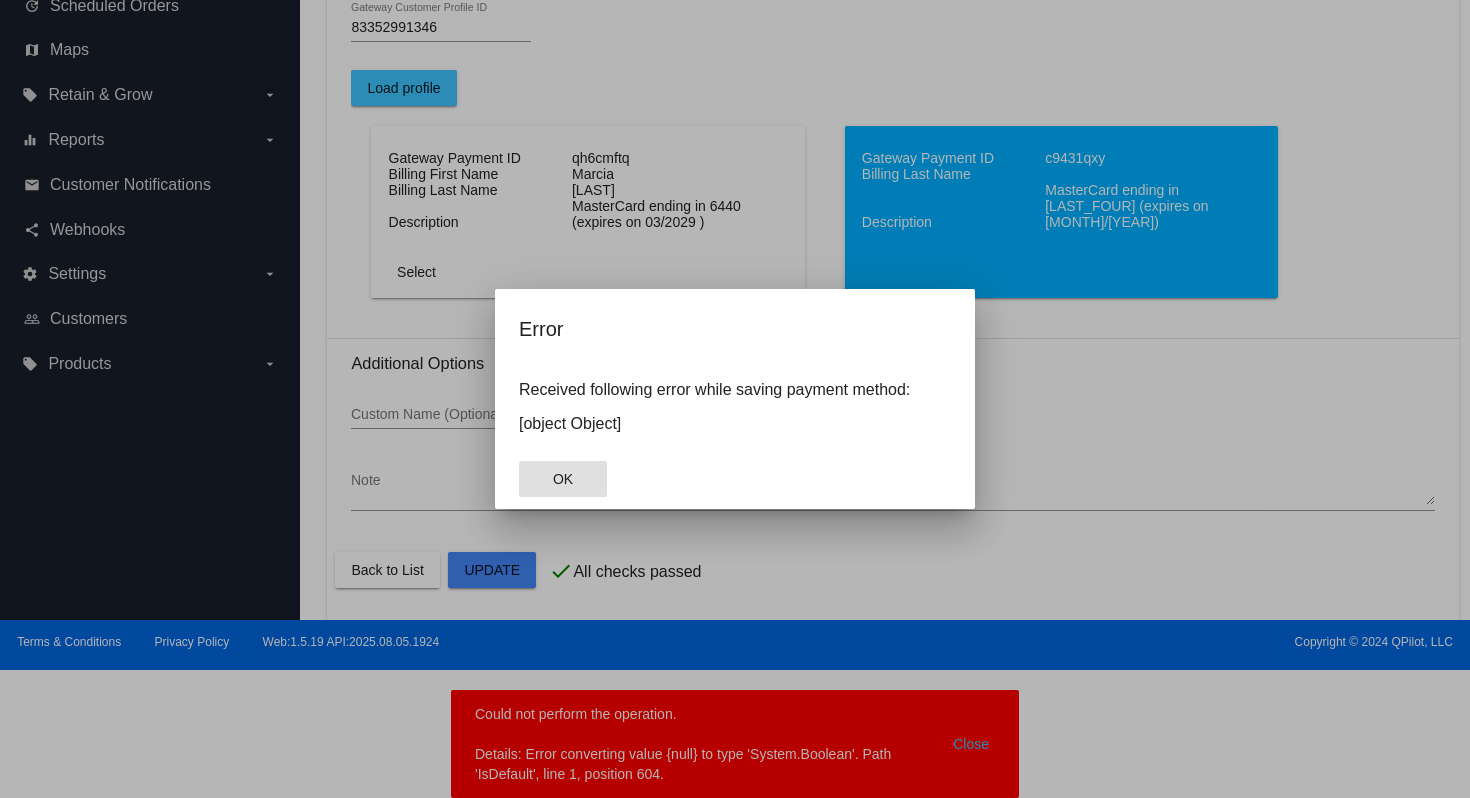 click on "OK" 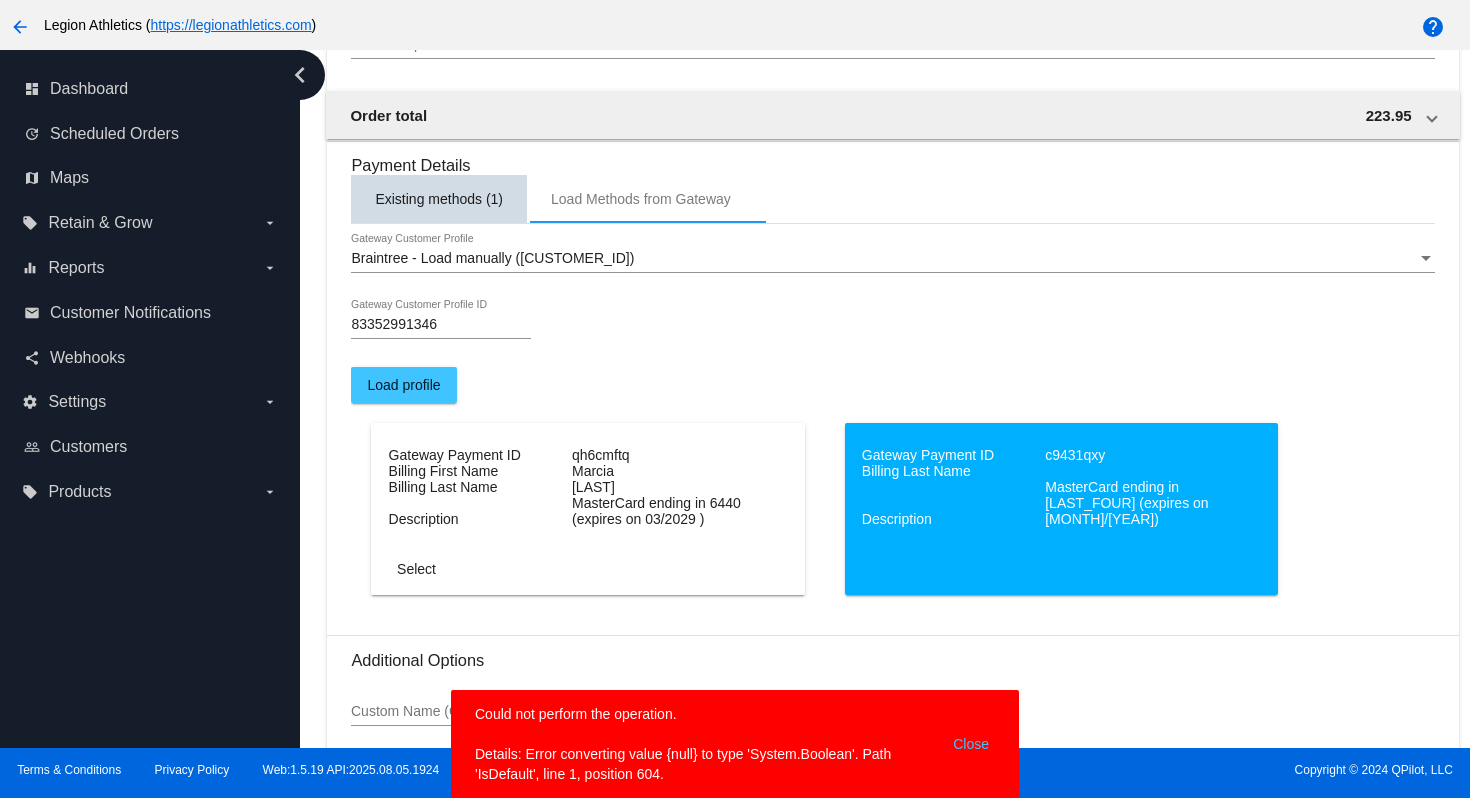 click on "Existing methods (1)" at bounding box center [439, 199] 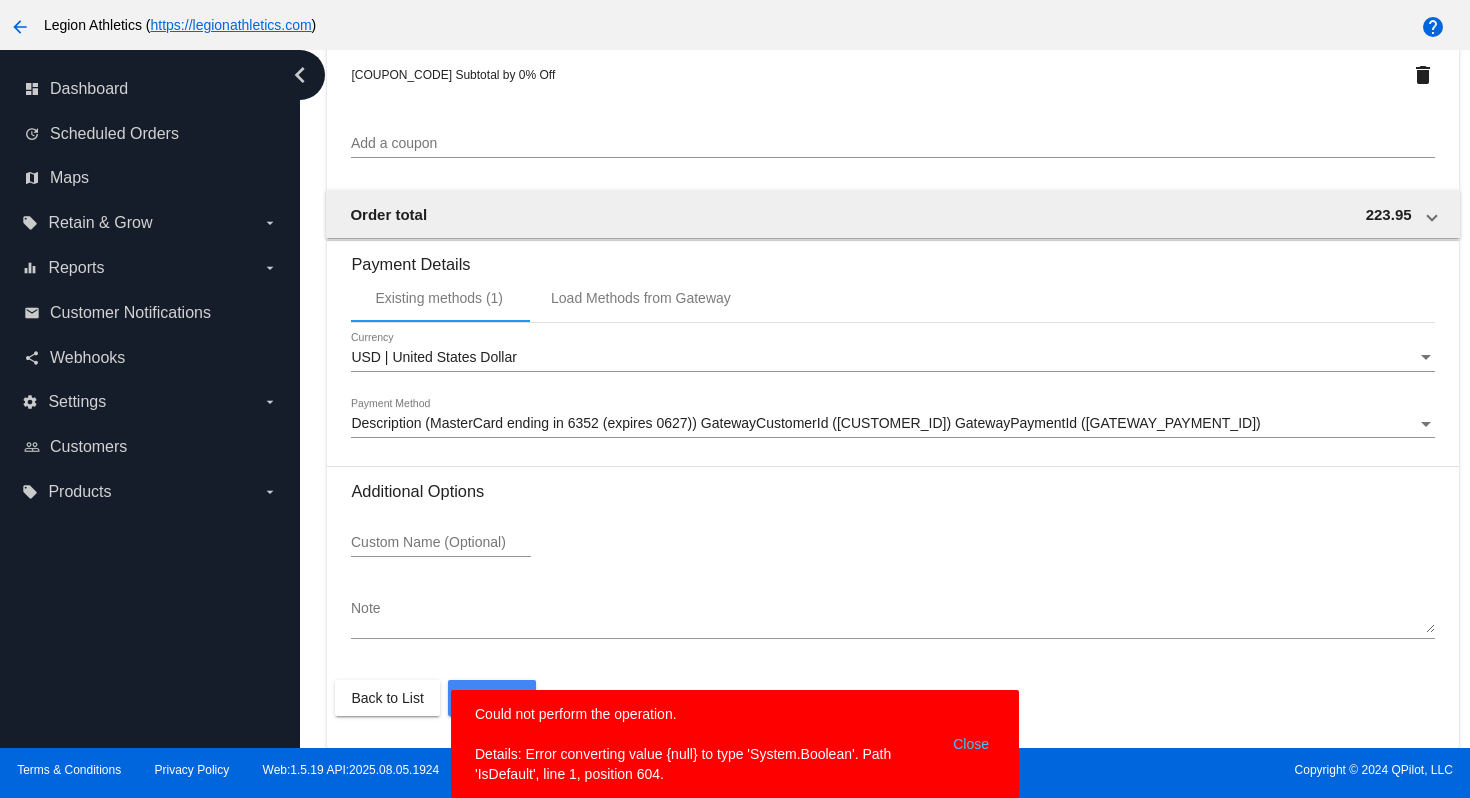 click on "Description (MasterCard ending in 6352 (expires 0627)) GatewayCustomerId ([CUSTOMER_ID])
GatewayPaymentId ([GATEWAY_PAYMENT_ID])" at bounding box center (805, 423) 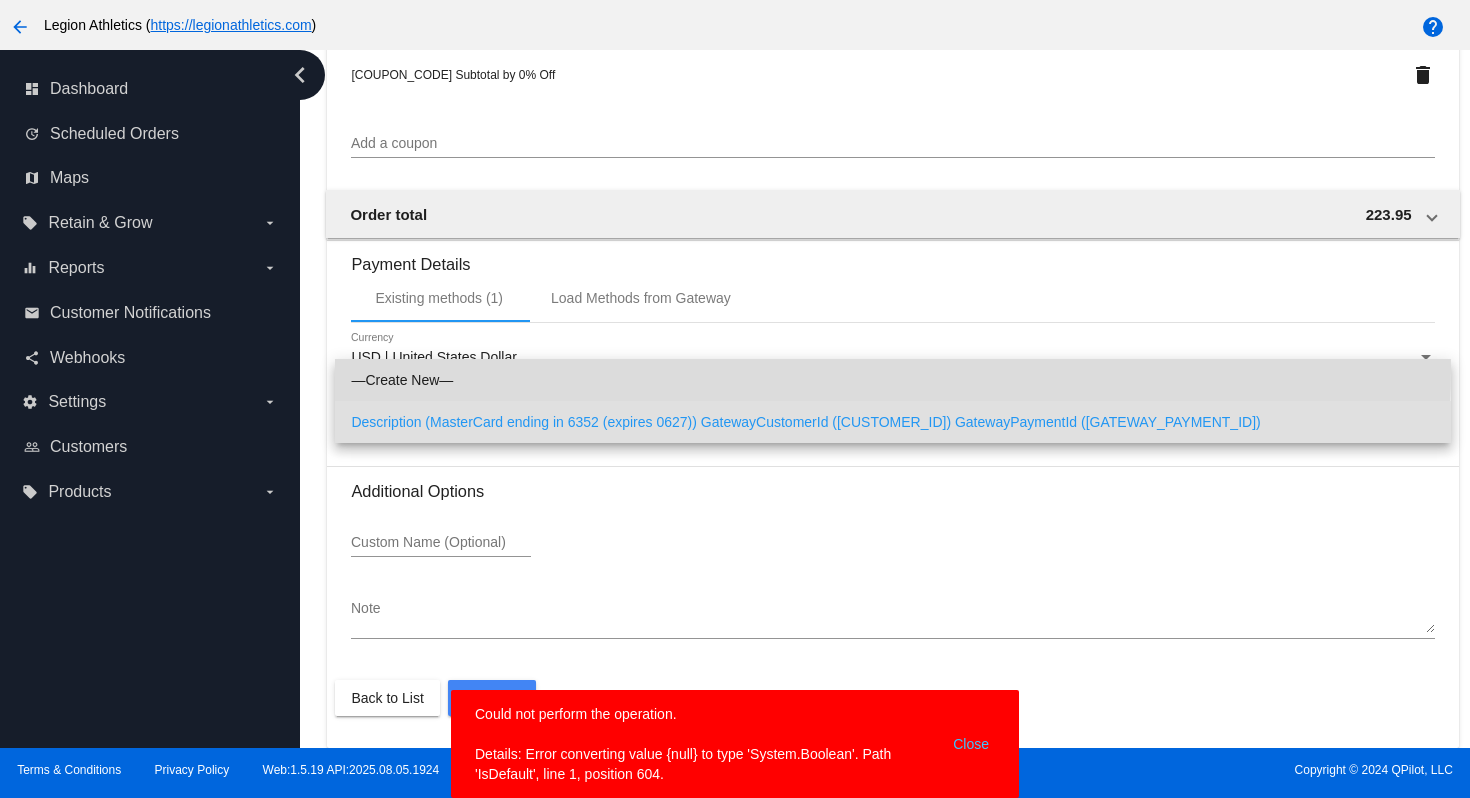 click on "—Create New—" at bounding box center [892, 380] 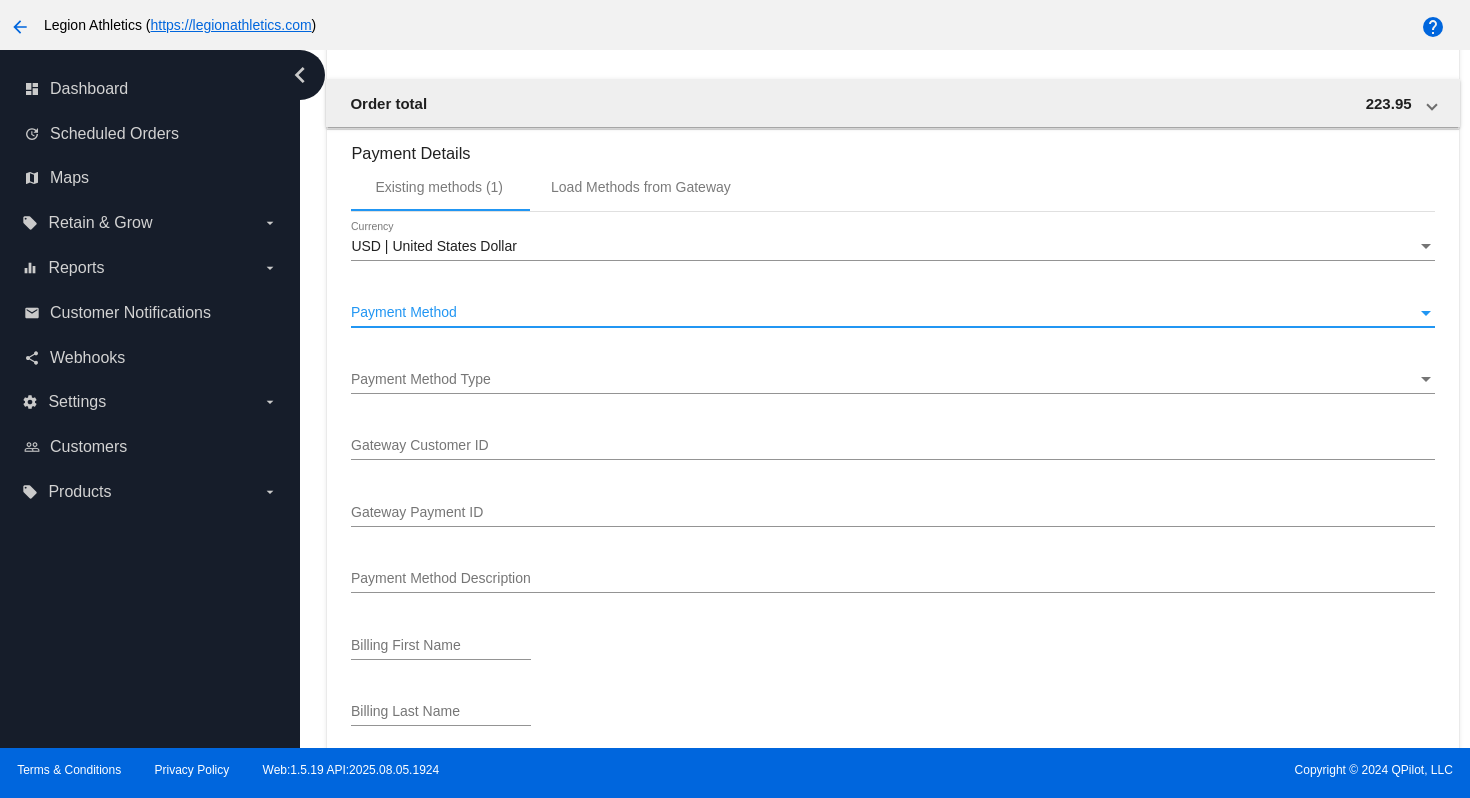 scroll, scrollTop: 2252, scrollLeft: 0, axis: vertical 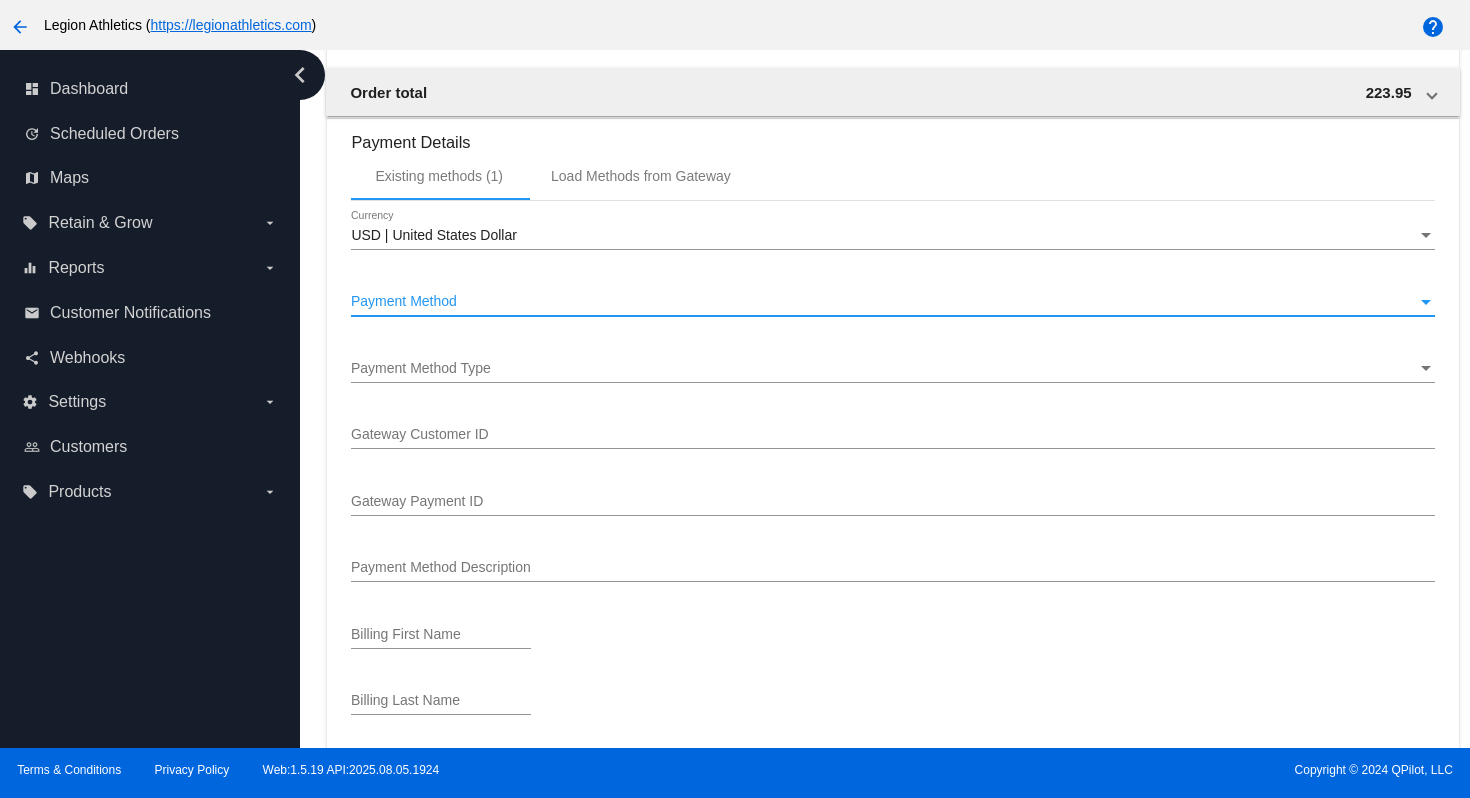 click on "Payment Method Type" at bounding box center (883, 369) 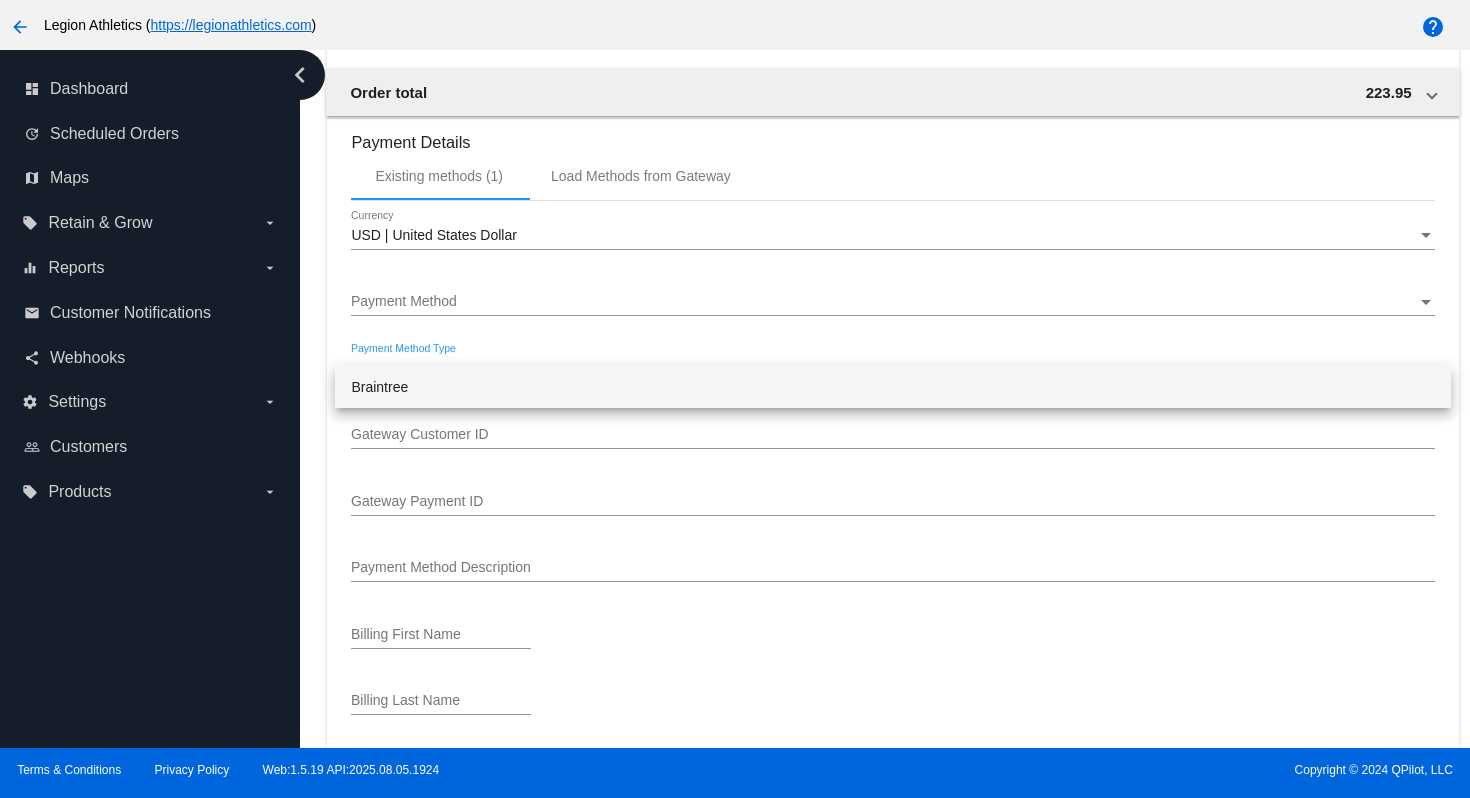 click on "Braintree" at bounding box center (892, 387) 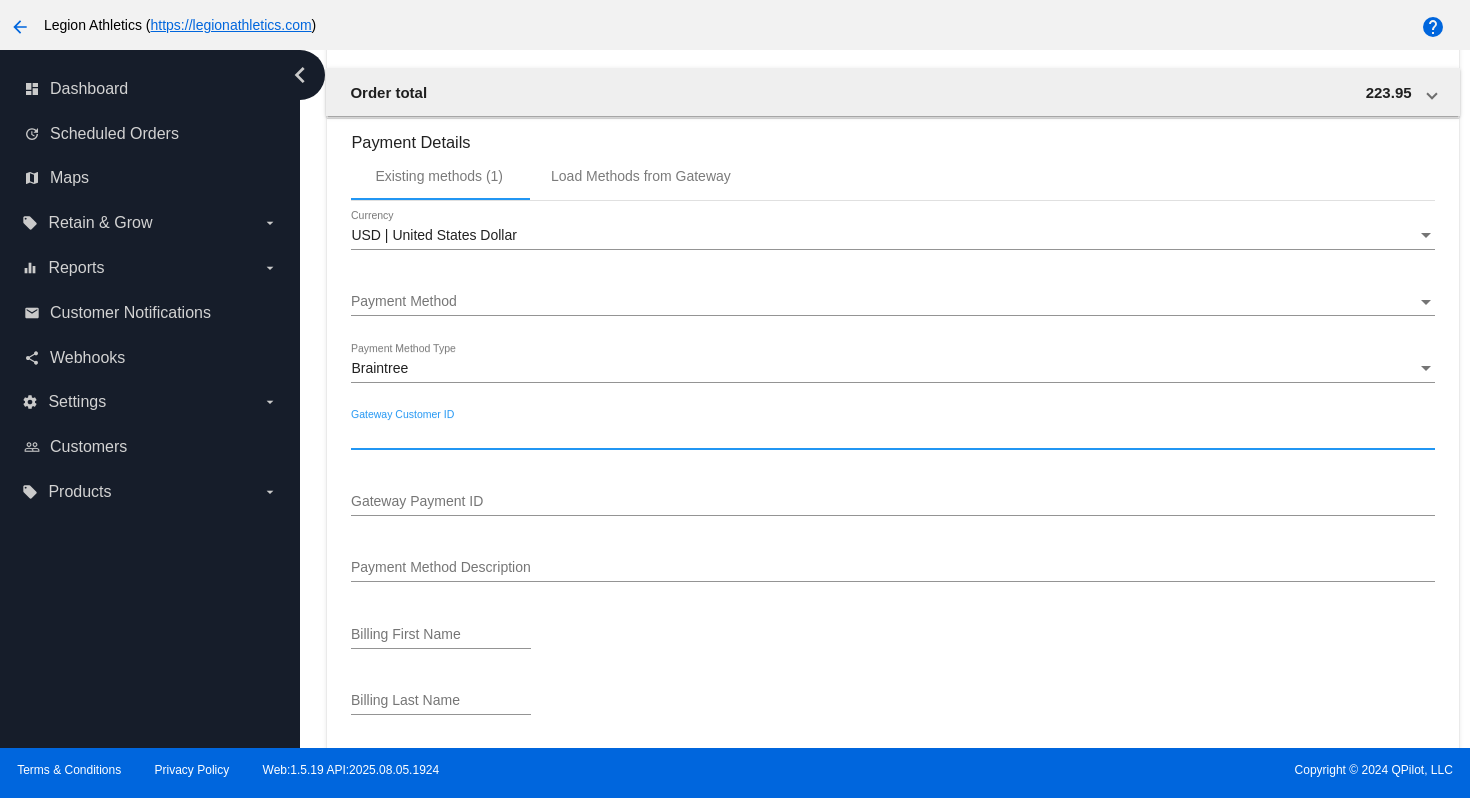 click on "Gateway Customer ID" at bounding box center (892, 435) 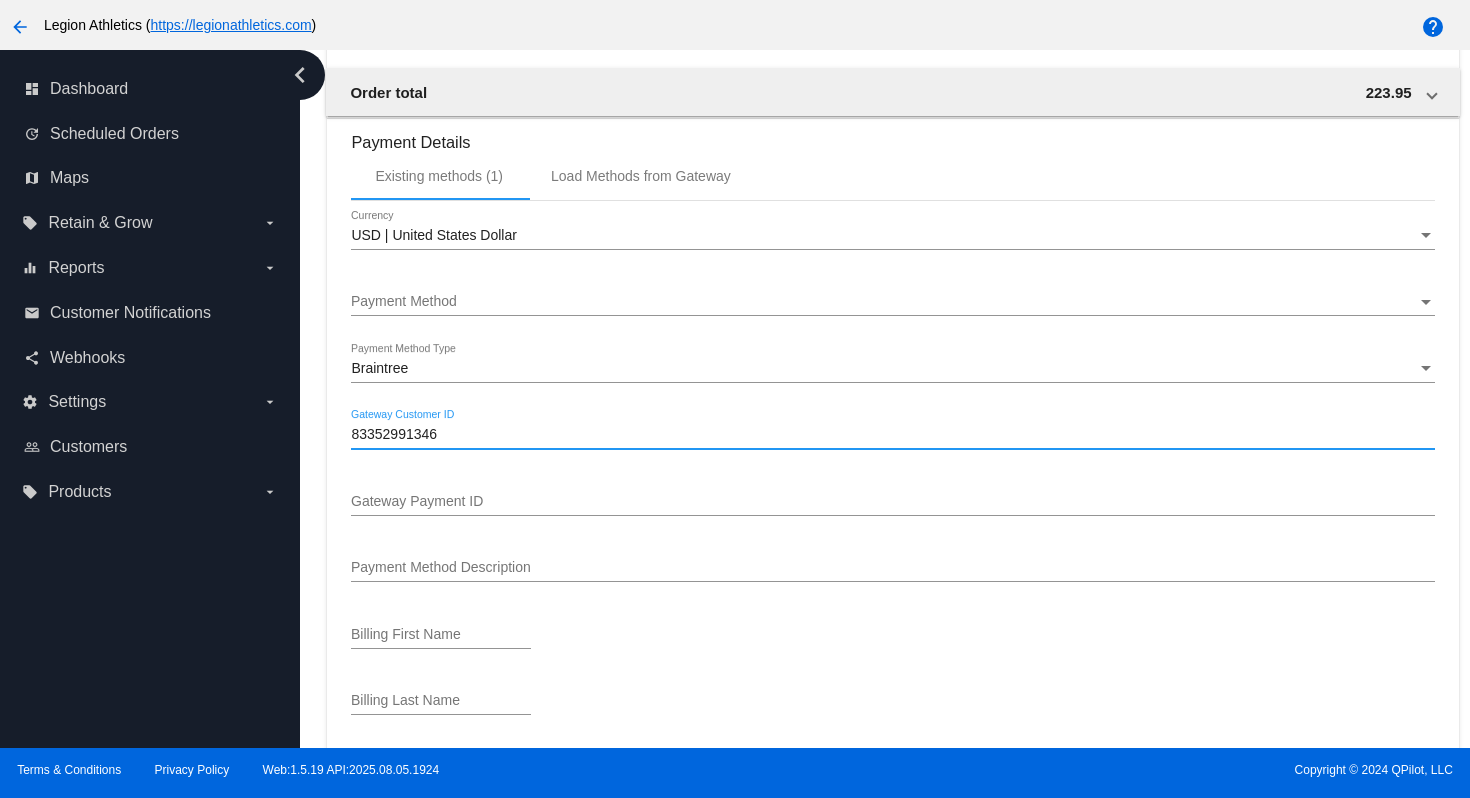 type on "83352991346" 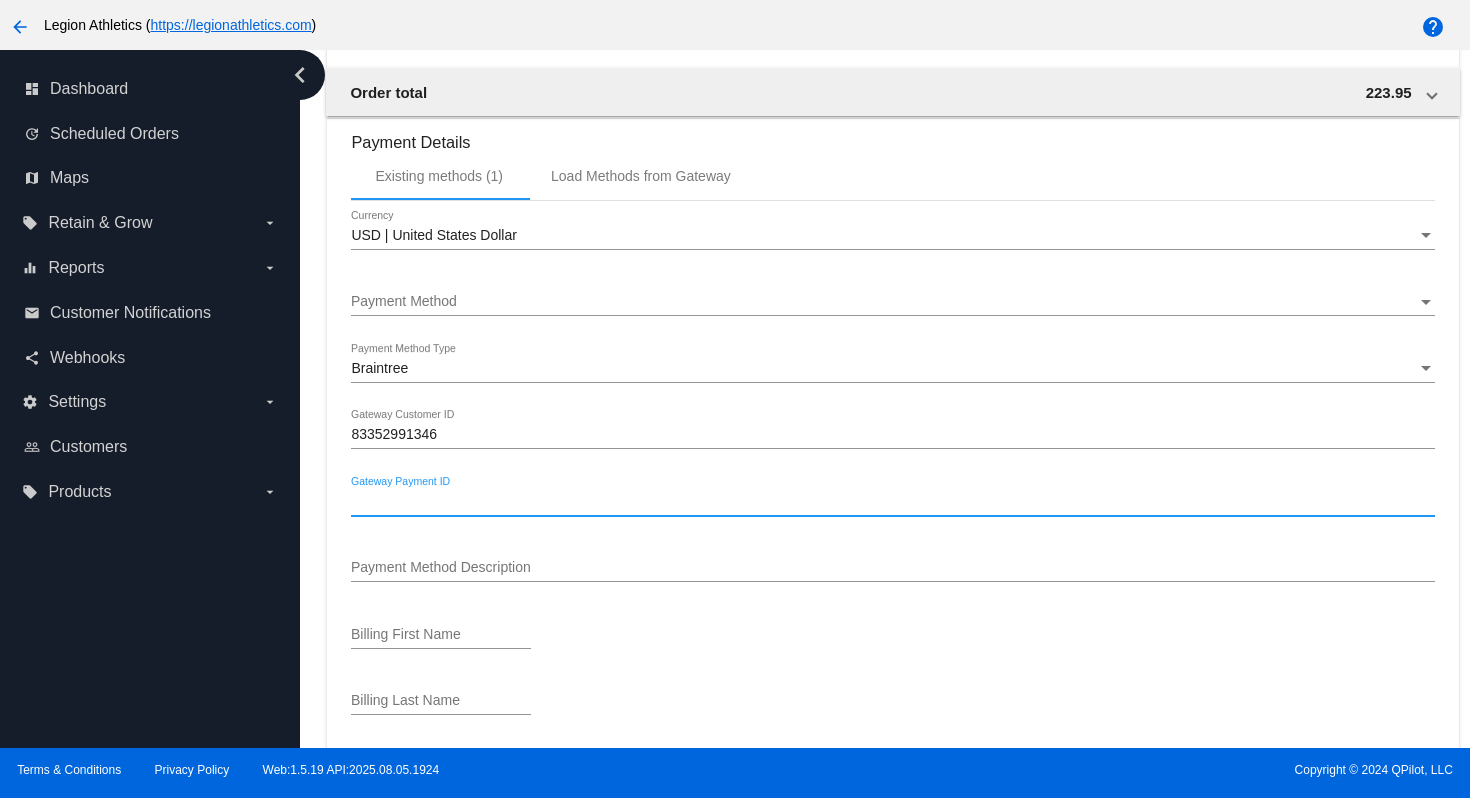 paste on "qh6cmftq" 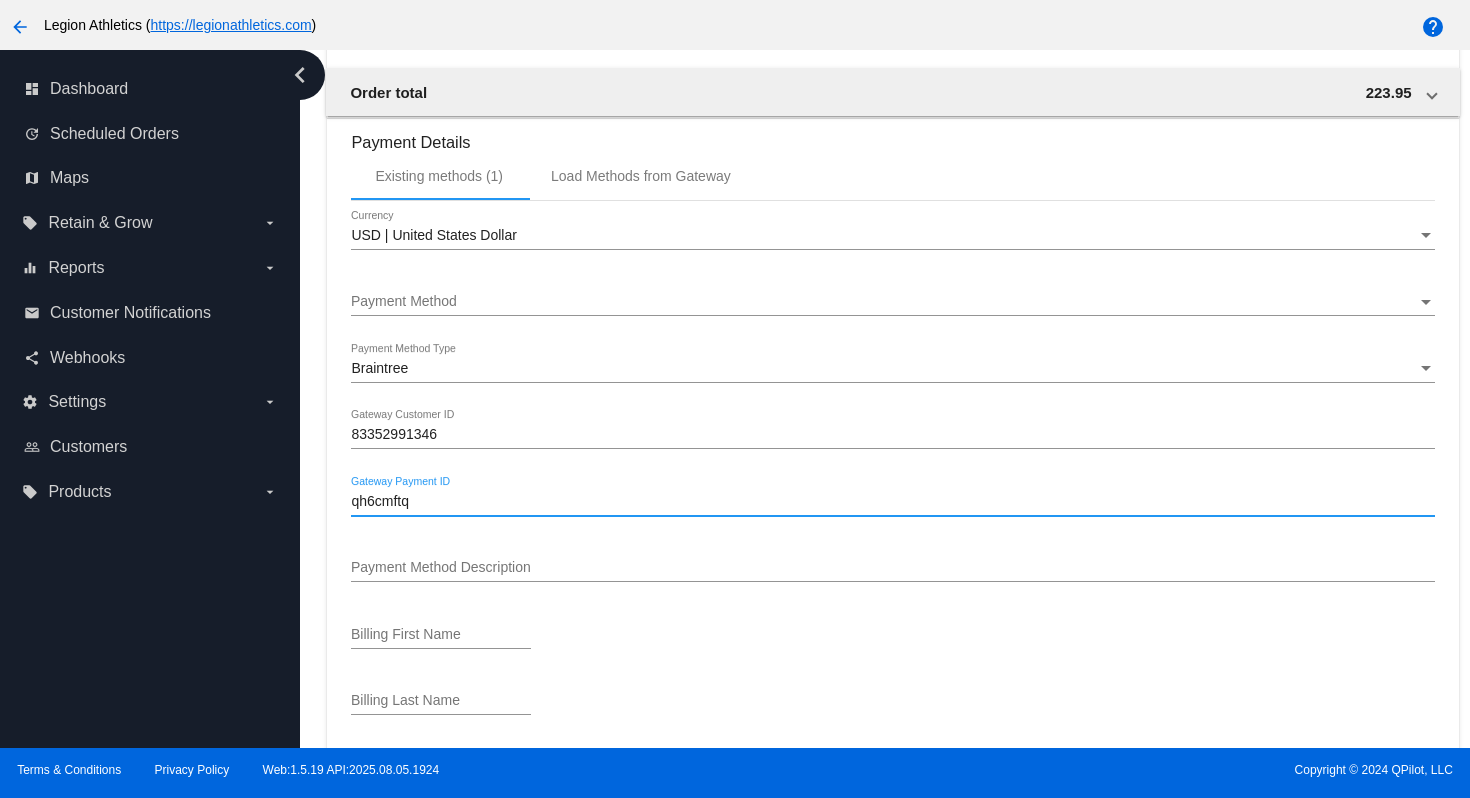 type on "qh6cmftq" 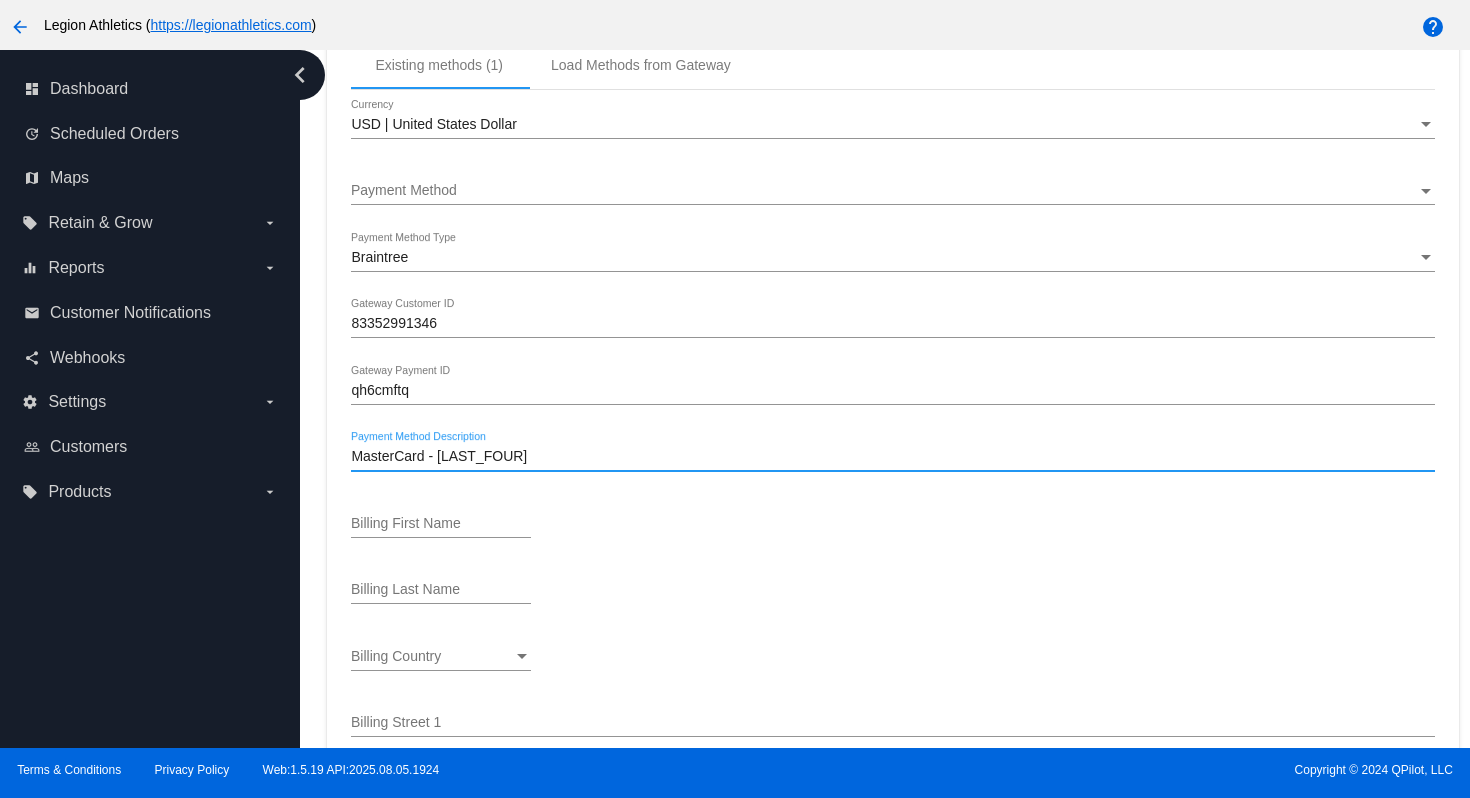 scroll, scrollTop: 2382, scrollLeft: 0, axis: vertical 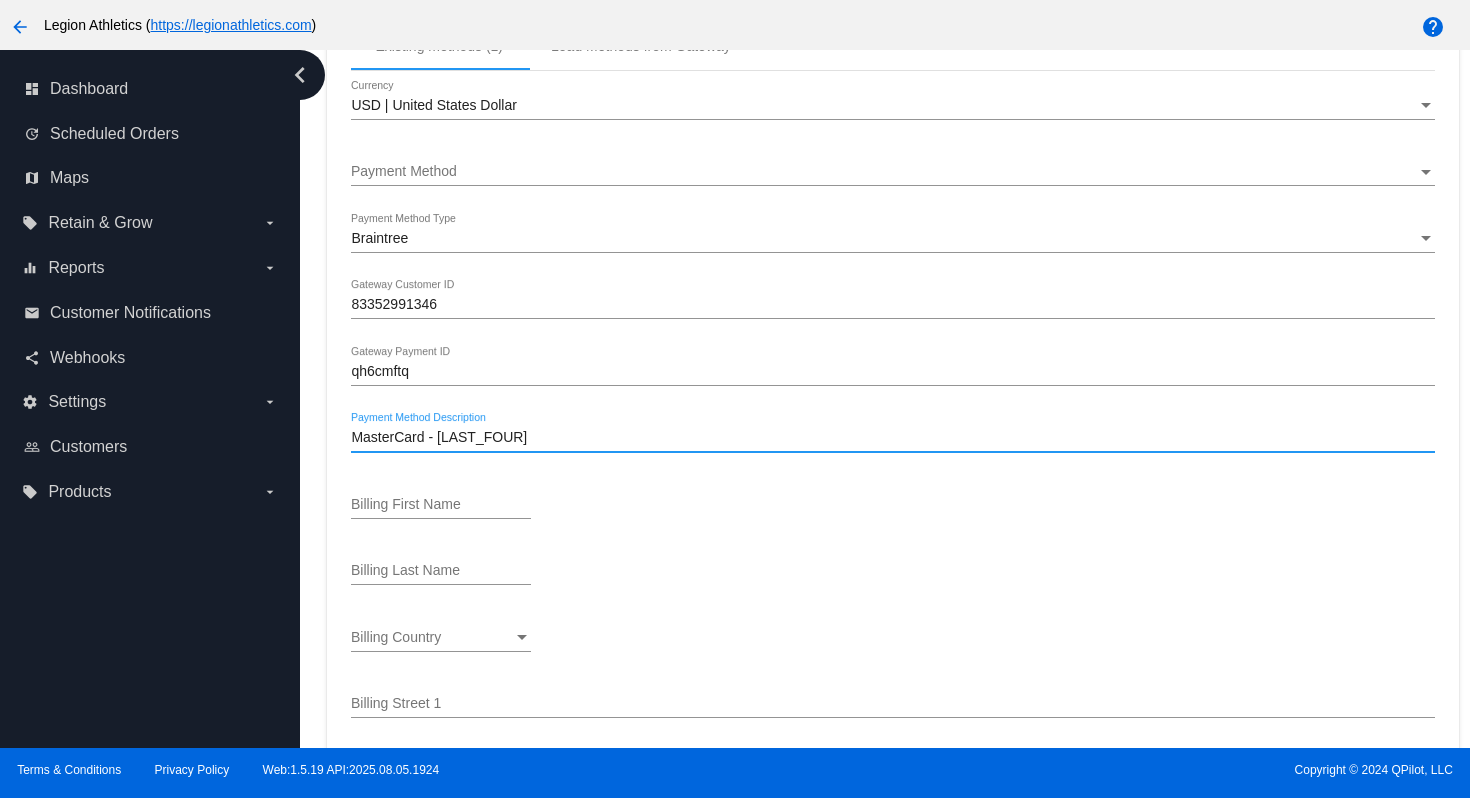 type on "MasterCard - [LAST_FOUR]" 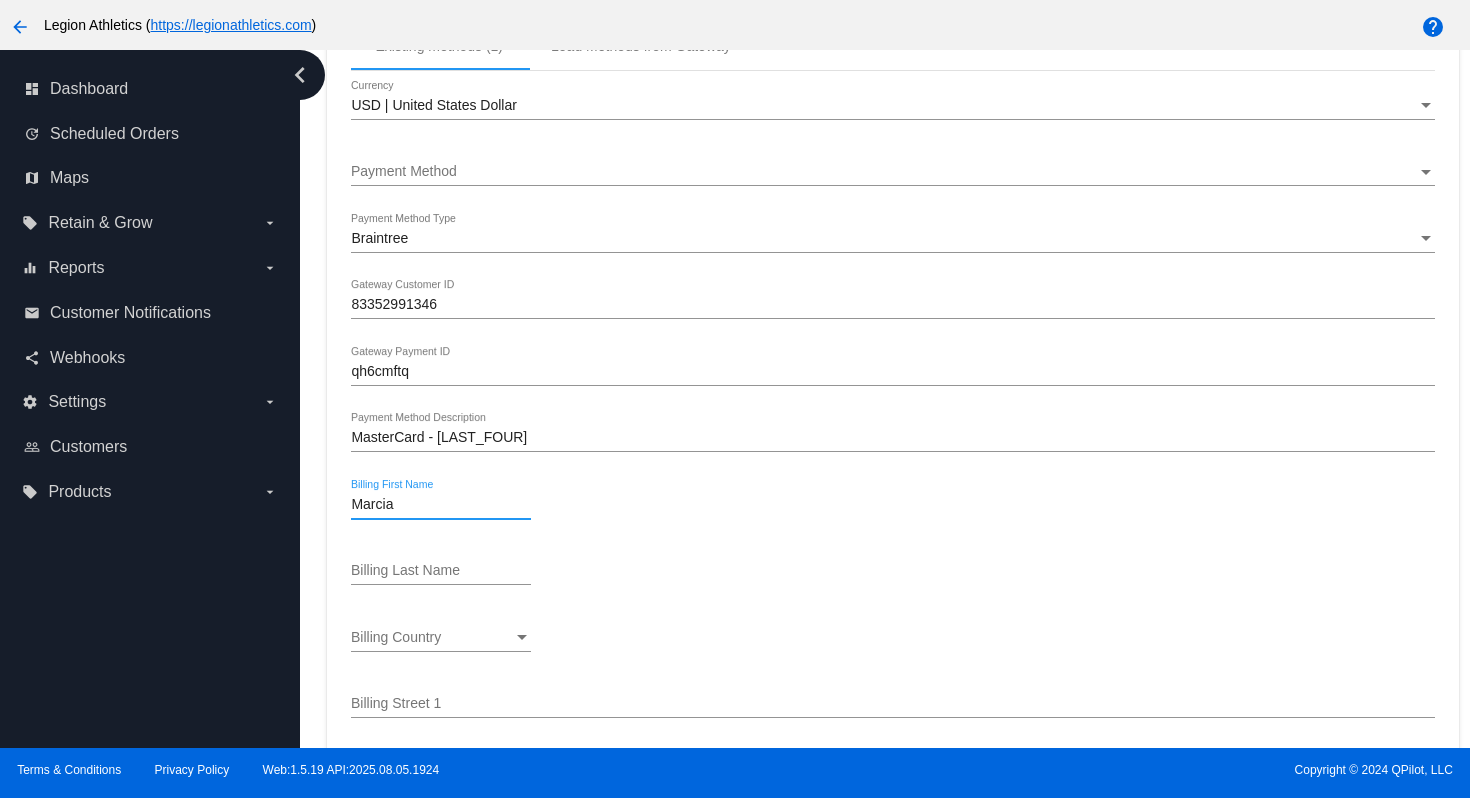 type on "Marcia" 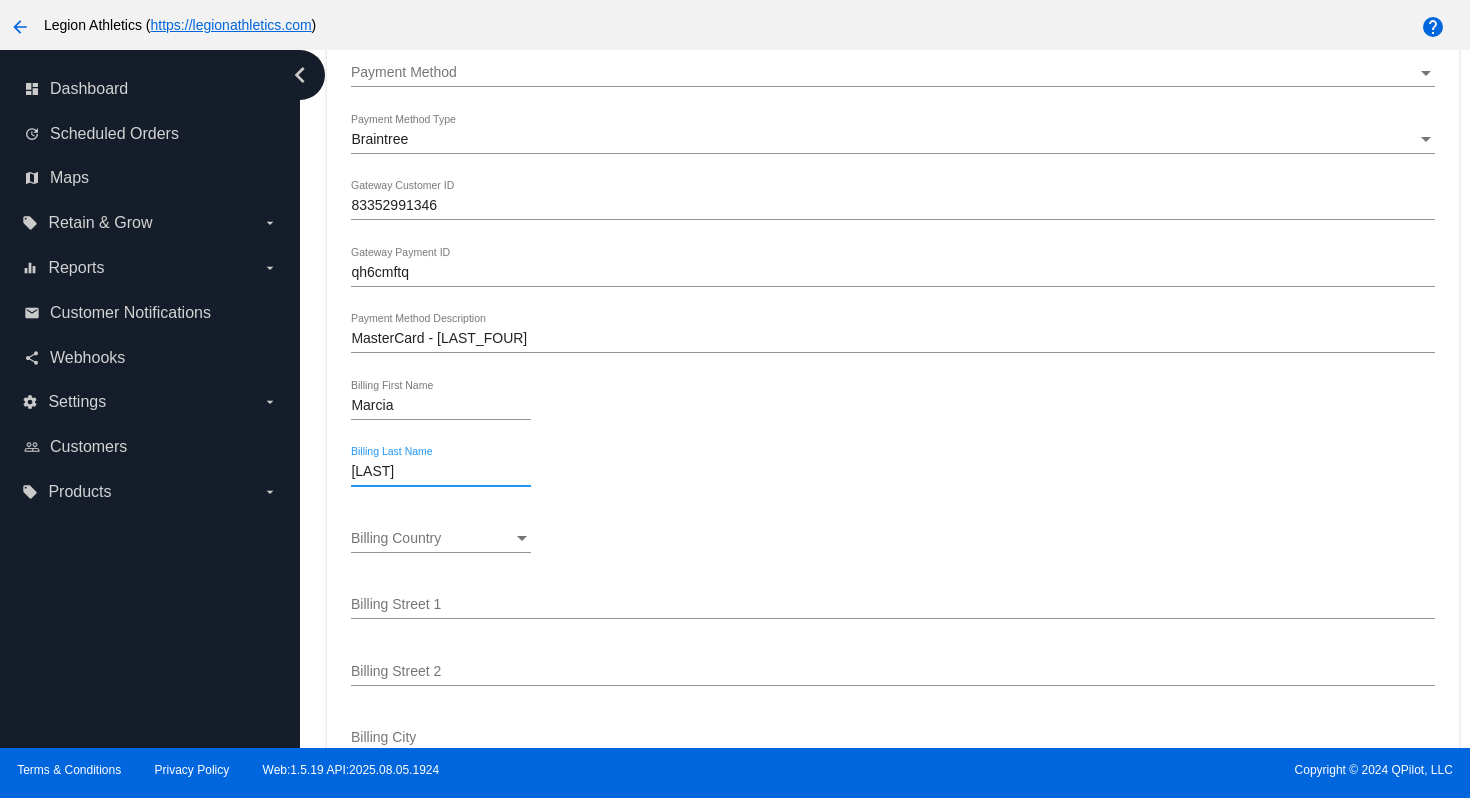 scroll, scrollTop: 2486, scrollLeft: 0, axis: vertical 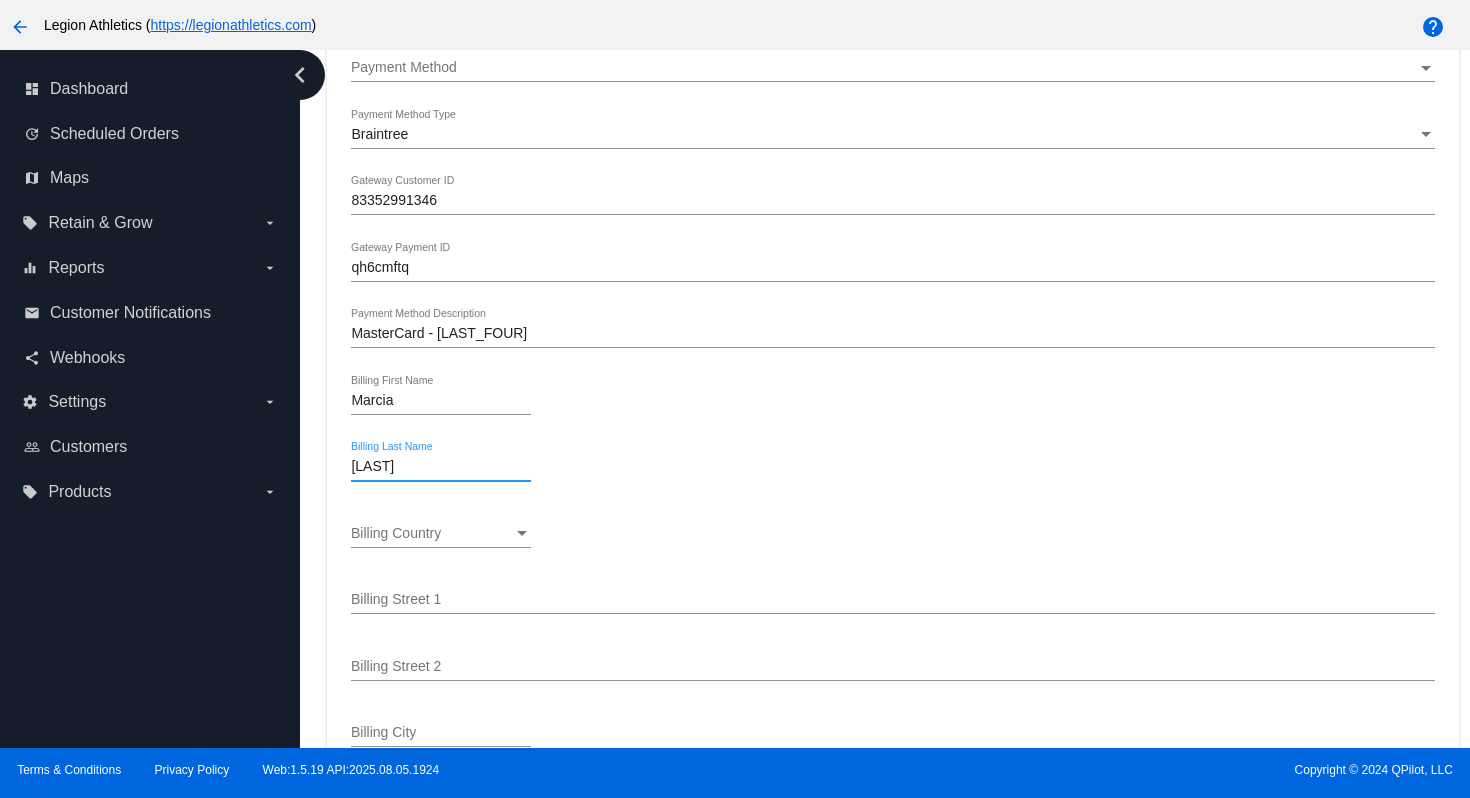 type on "[LAST]" 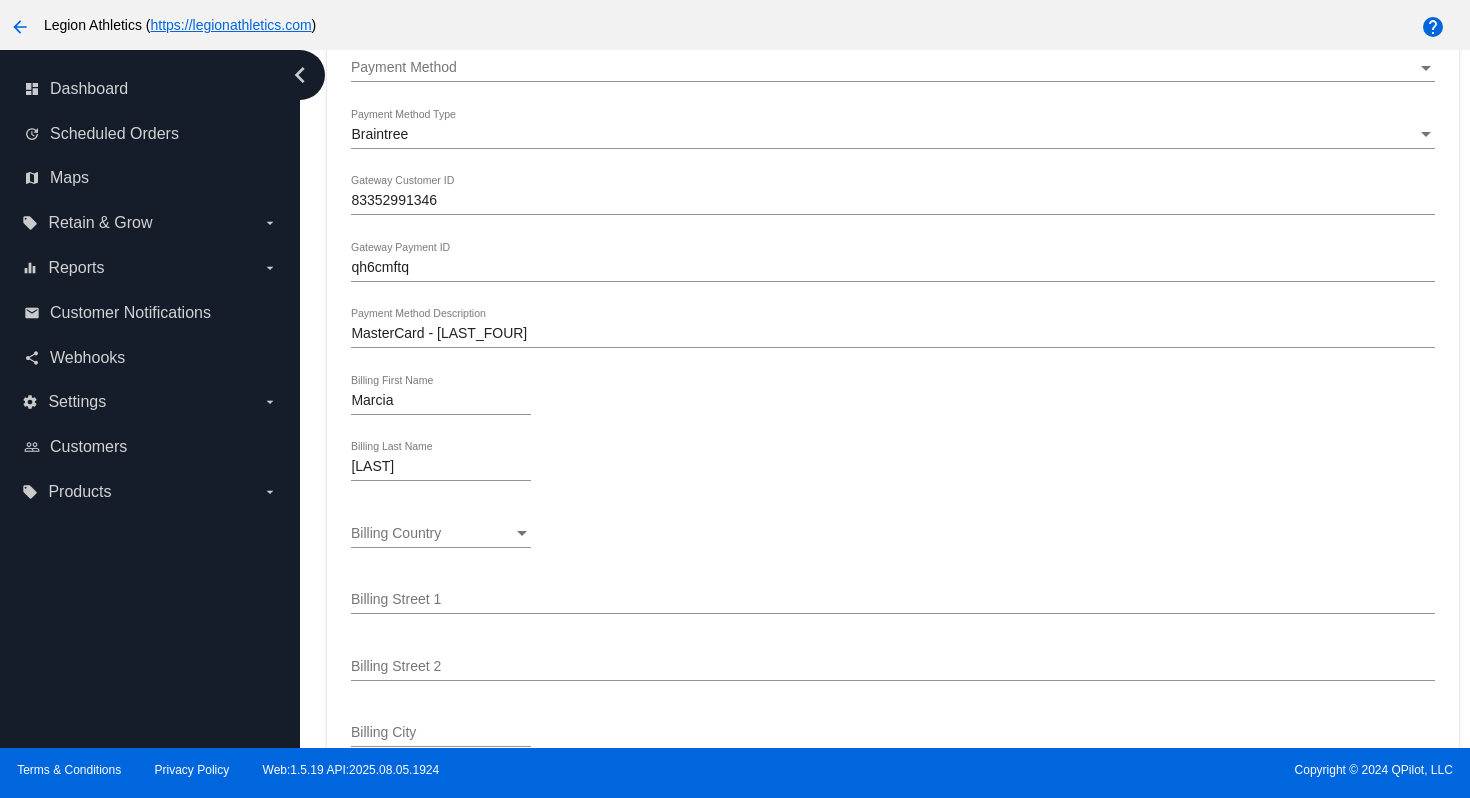 click on "Billing Country
Billing Country" at bounding box center [441, 528] 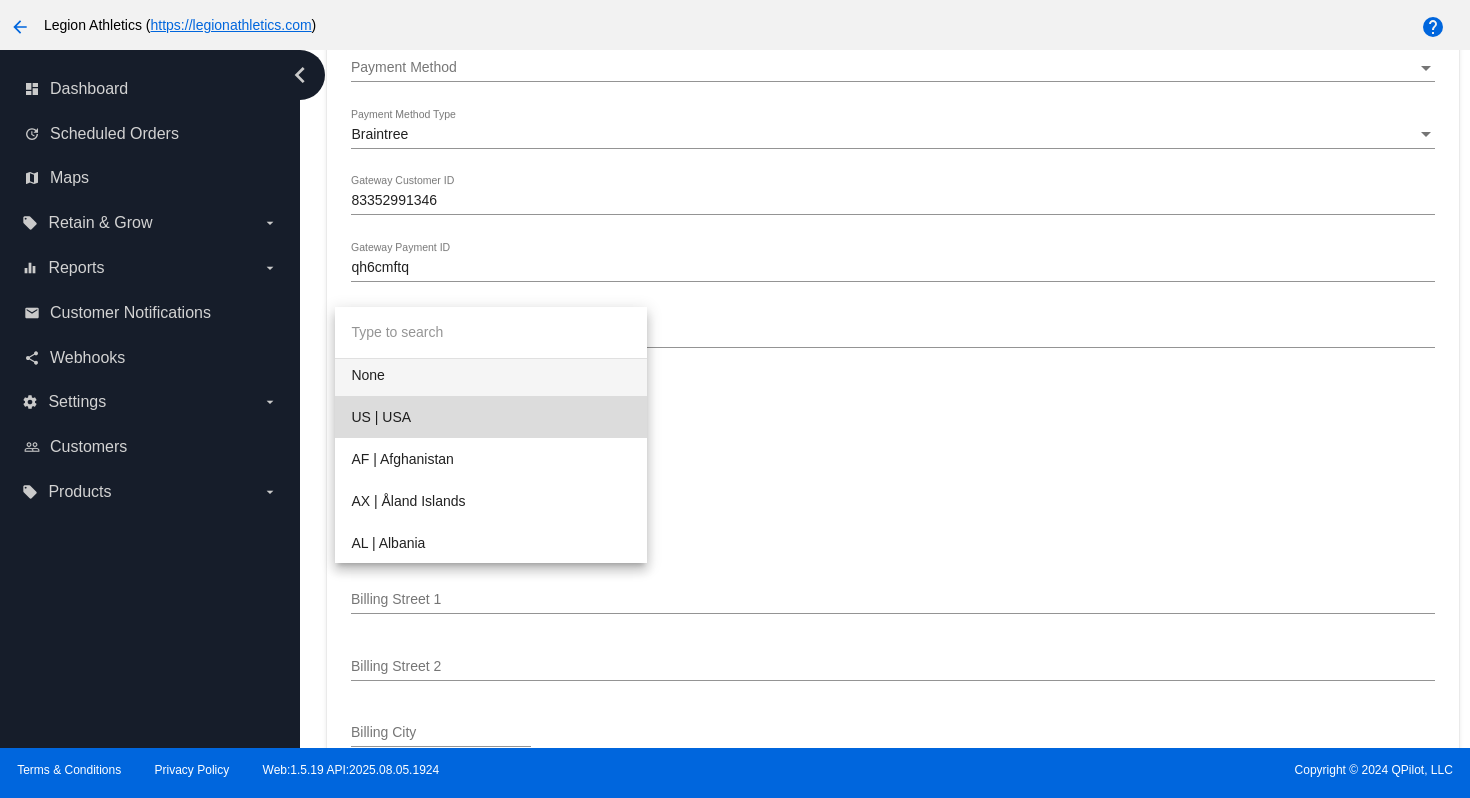 click on "US | USA" at bounding box center [491, 417] 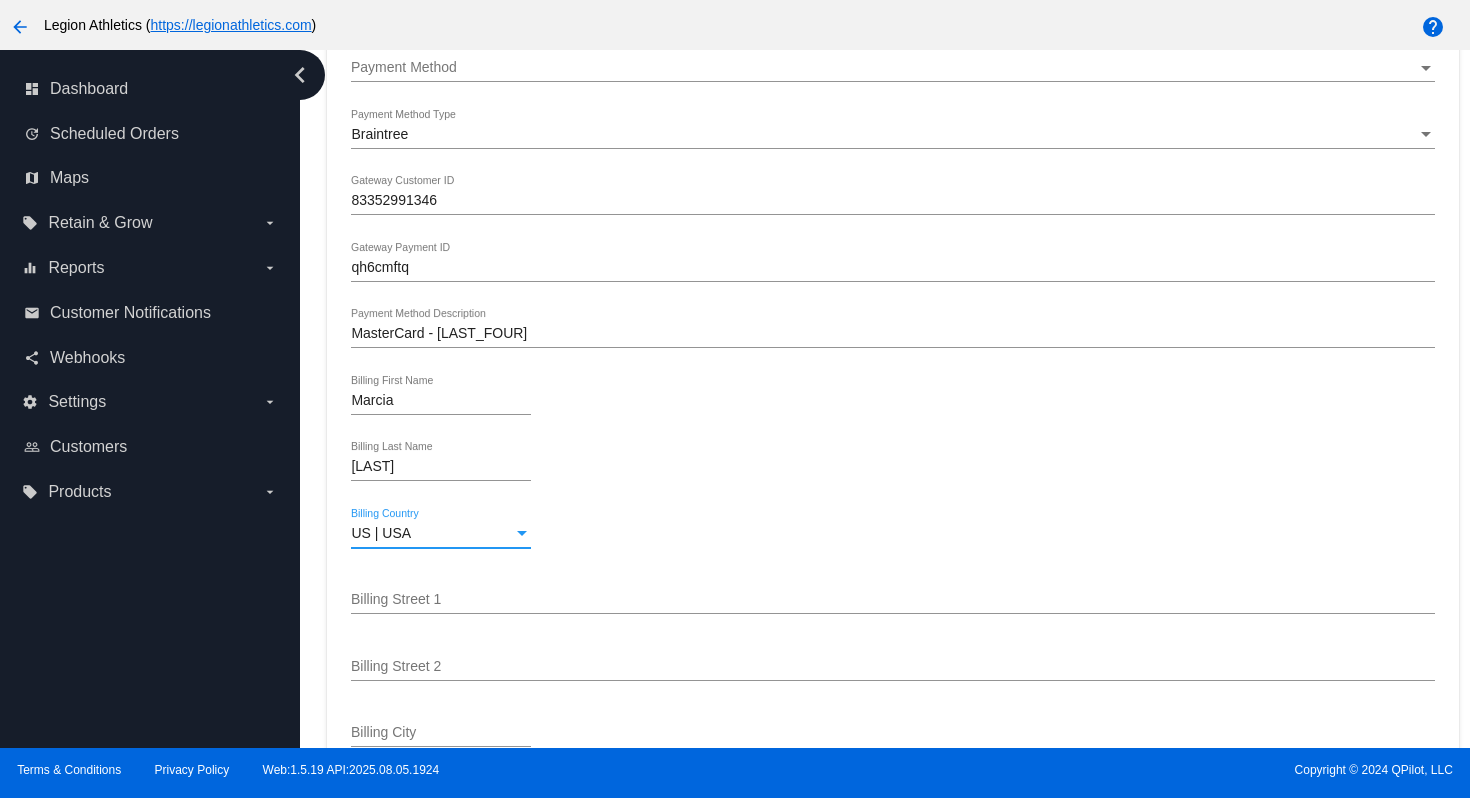 click on "Billing Street 1" at bounding box center [892, 600] 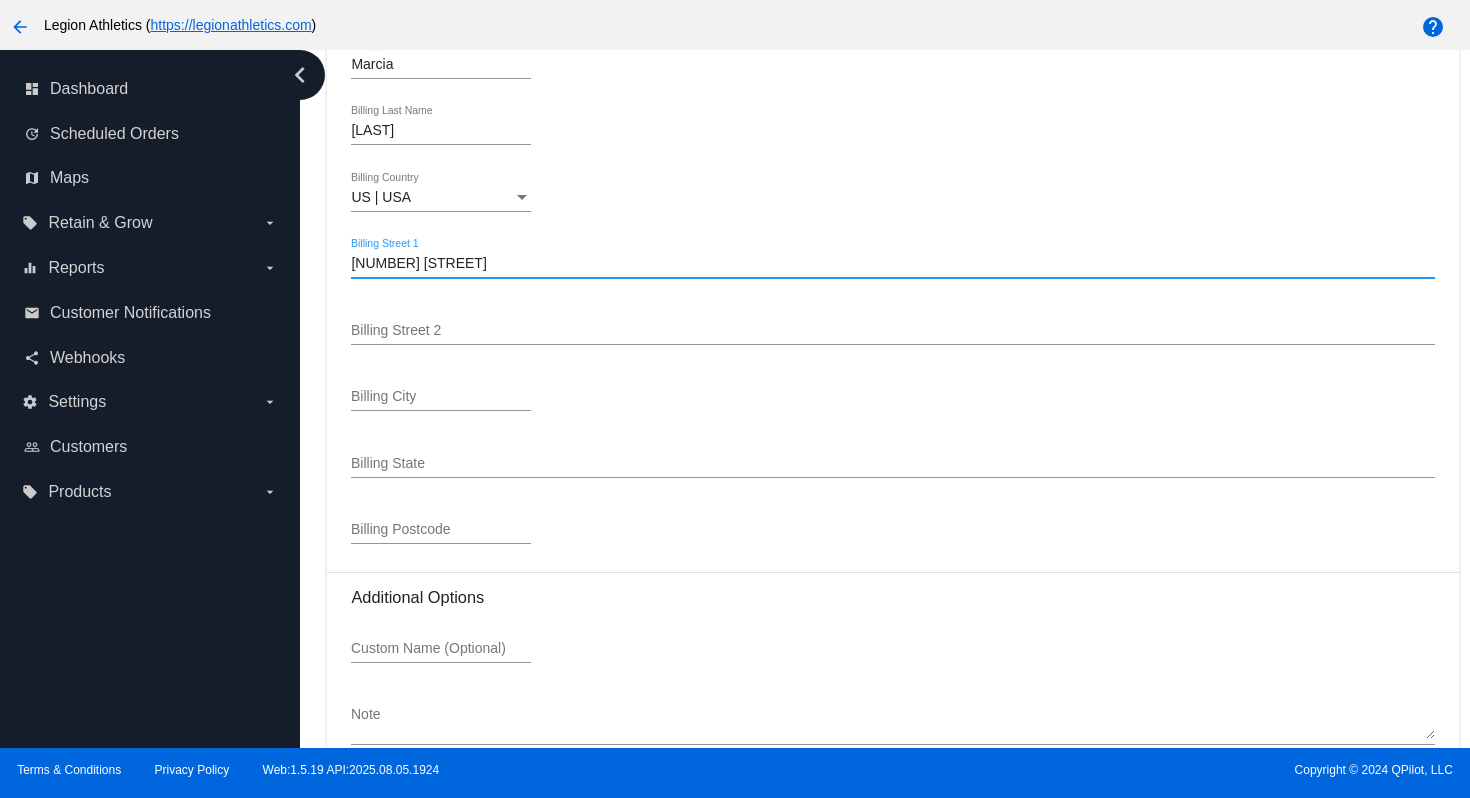 scroll, scrollTop: 2842, scrollLeft: 0, axis: vertical 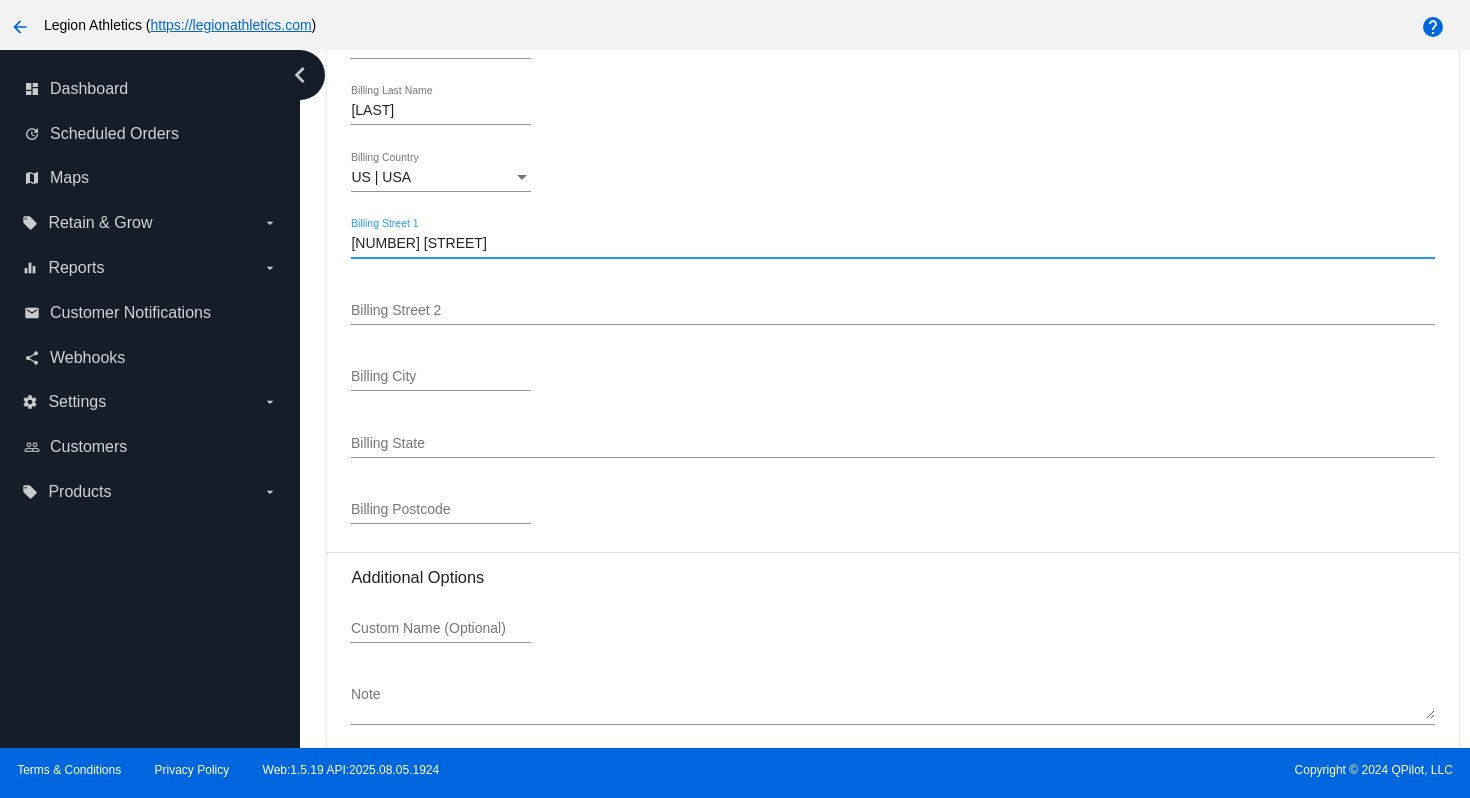 type on "[NUMBER] [STREET]" 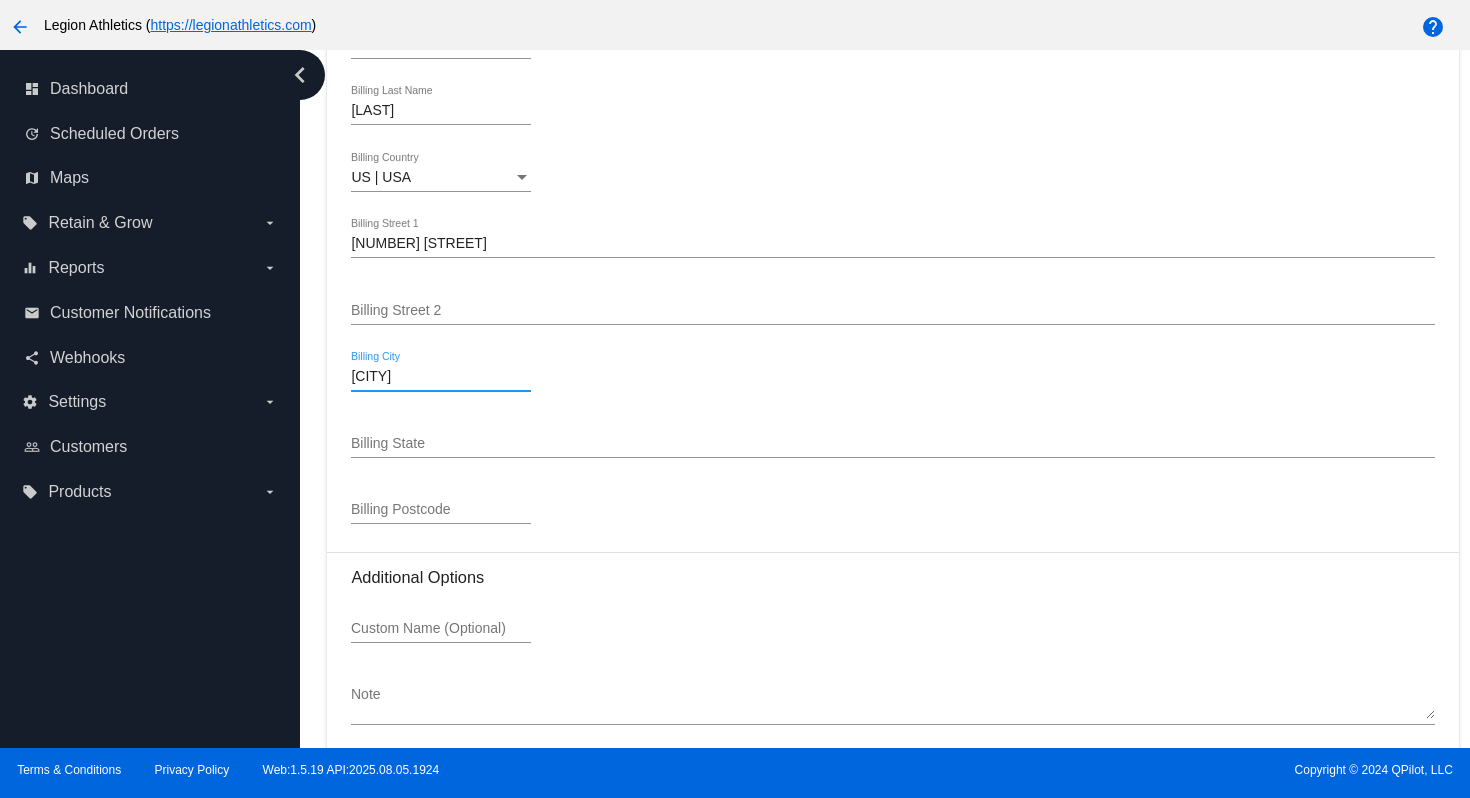 type on "[CITY]" 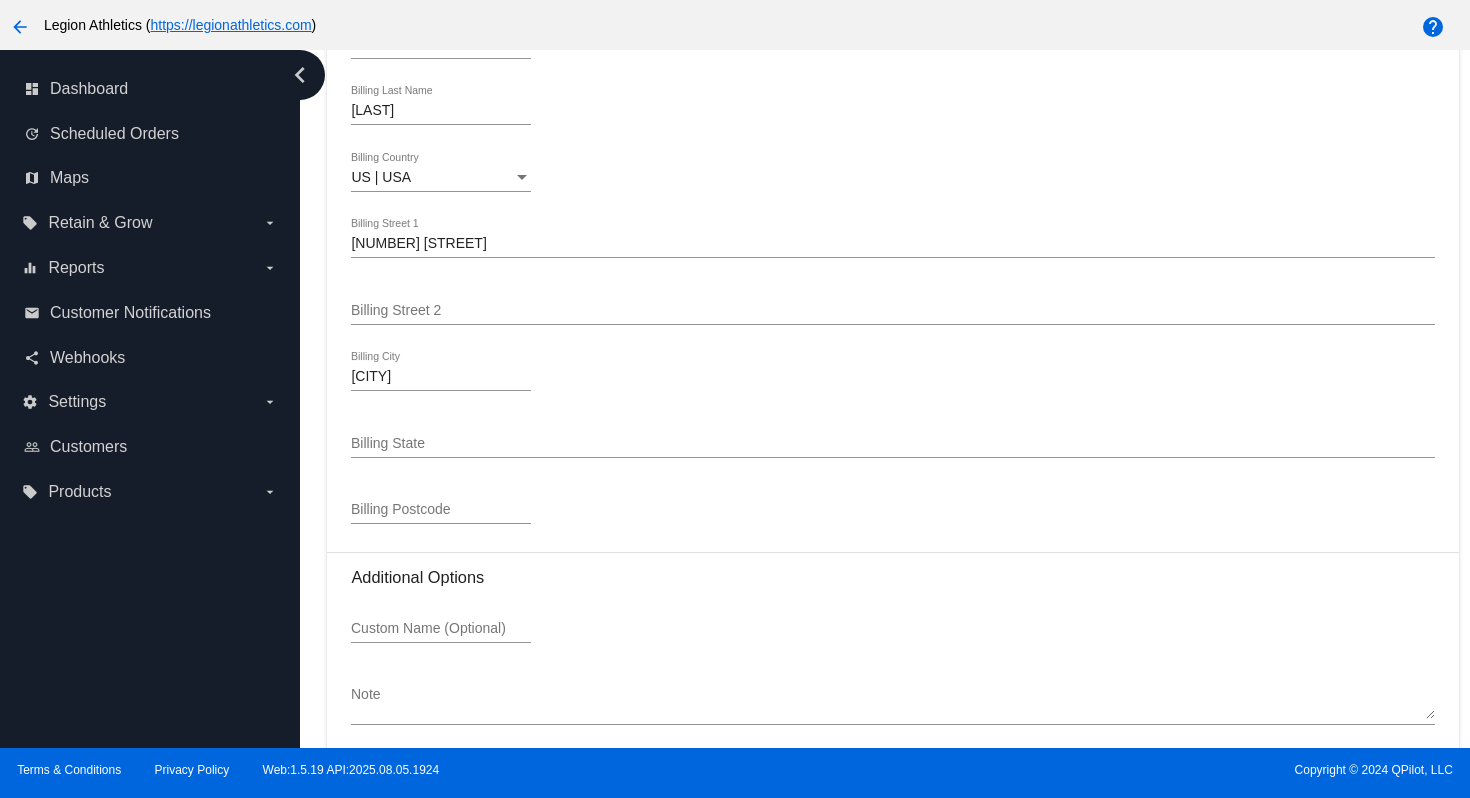 click on "Billing State" at bounding box center (892, 444) 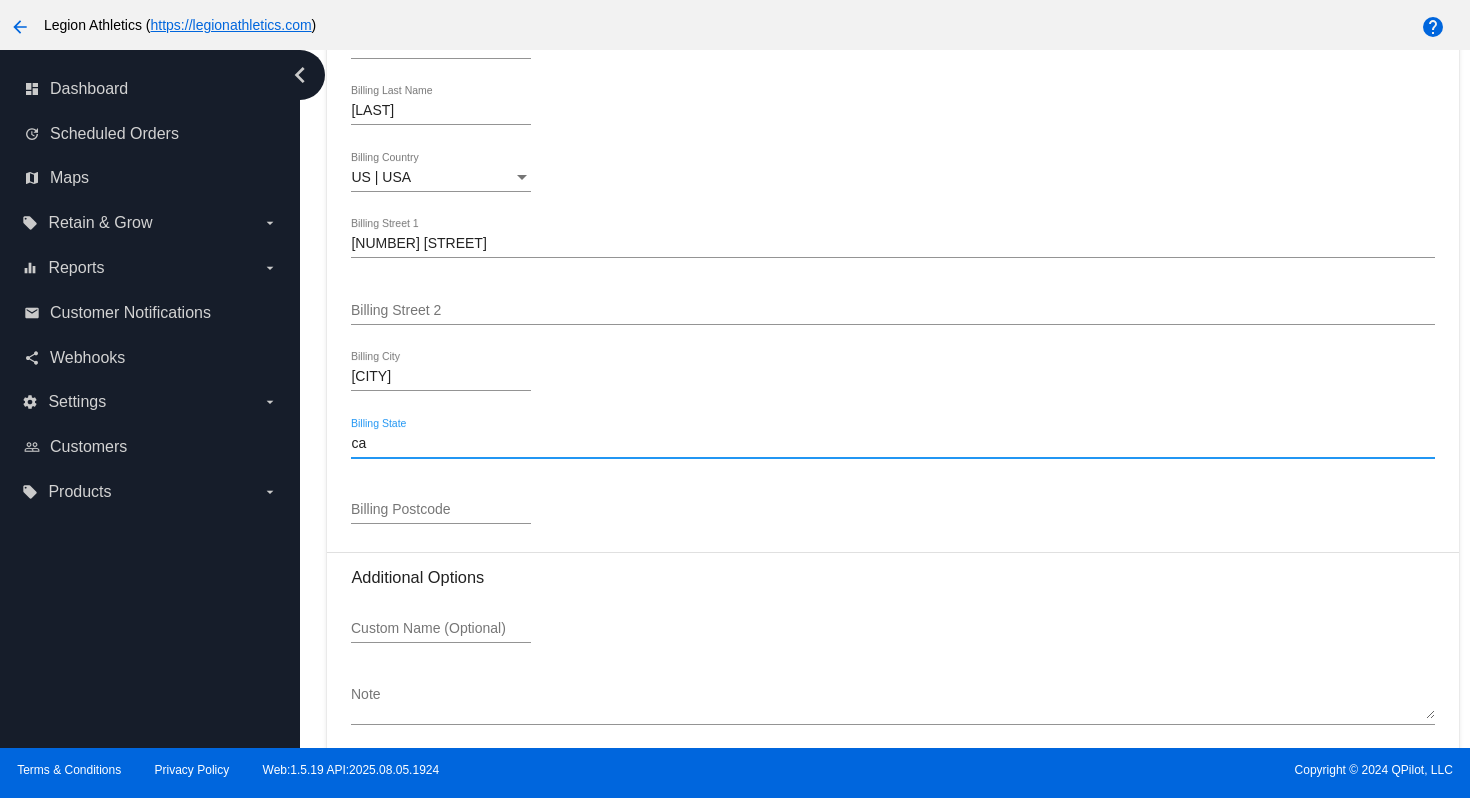type on "c" 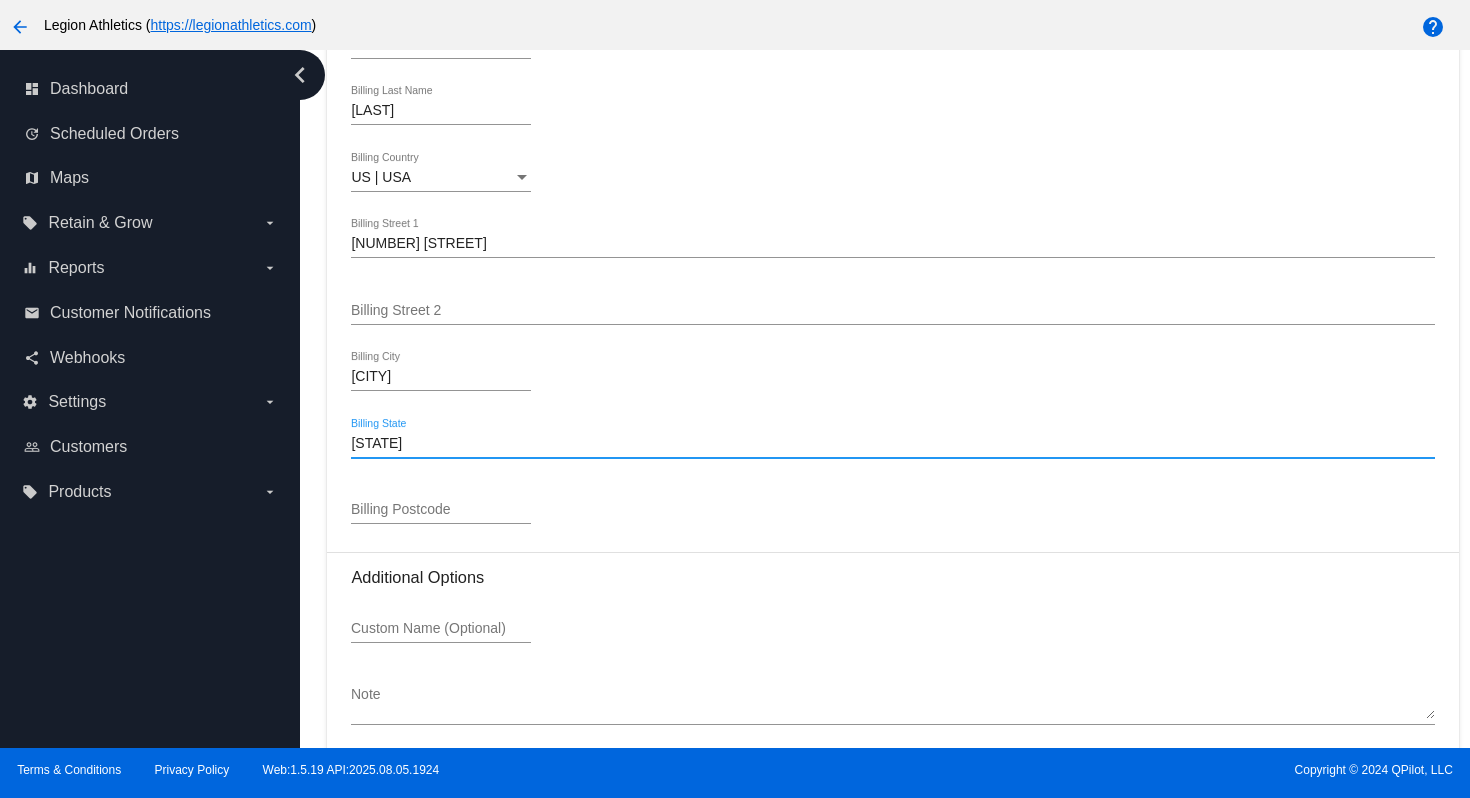 type on "[STATE]" 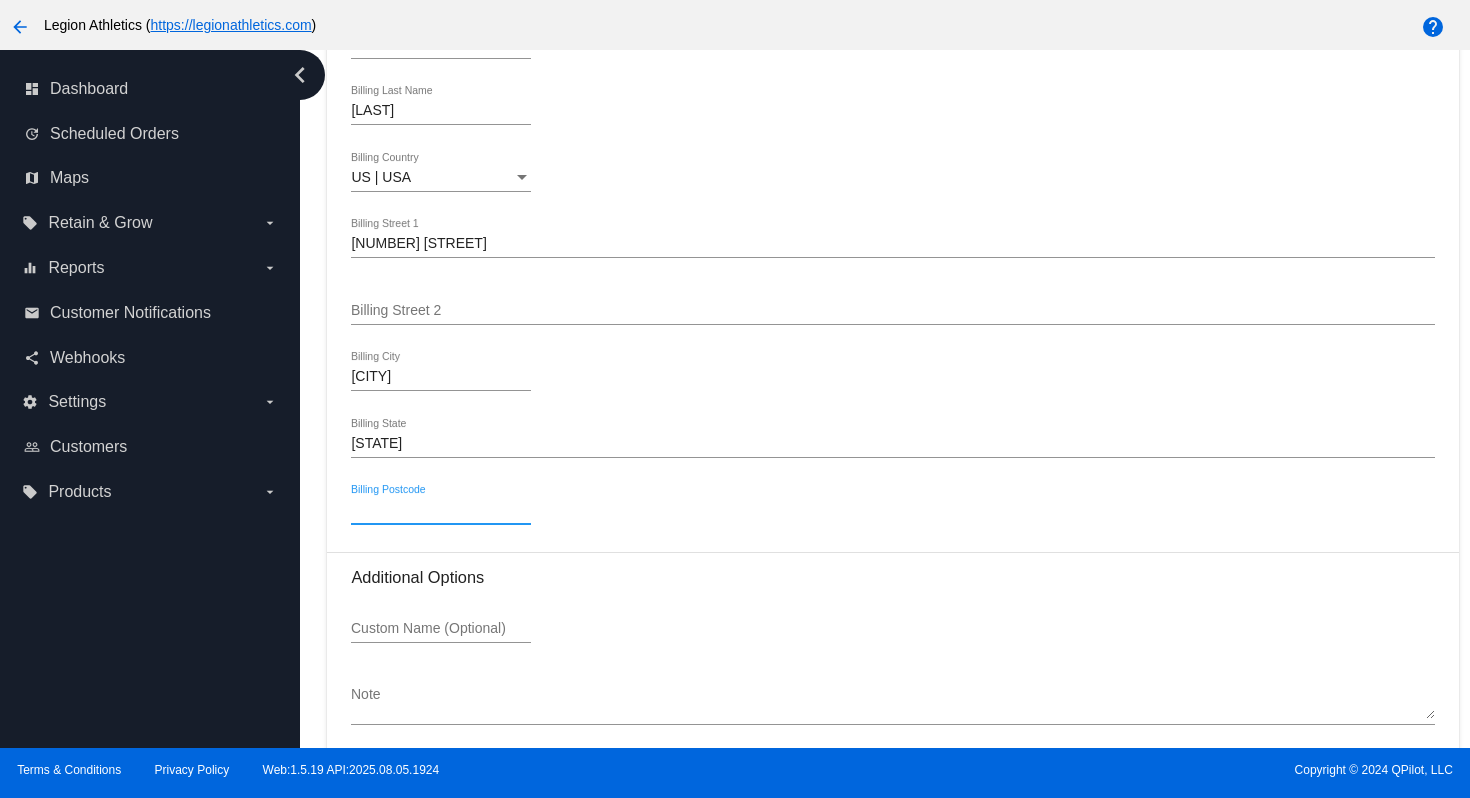 paste on "[POSTAL_CODE]" 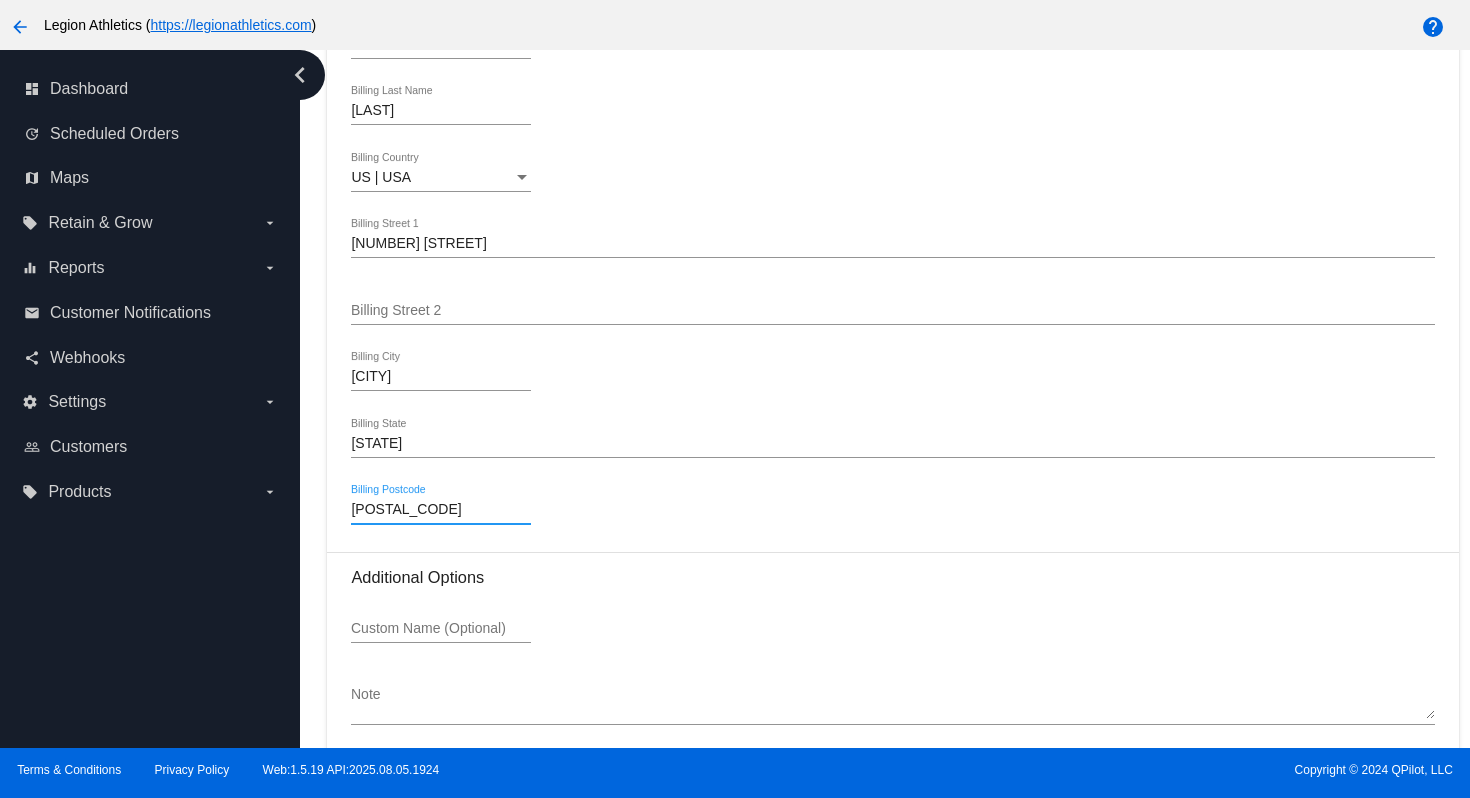 type on "[POSTAL_CODE]" 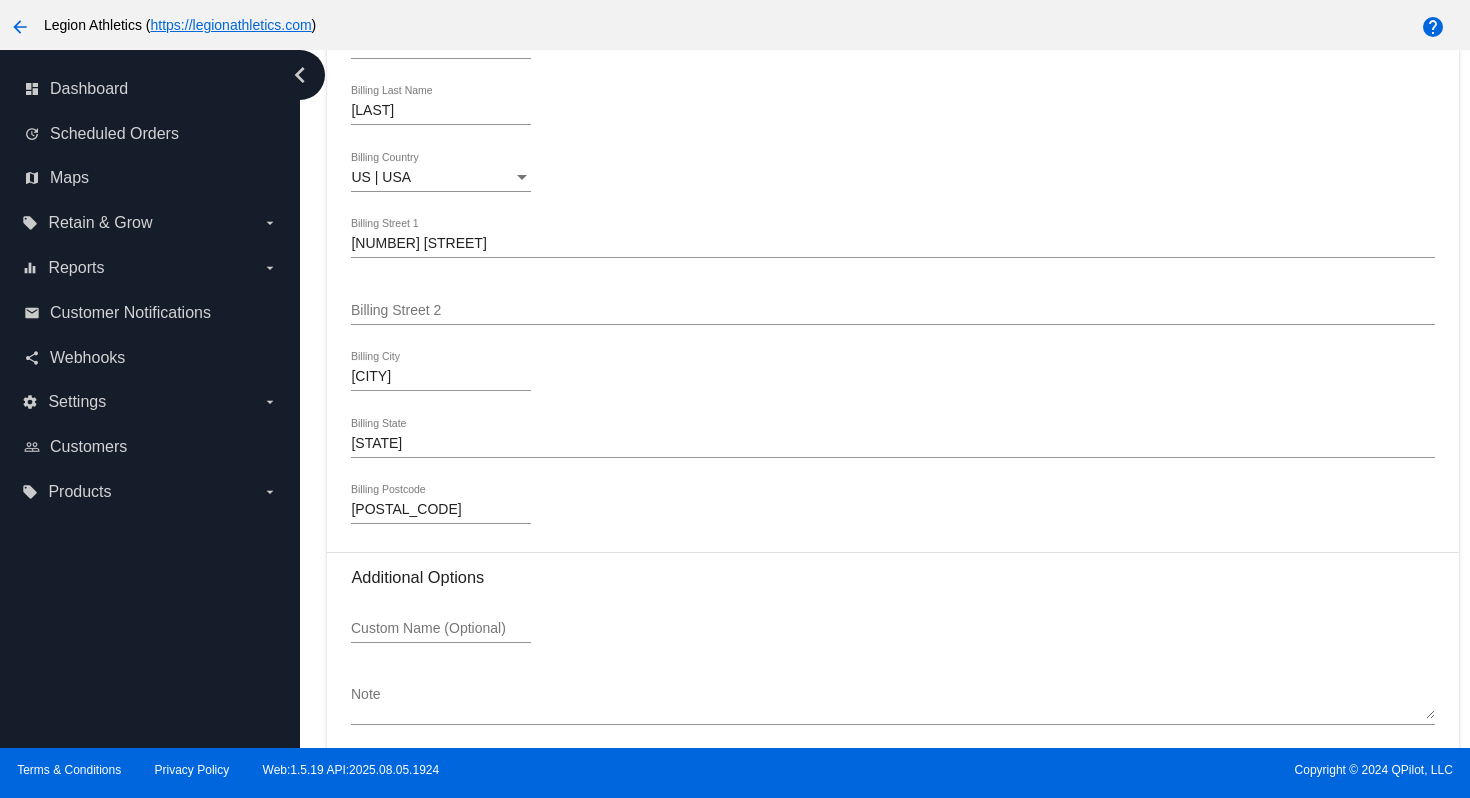 scroll, scrollTop: 2954, scrollLeft: 0, axis: vertical 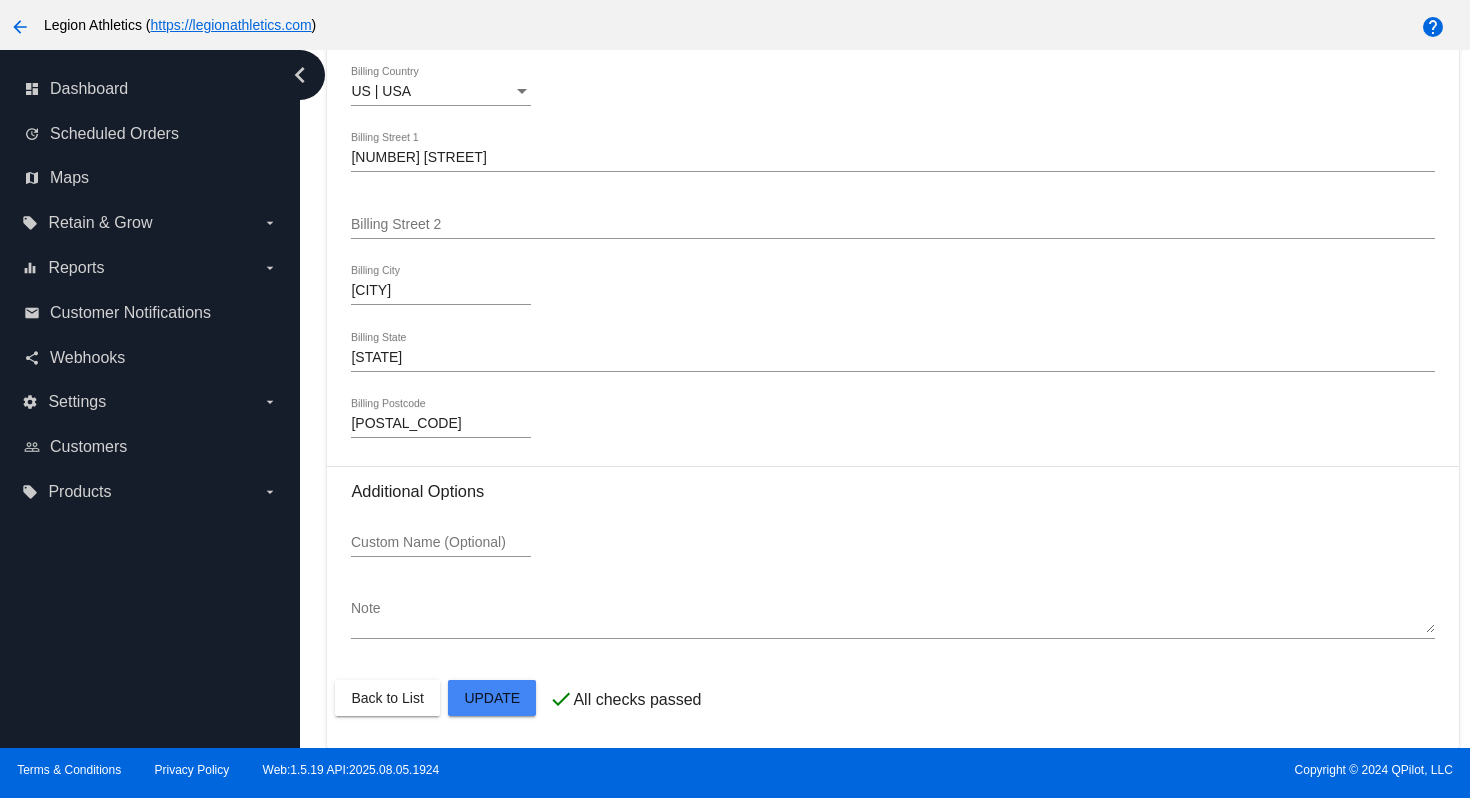 click on "Customer
[CUSTOMER_ID]: [FIRST] [LAST]
[FIRST][LAST]@[DOMAIN]
Customer Shipping
Enter Shipping Address Select A Saved Address (0)
[FIRST]
Shipping First Name
[LAST]
Shipping Last Name
US | USA
Shipping Country
1 Baudin Circle
Shipping Street 1
Shipping Street 2
[CITY]
Shipping City
CA | California
Shipping State
92694-0912
Shipping Postcode
Scheduled Order Details
Frequency:
Every 90 days
Paused
Status" 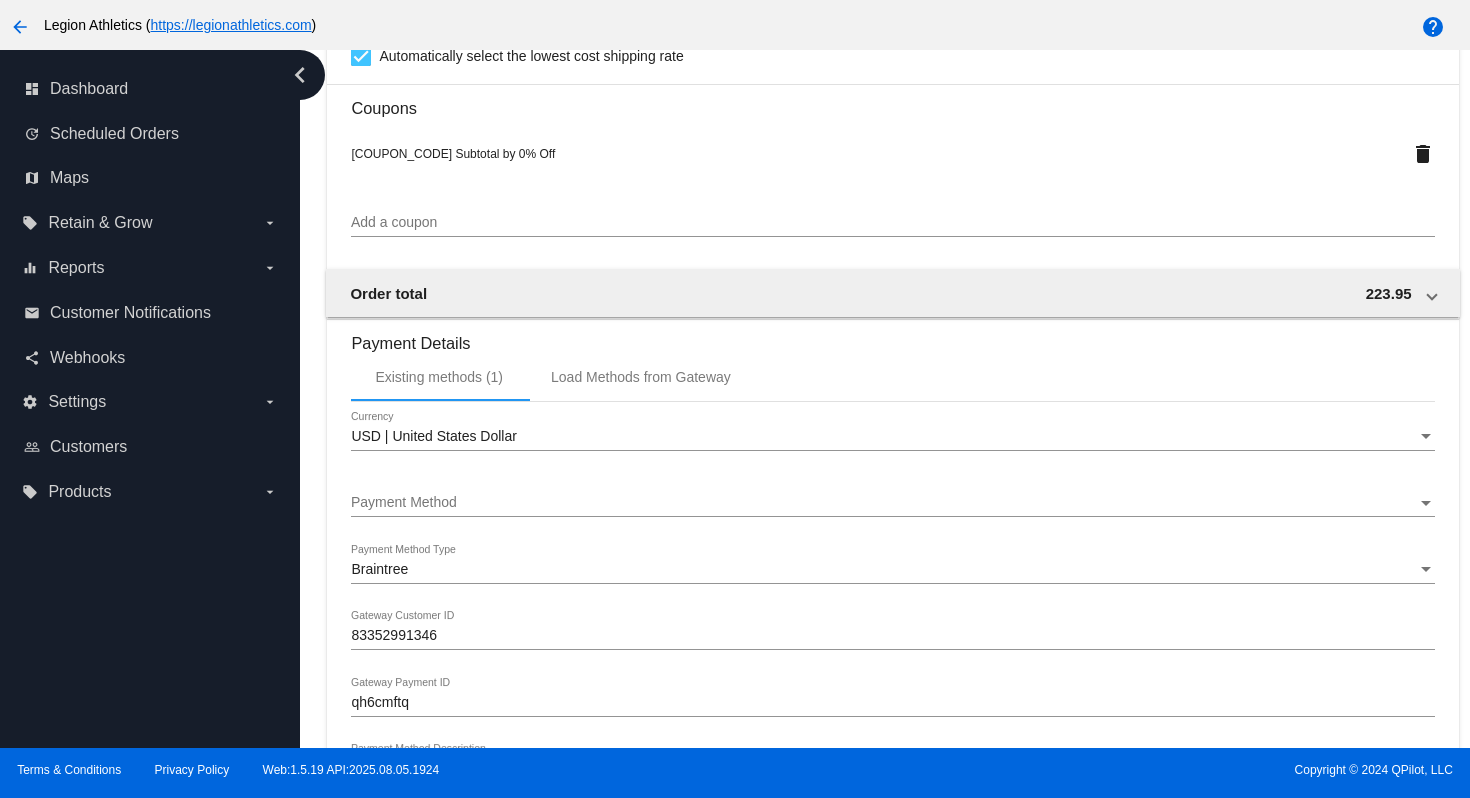 scroll, scrollTop: 2053, scrollLeft: 0, axis: vertical 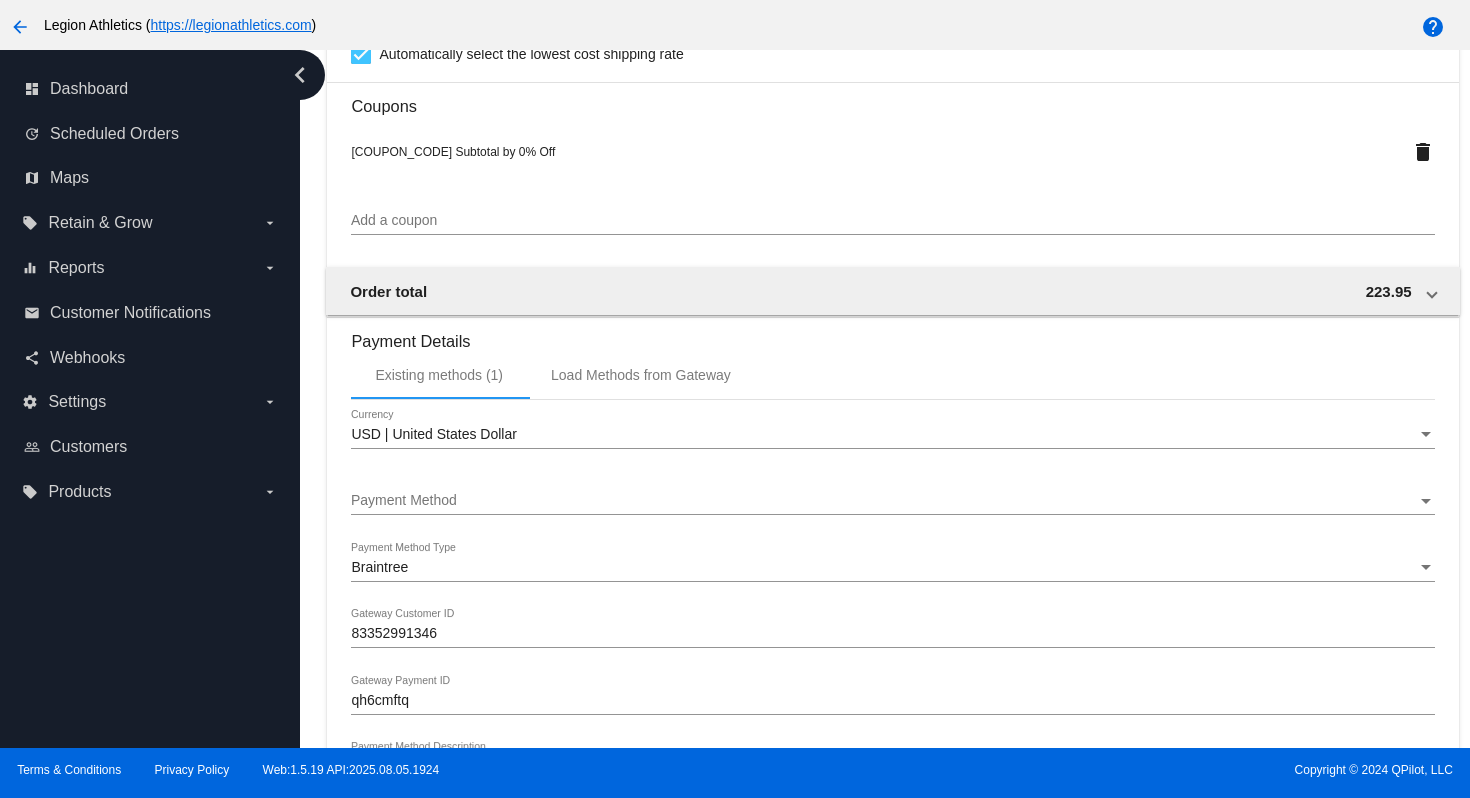 click on "Payment Method" at bounding box center [883, 501] 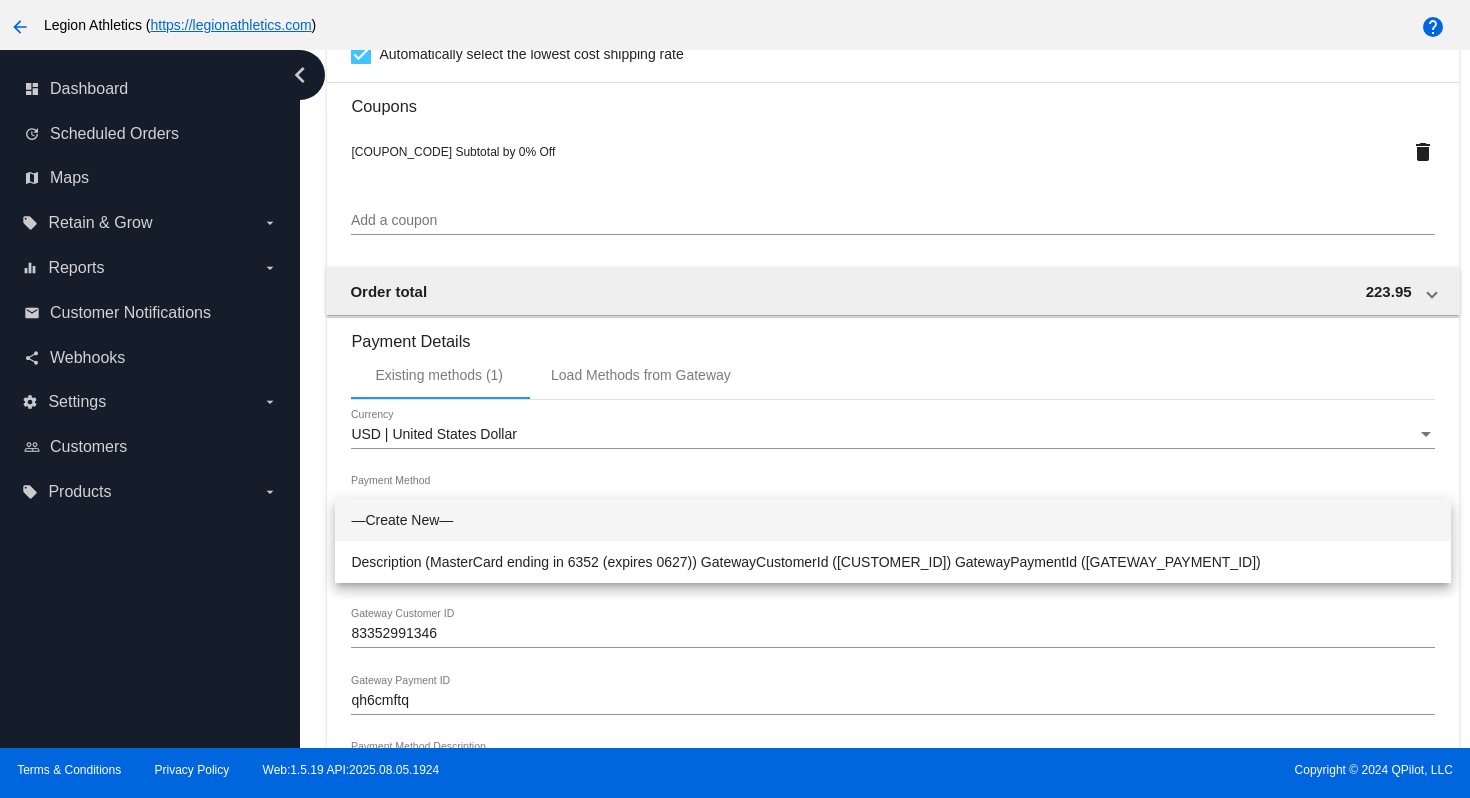 click at bounding box center [735, 399] 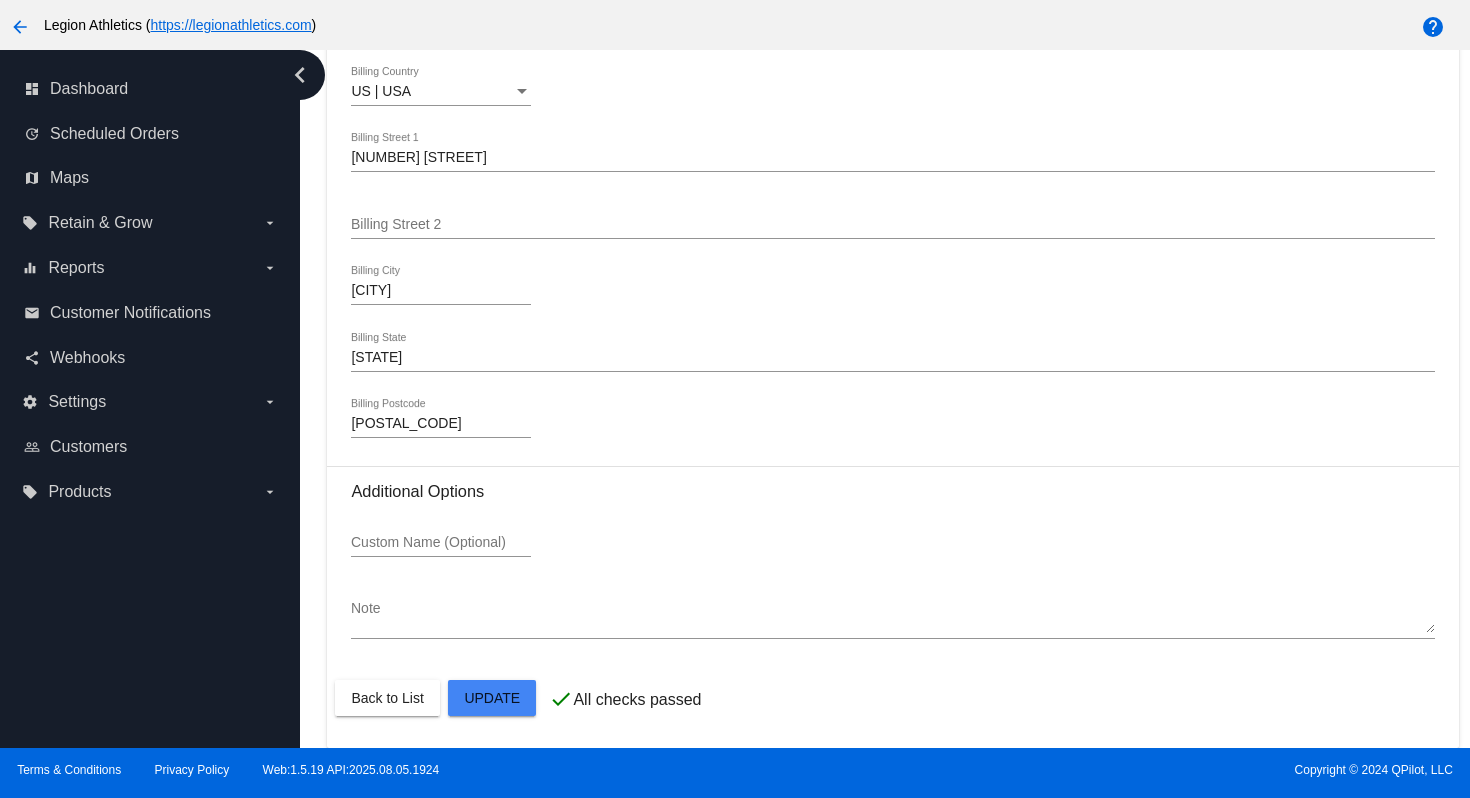 scroll, scrollTop: 2954, scrollLeft: 0, axis: vertical 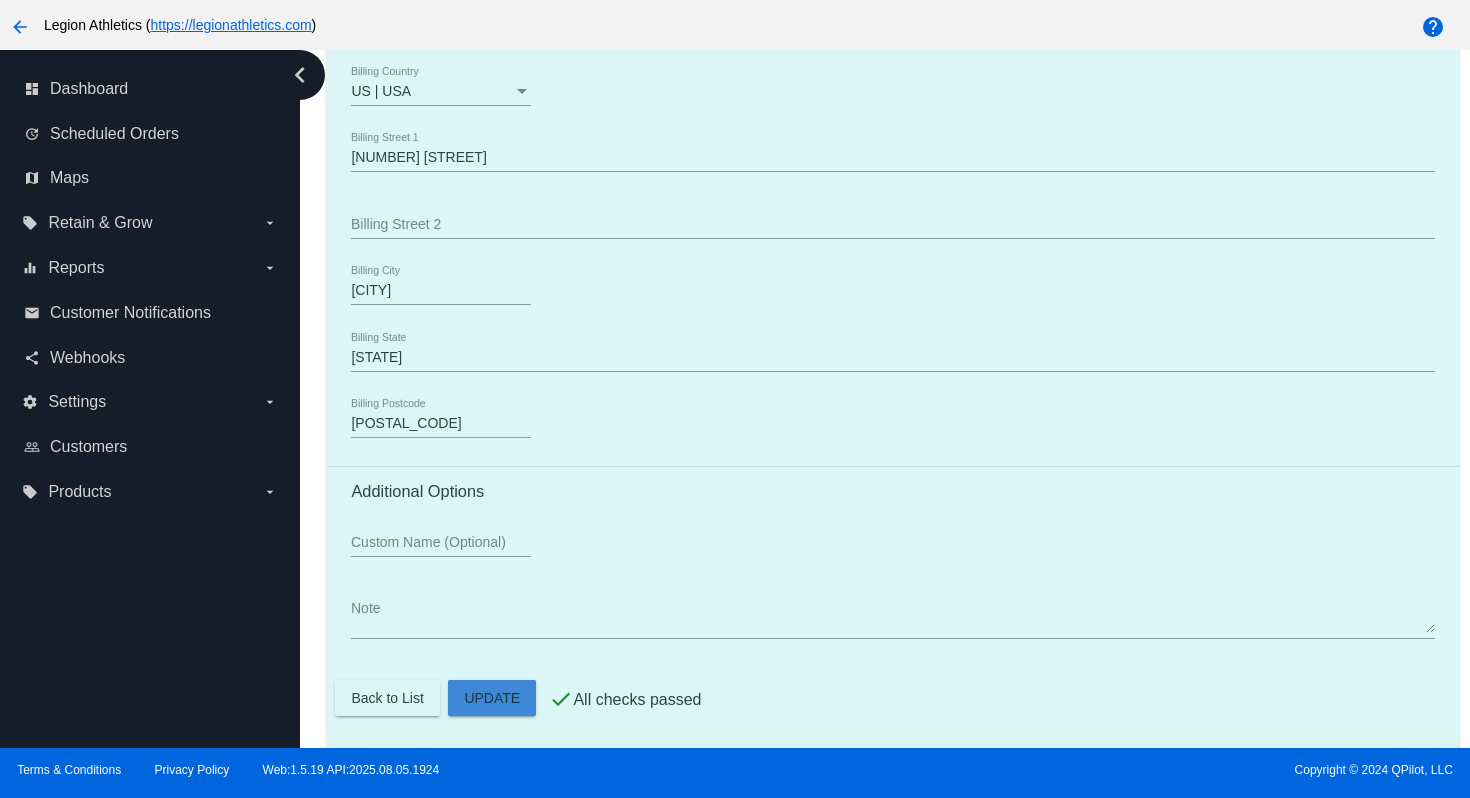 click on "Customer
[CUSTOMER_ID]: [FIRST] [LAST]
[FIRST][LAST]@[DOMAIN]
Customer Shipping
Enter Shipping Address Select A Saved Address (0)
[FIRST]
Shipping First Name
[LAST]
Shipping Last Name
US | USA
Shipping Country
1 Baudin Circle
Shipping Street 1
Shipping Street 2
[CITY]
Shipping City
CA | California
Shipping State
92694-0912
Shipping Postcode
Scheduled Order Details
Frequency:
Every 90 days
Paused
Status" 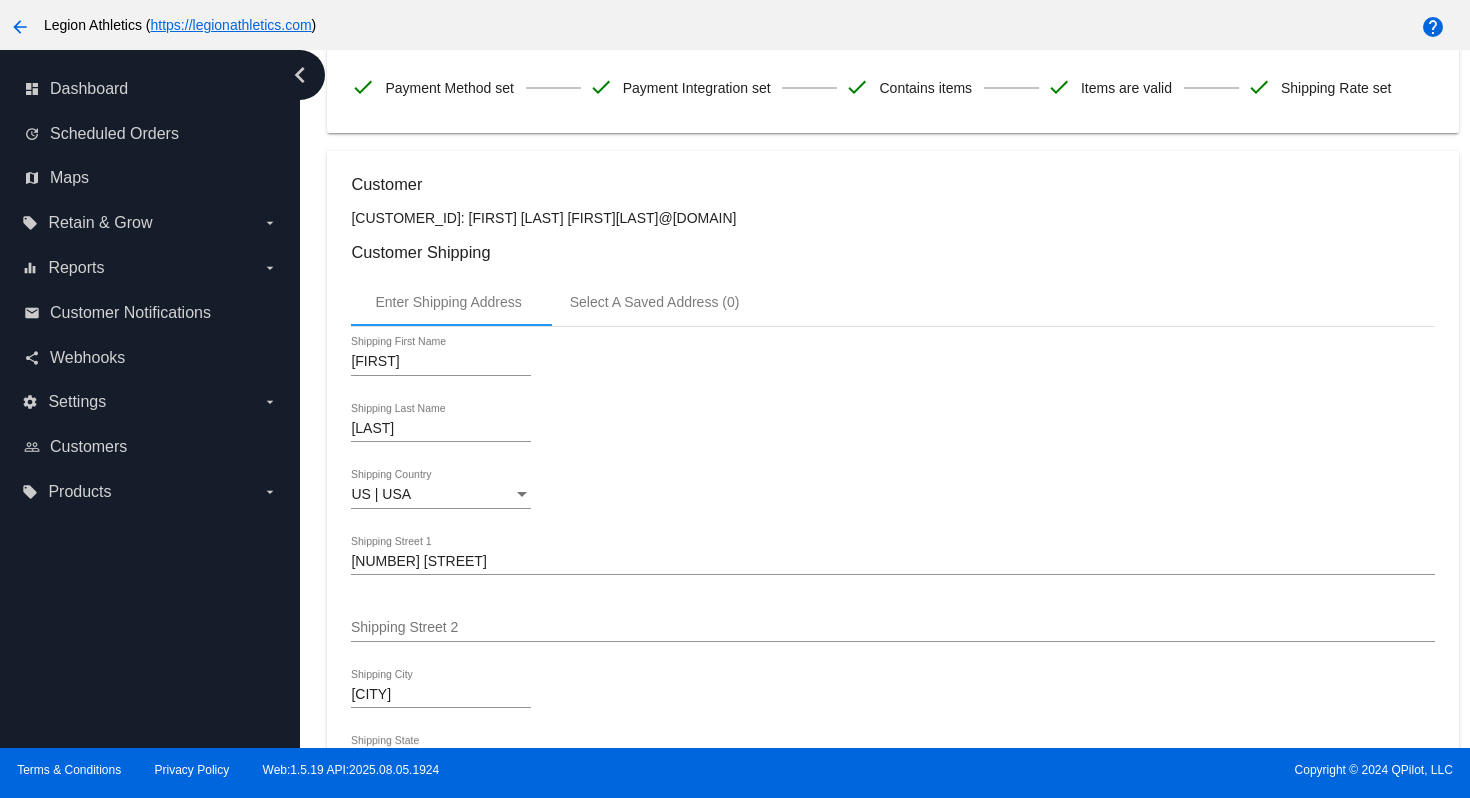 scroll, scrollTop: 0, scrollLeft: 0, axis: both 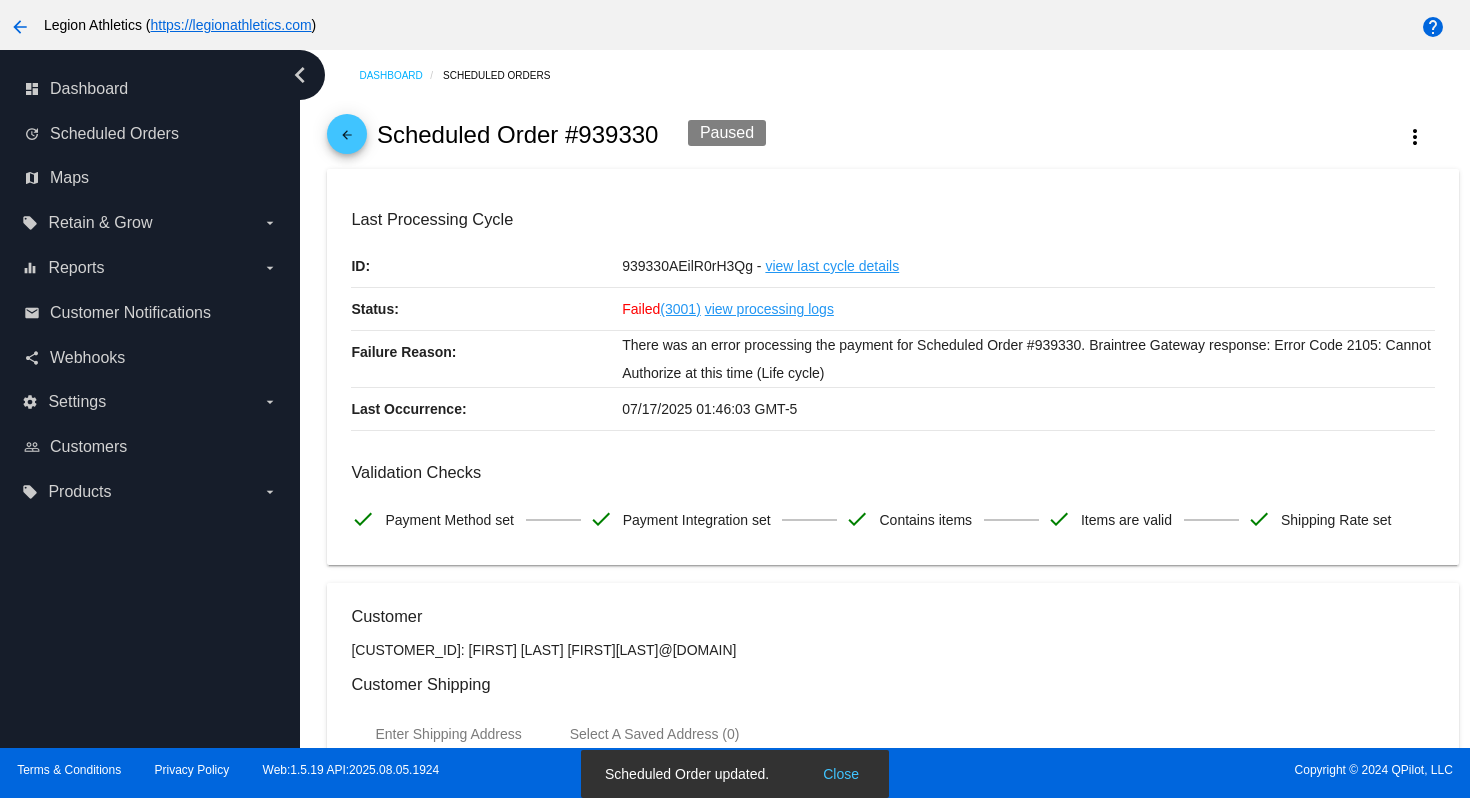 click on "arrow_back" 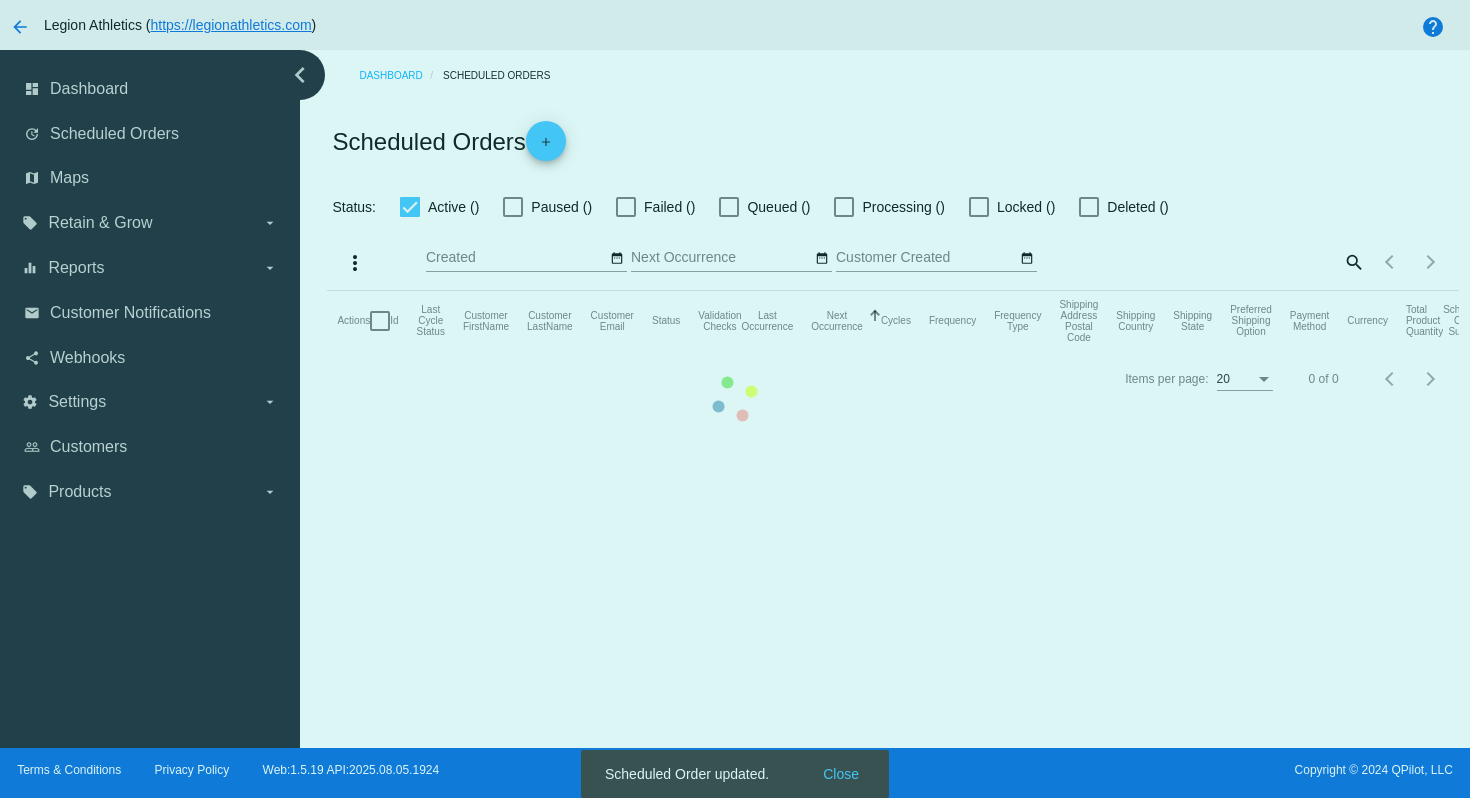checkbox on "true" 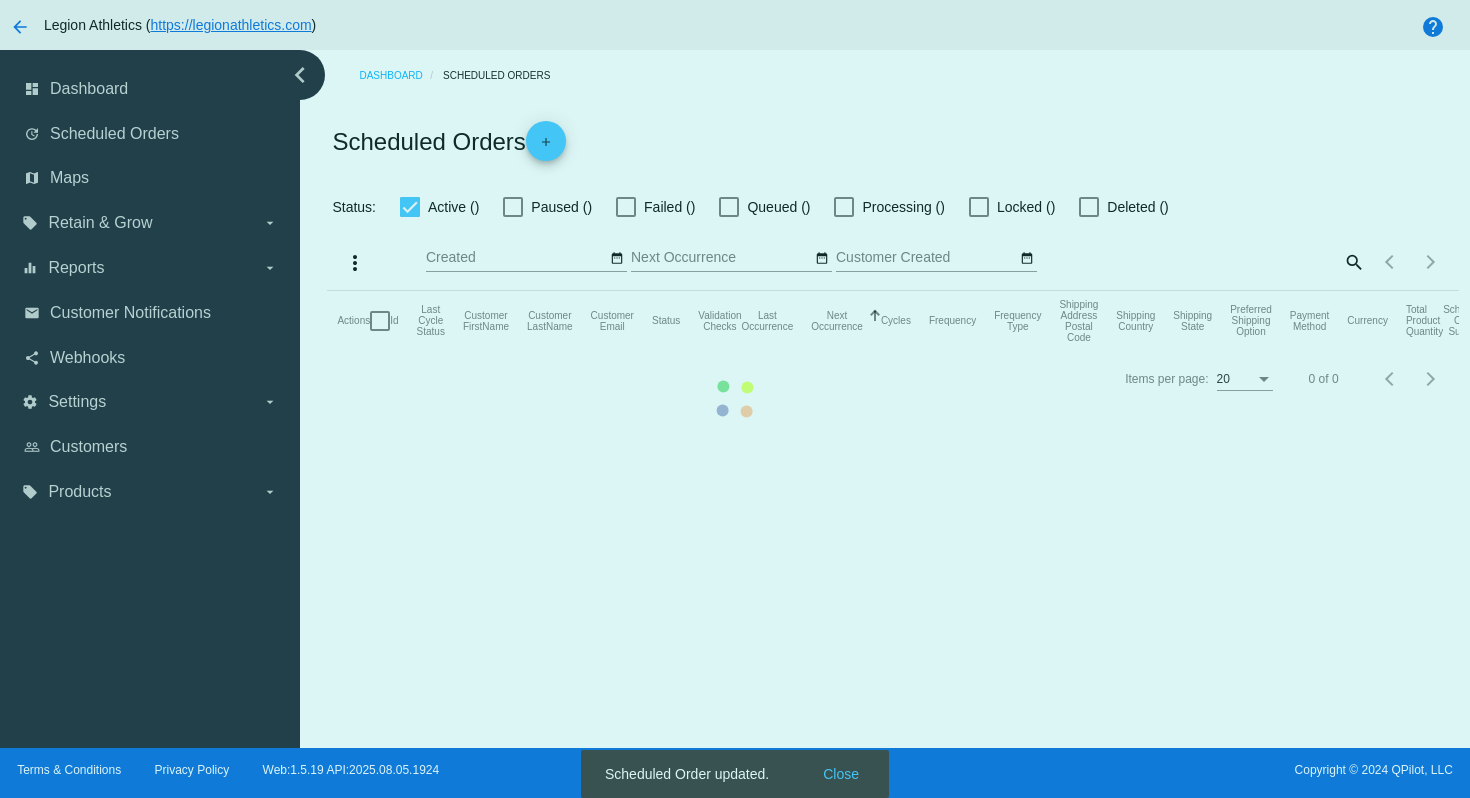 checkbox on "true" 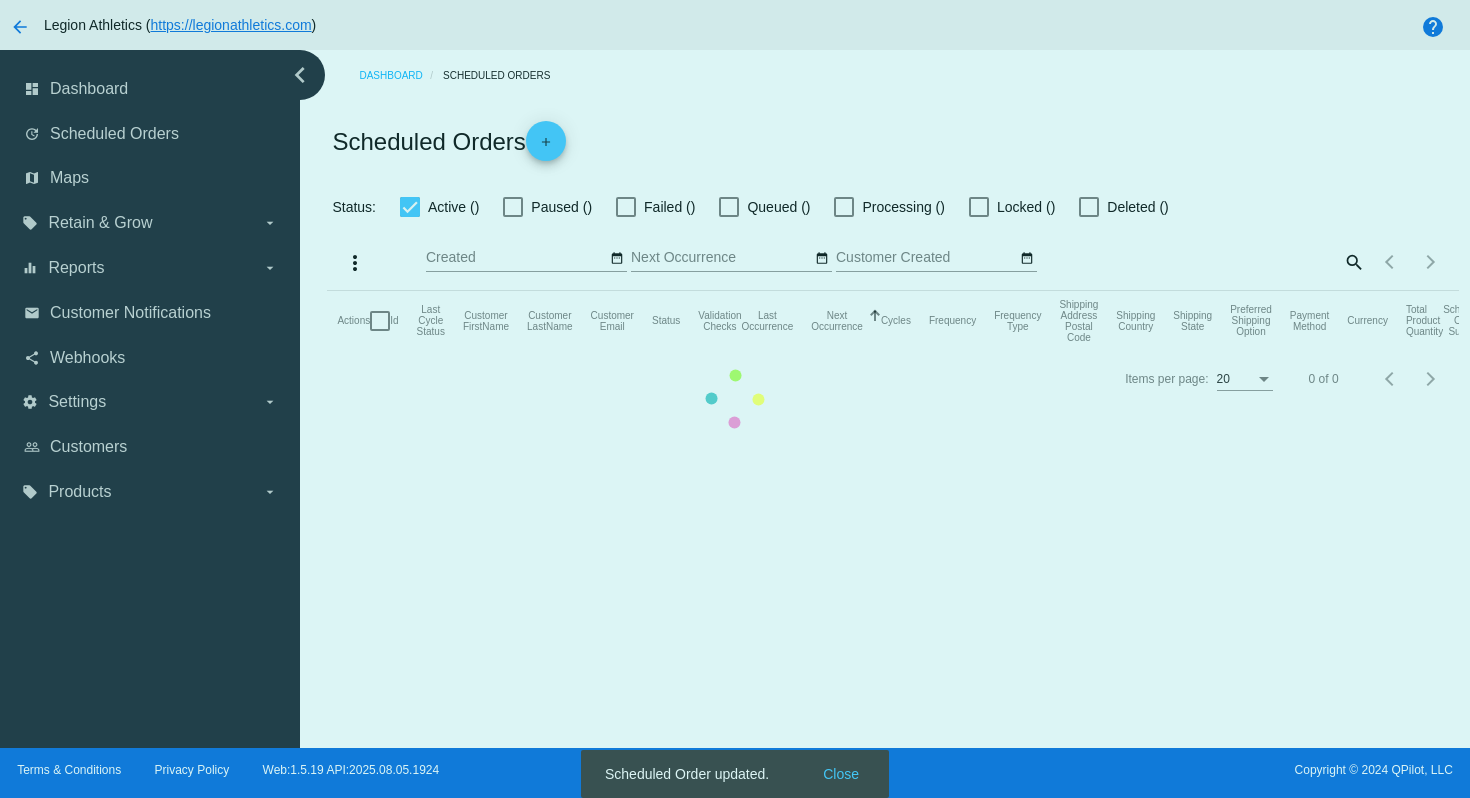 checkbox on "true" 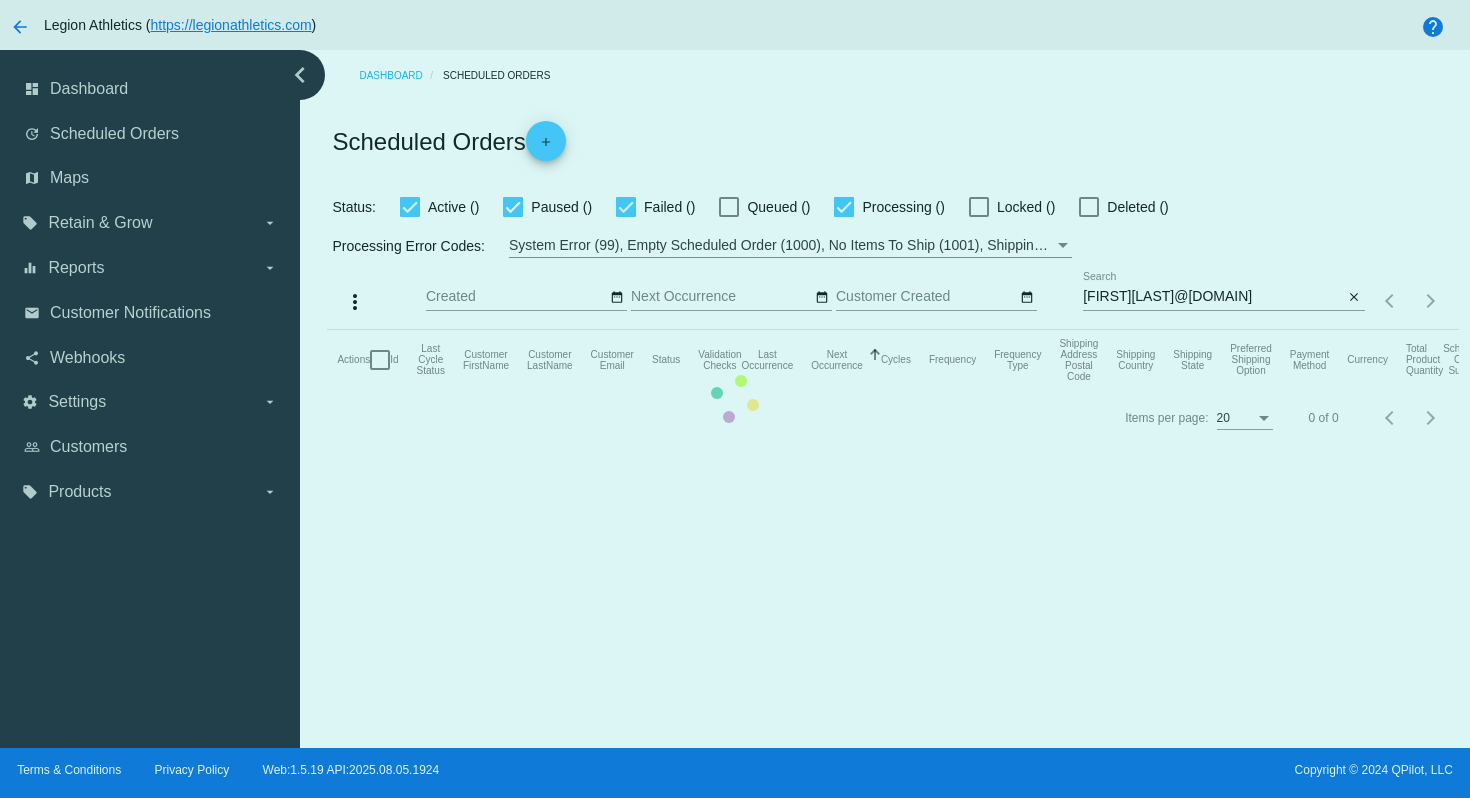click on "Actions
Id   Last Cycle Status   Customer FirstName   Customer LastName   Customer Email   Status   Validation Checks   Last Occurrence   Next Occurrence   Sorted by NextOccurrenceUtc ascending  Cycles   Frequency   Frequency Type   Shipping Address Postal Code
Shipping Country
Shipping State
Preferred Shipping Option
Payment Method   Currency   Total Product Quantity   Scheduled Order Subtotal
Scheduled Order LTV" 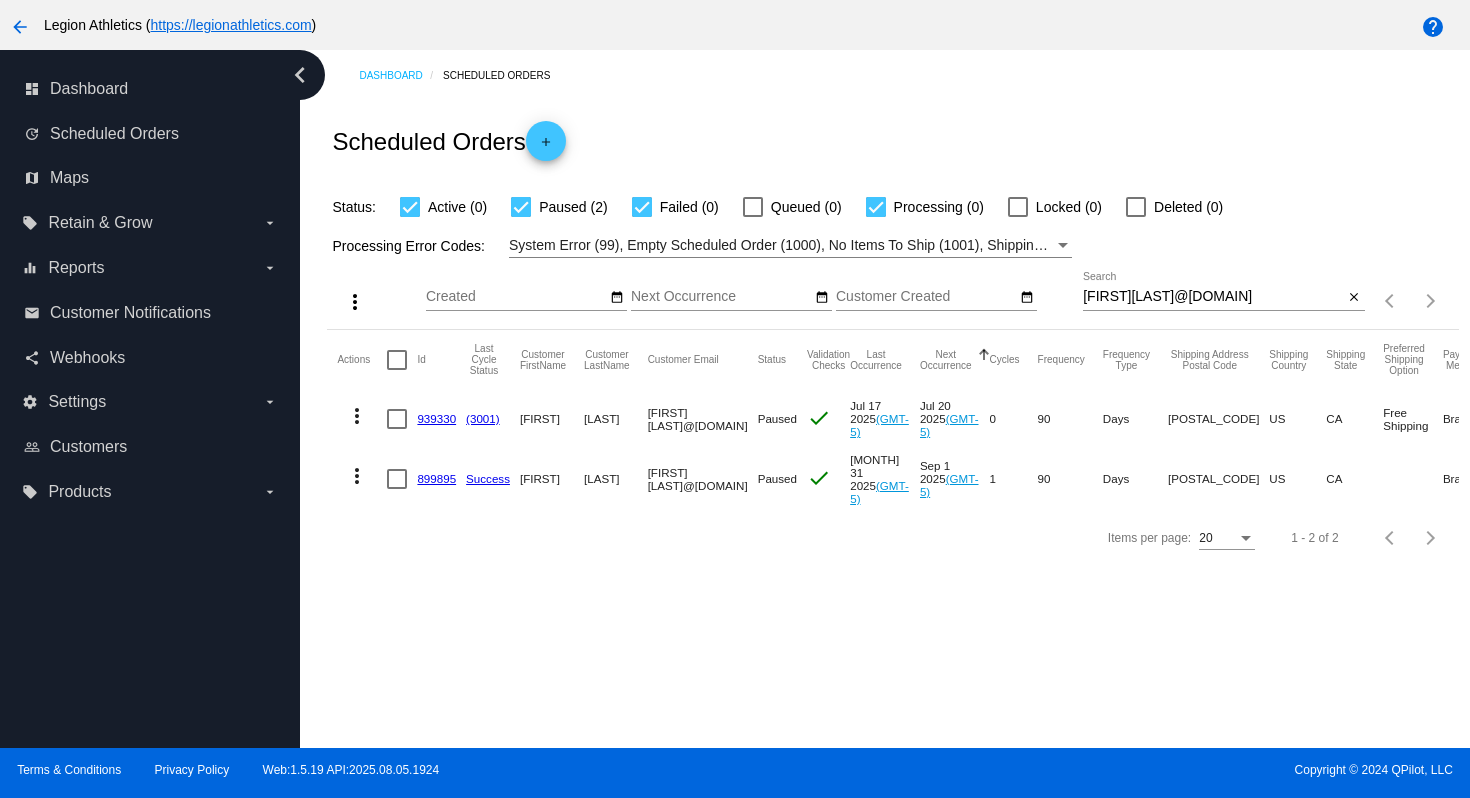 click on "939330" 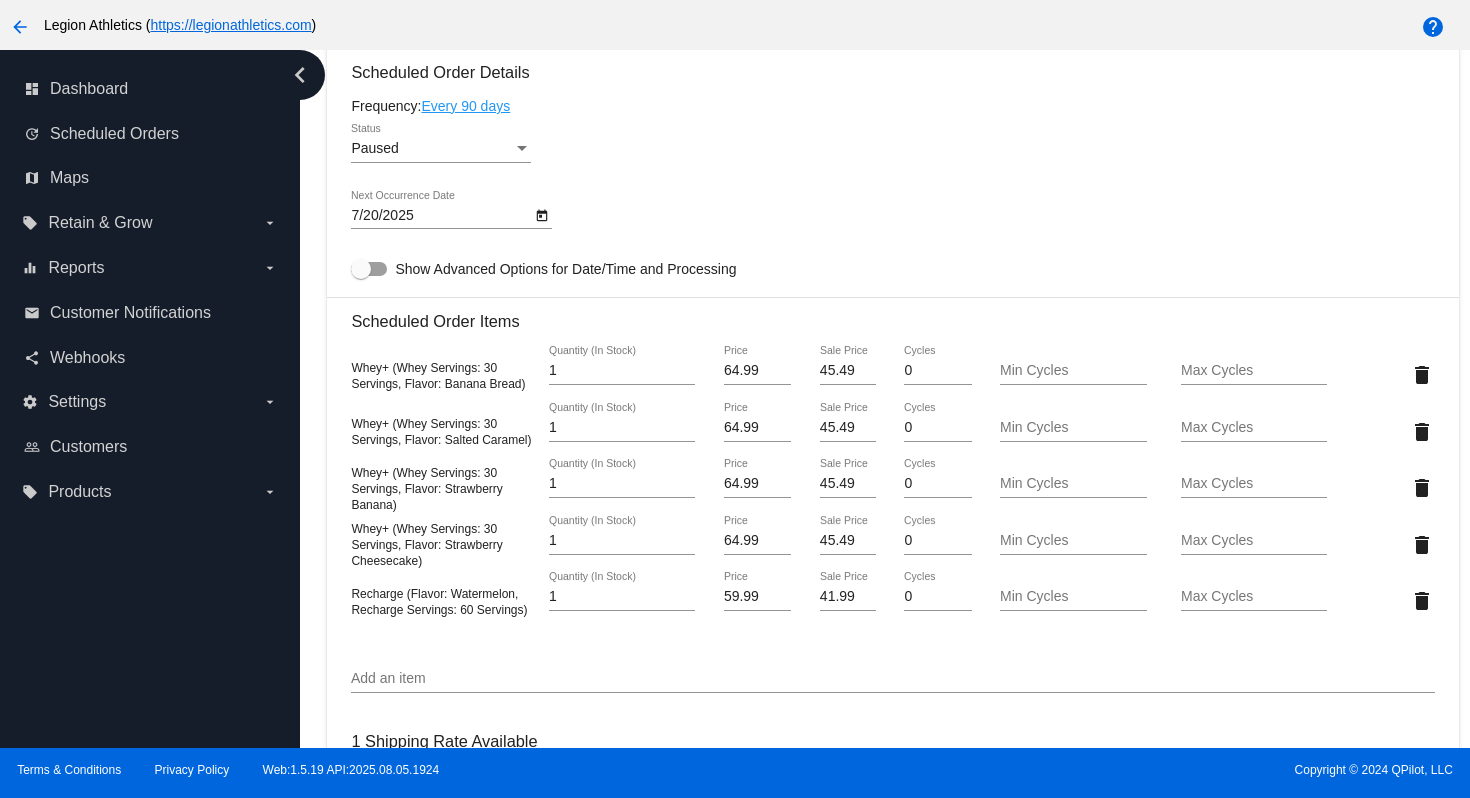 scroll, scrollTop: 1027, scrollLeft: 0, axis: vertical 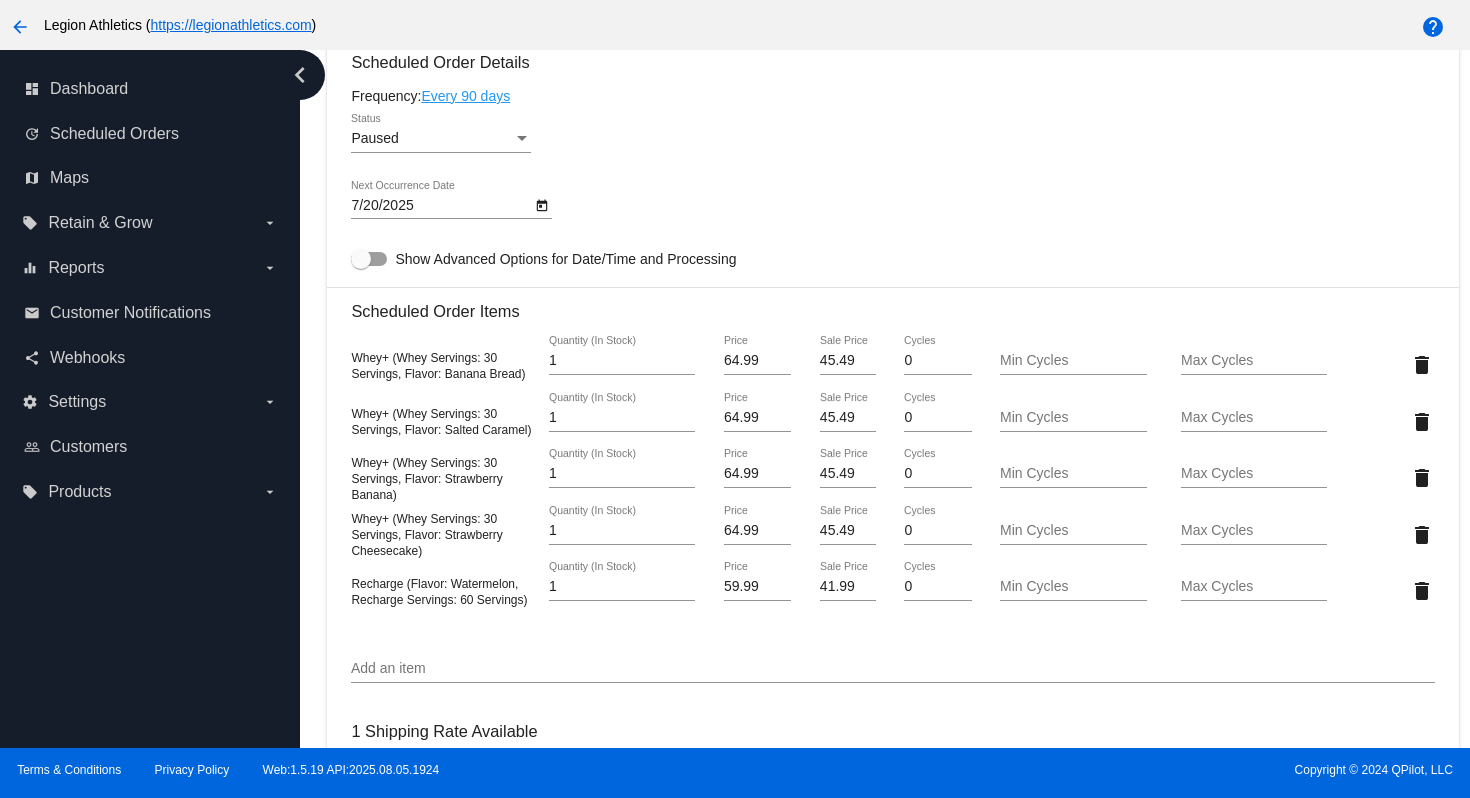click on "[MONTH]/20/2025
Next Occurrence Date" 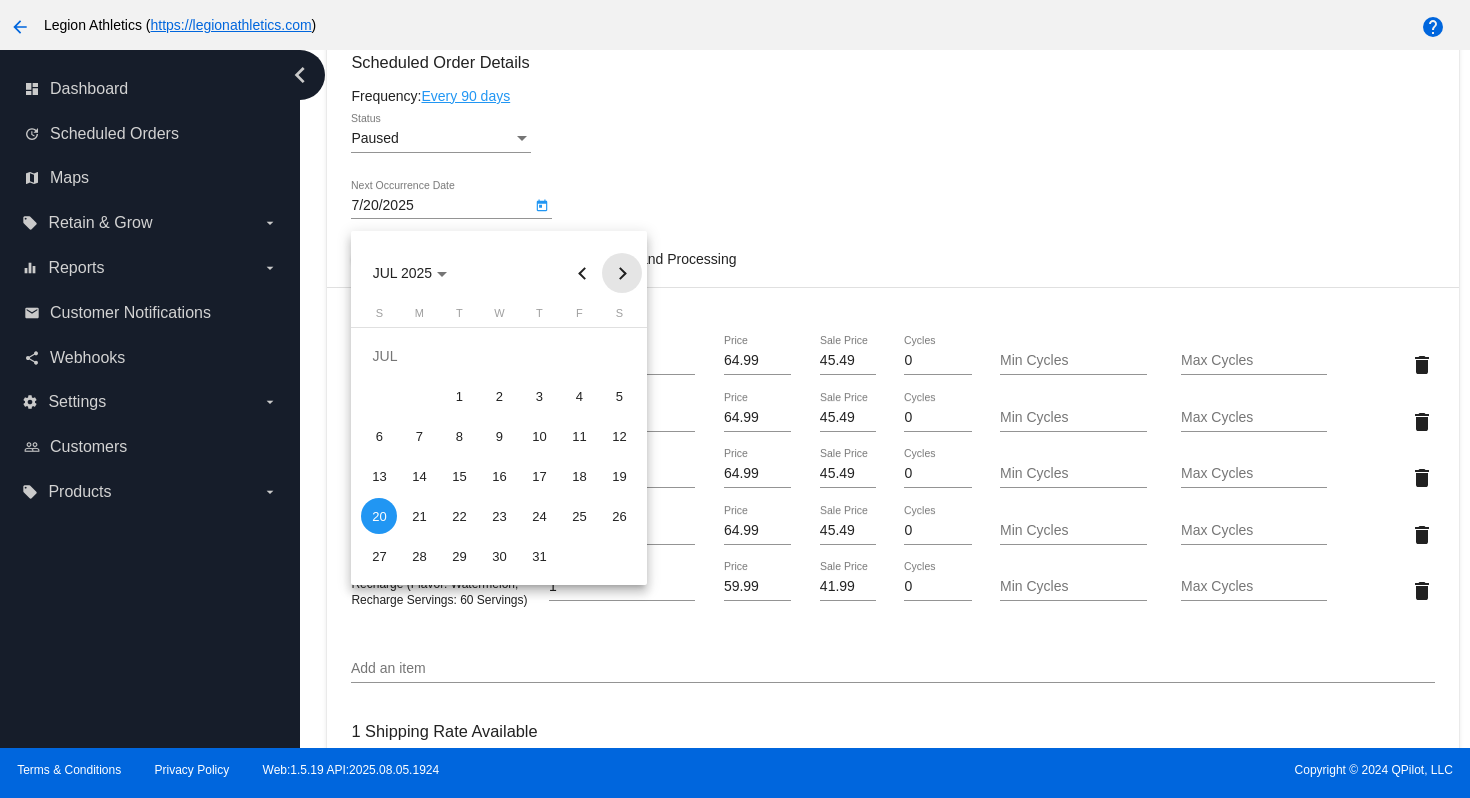 click at bounding box center [622, 273] 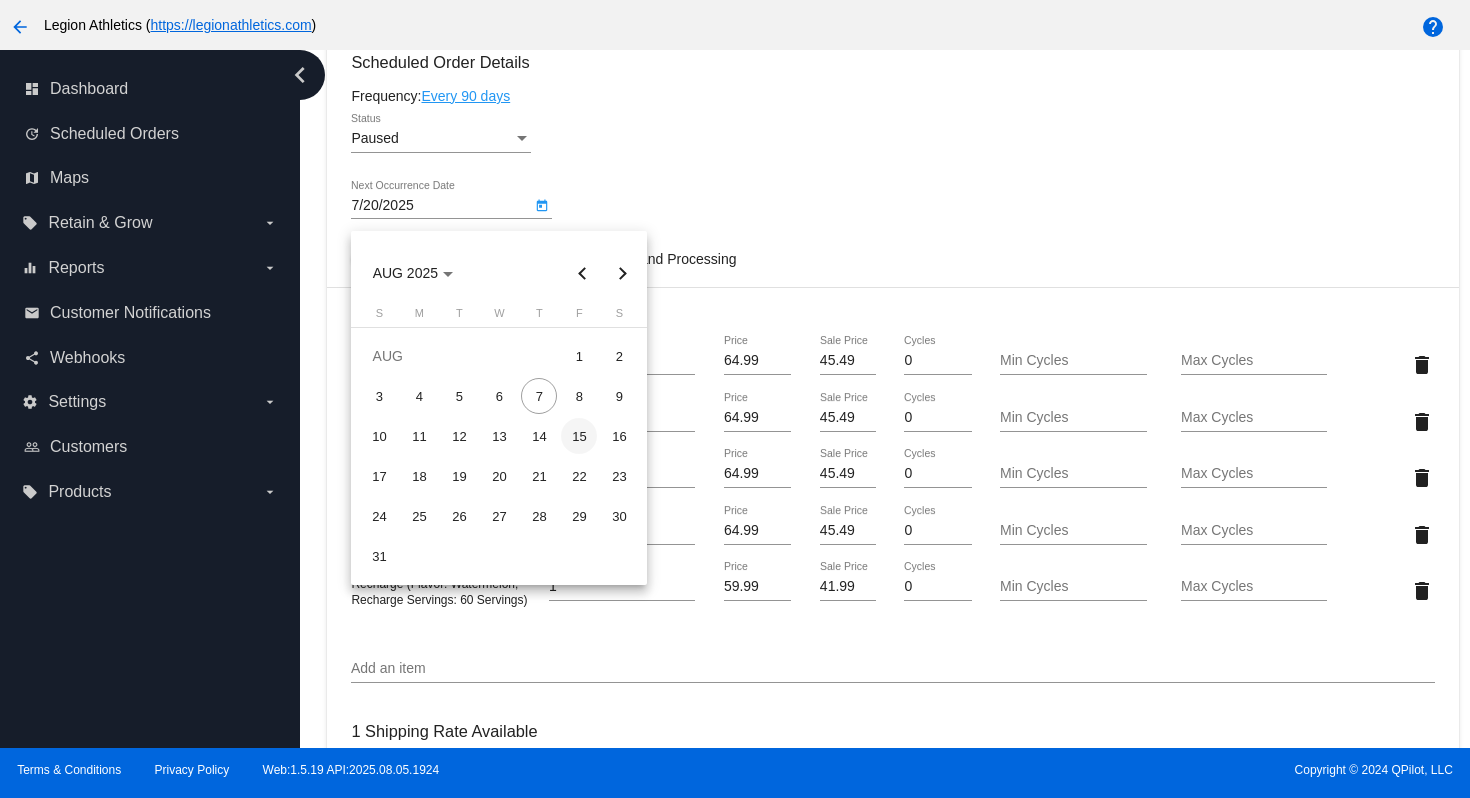 click on "15" at bounding box center (579, 436) 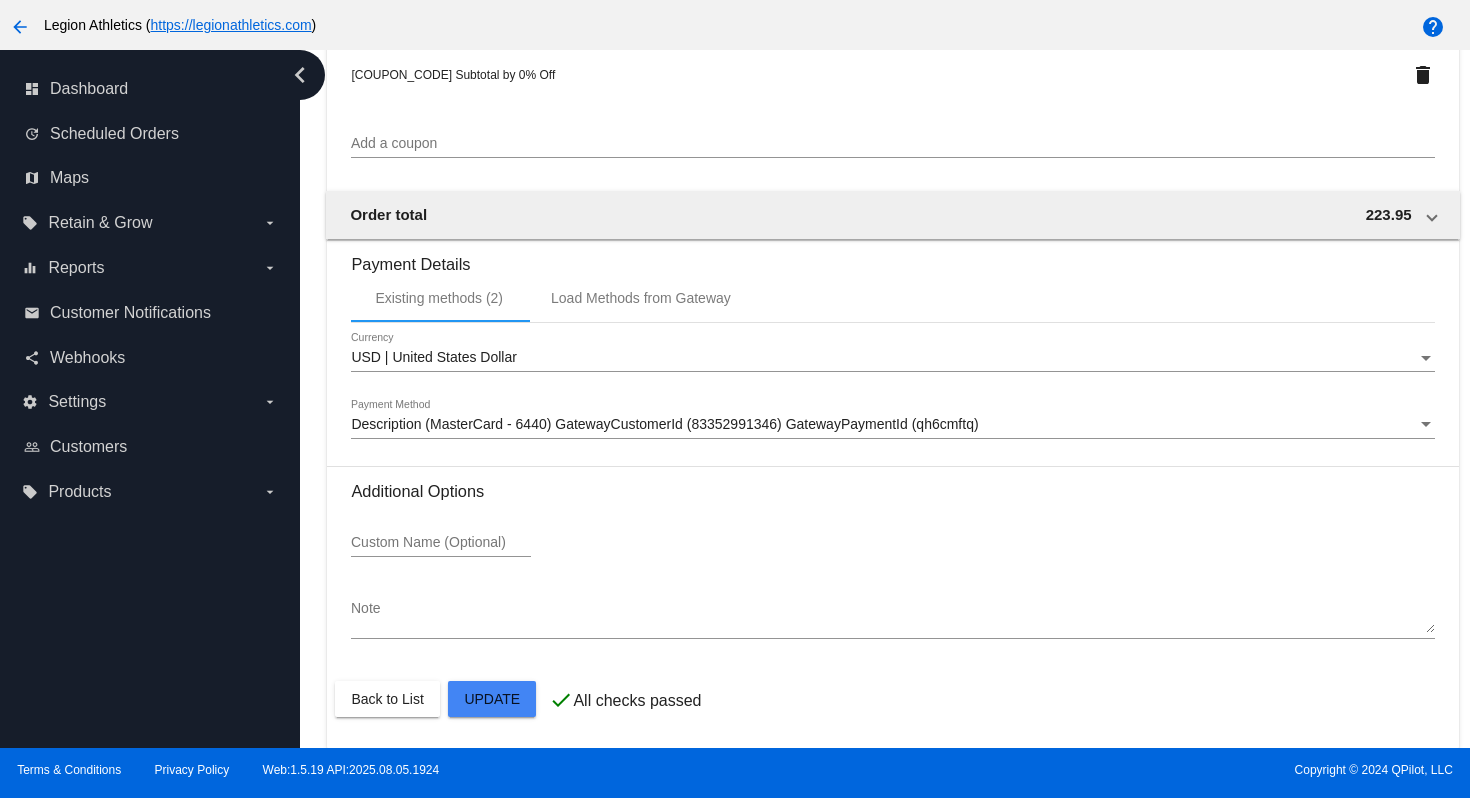 scroll, scrollTop: 1912, scrollLeft: 0, axis: vertical 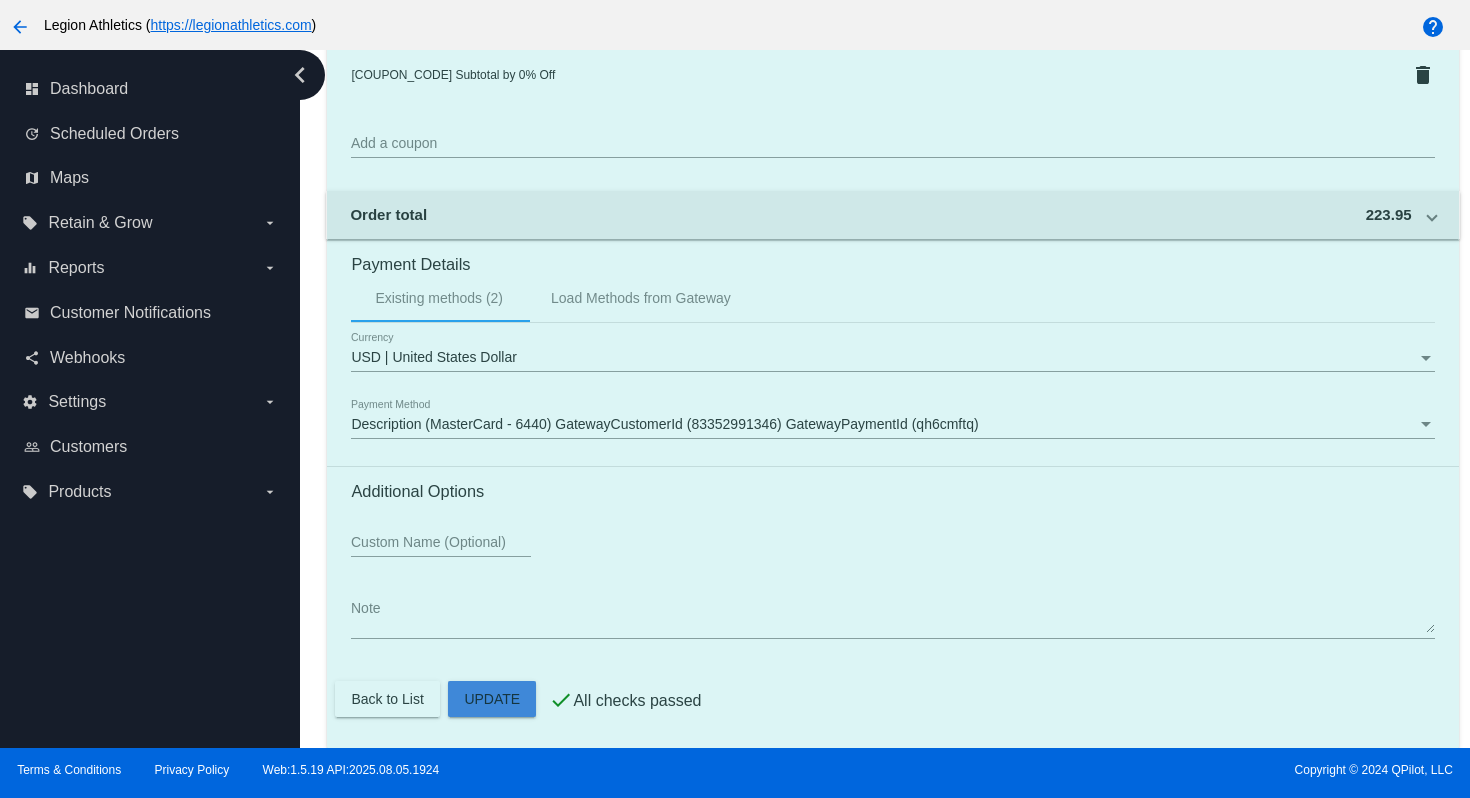click on "Customer
[CUSTOMER_ID]: [FIRST] [LAST]
[FIRST][LAST]@[DOMAIN]
Customer Shipping
Enter Shipping Address Select A Saved Address (0)
[FIRST]
Shipping First Name
[LAST]
Shipping Last Name
US | USA
Shipping Country
1 Baudin Circle
Shipping Street 1
Shipping Street 2
[CITY]
Shipping City
CA | California
Shipping State
92694-0912
Shipping Postcode
Scheduled Order Details
Frequency:
Every 90 days
Paused
Status" 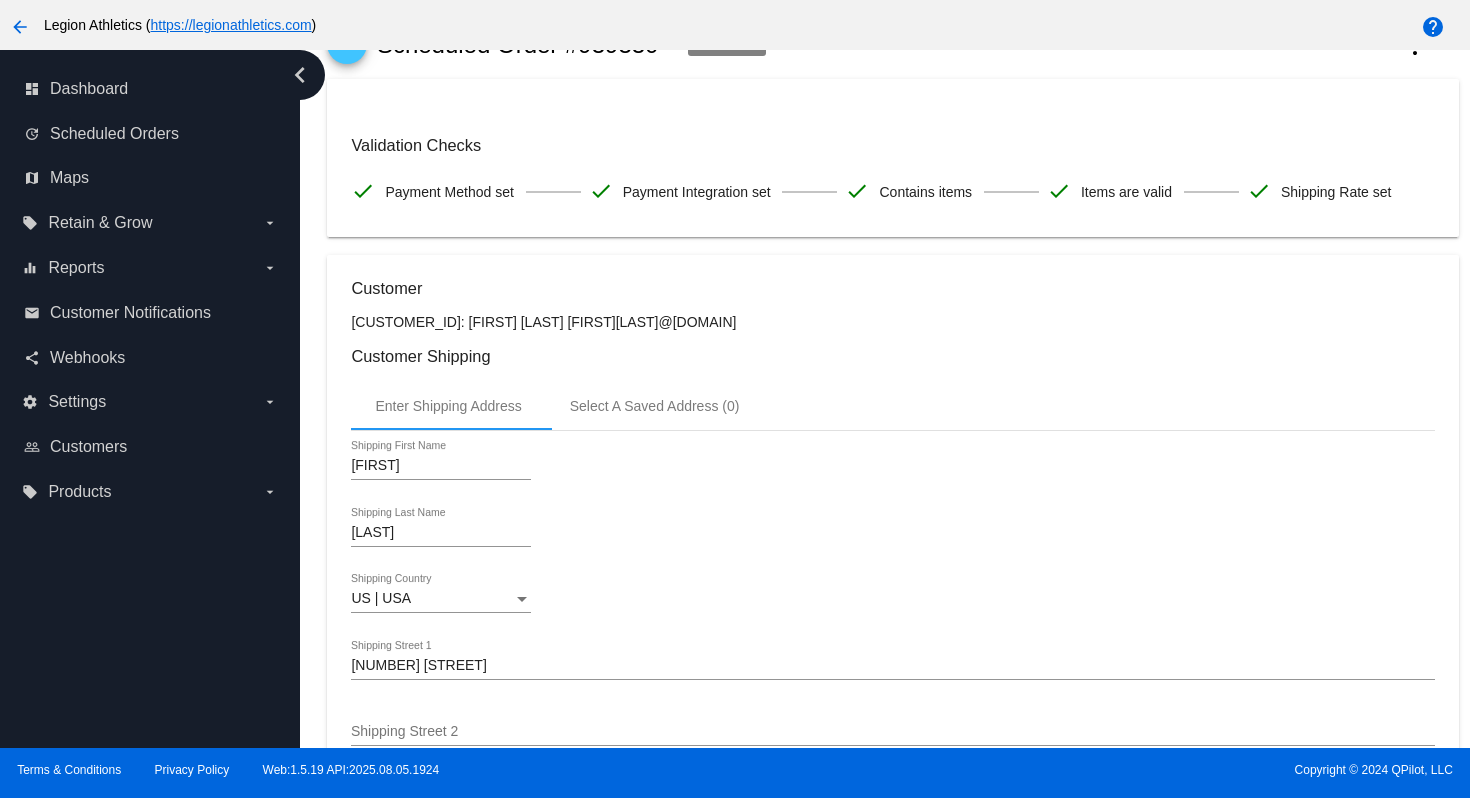 scroll, scrollTop: 0, scrollLeft: 0, axis: both 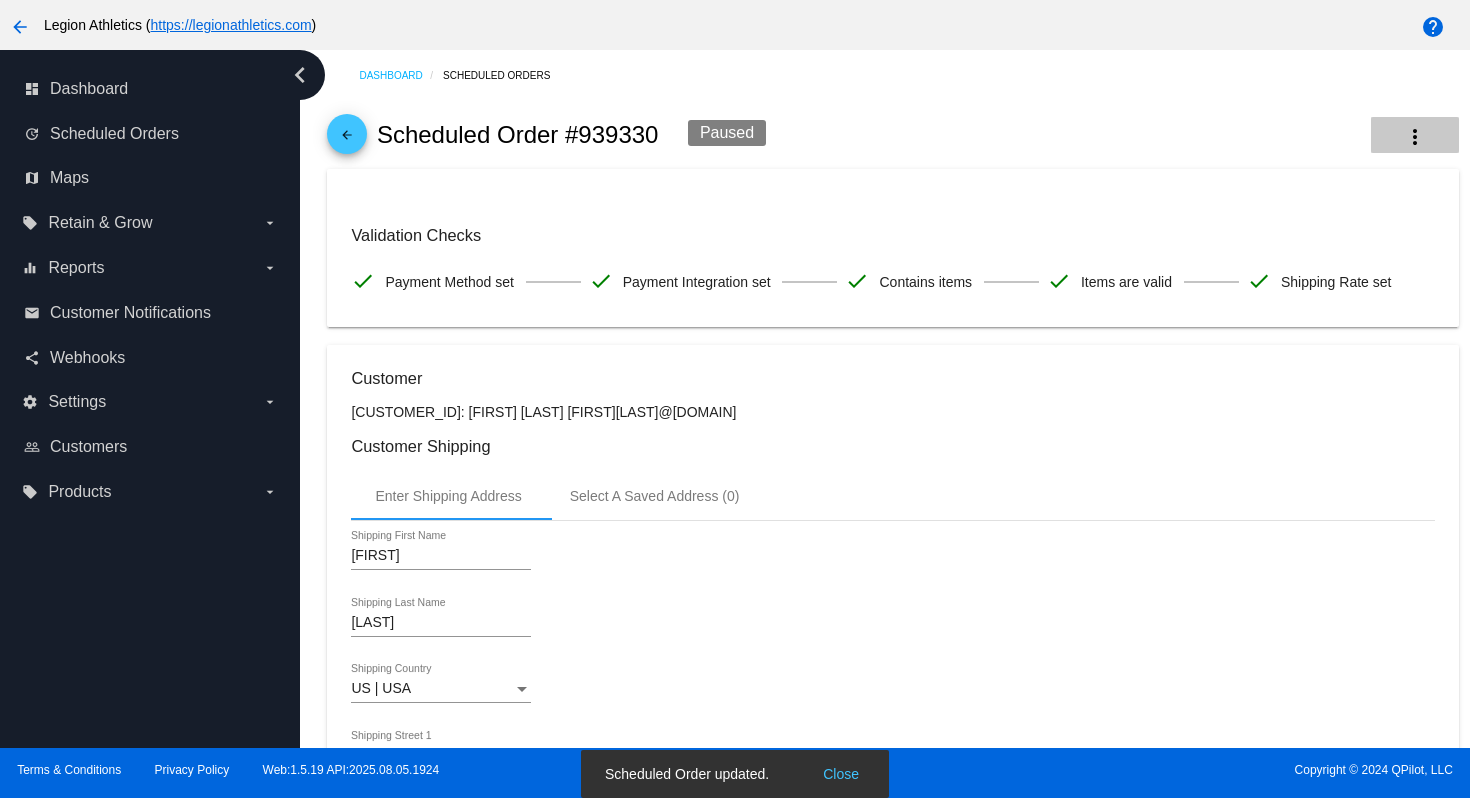 click on "more_vert" 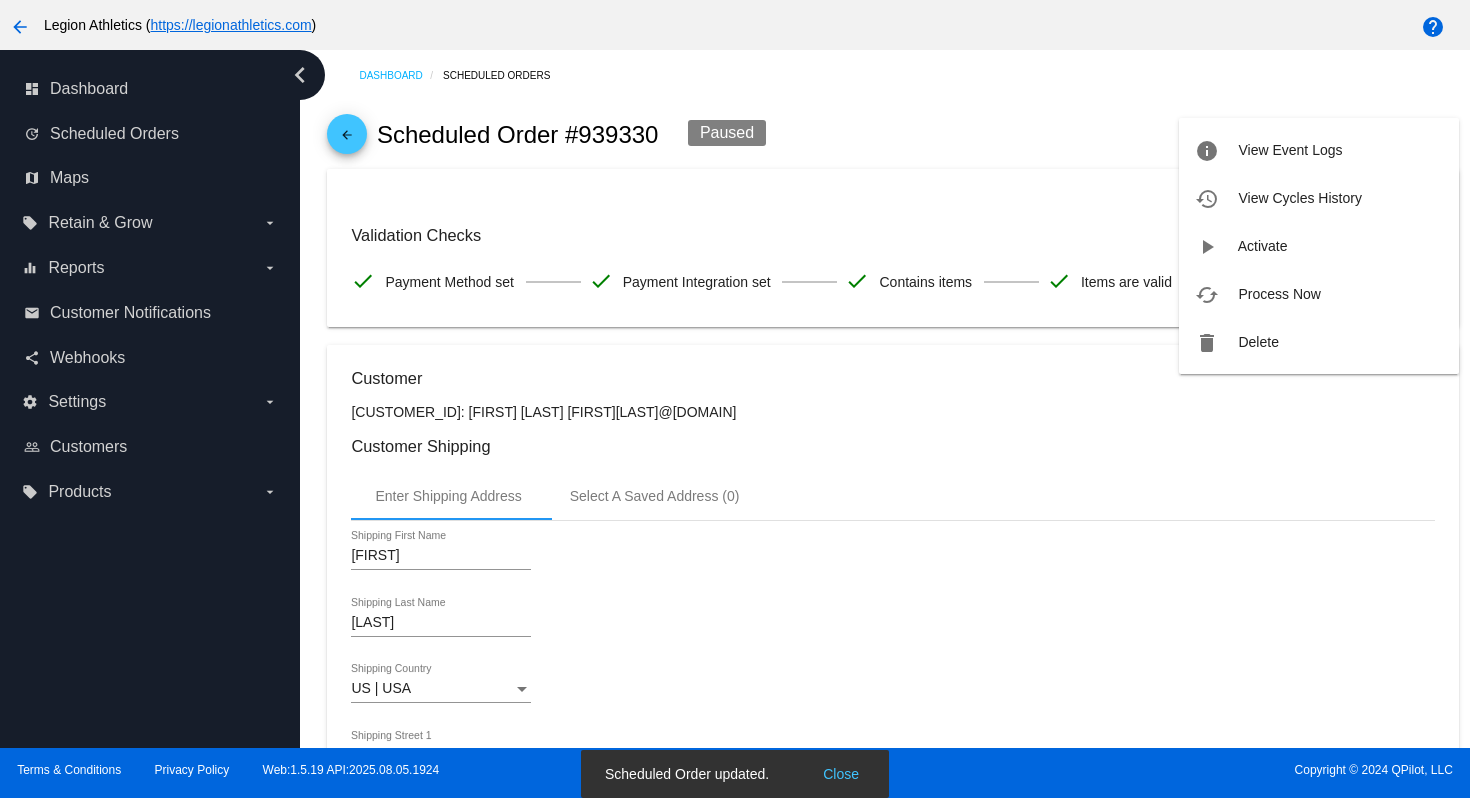 click at bounding box center [735, 399] 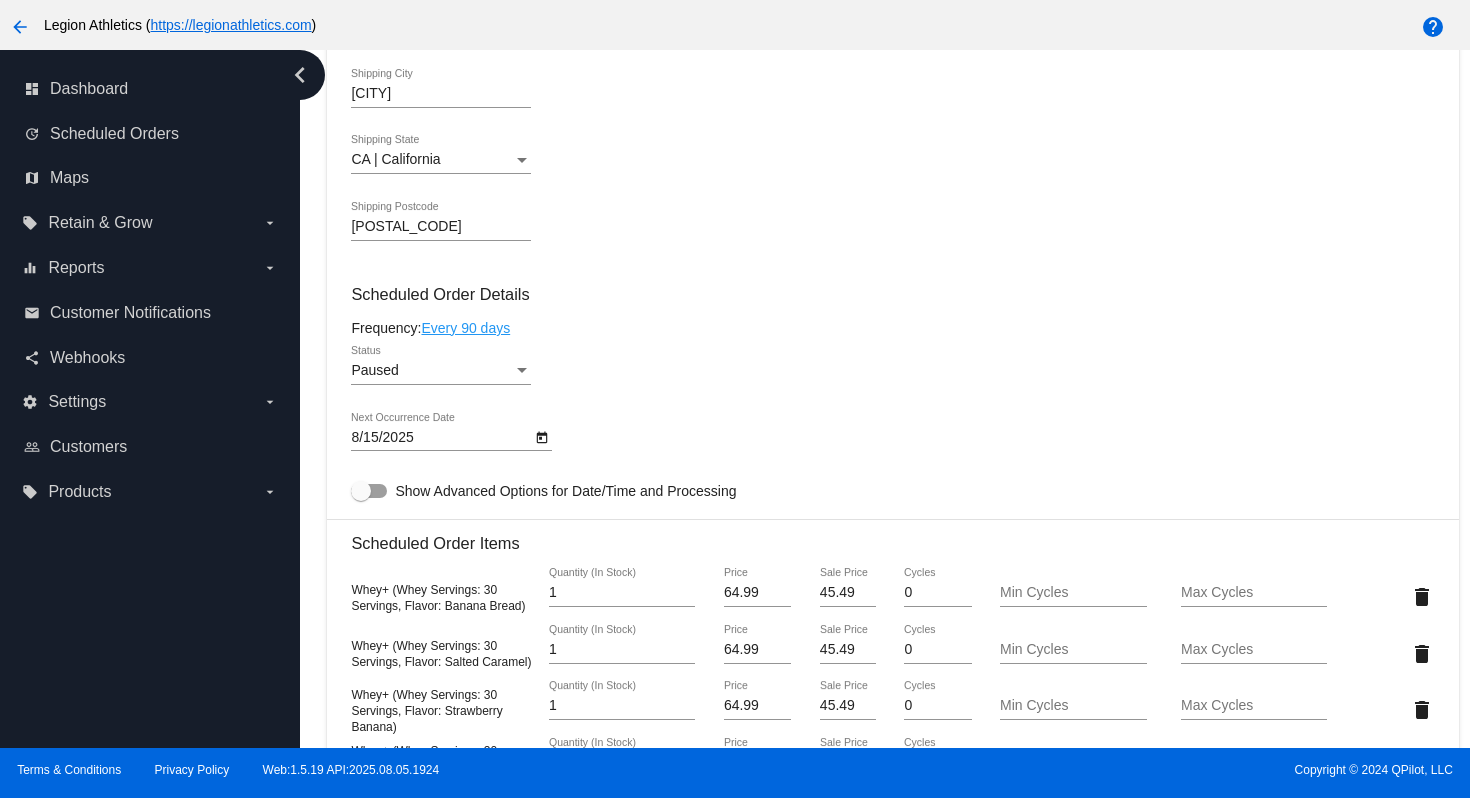 scroll, scrollTop: 0, scrollLeft: 0, axis: both 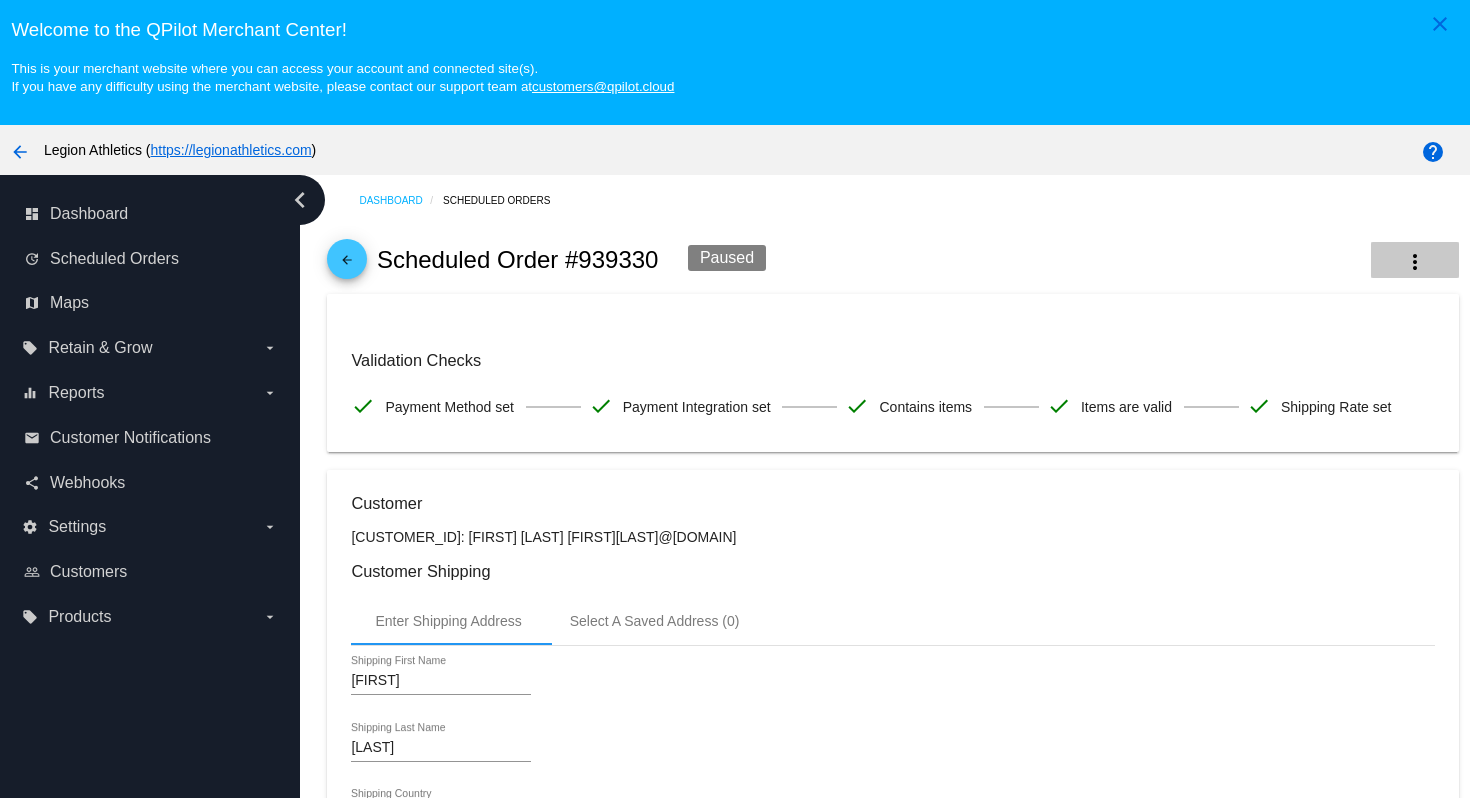 click on "more_vert" 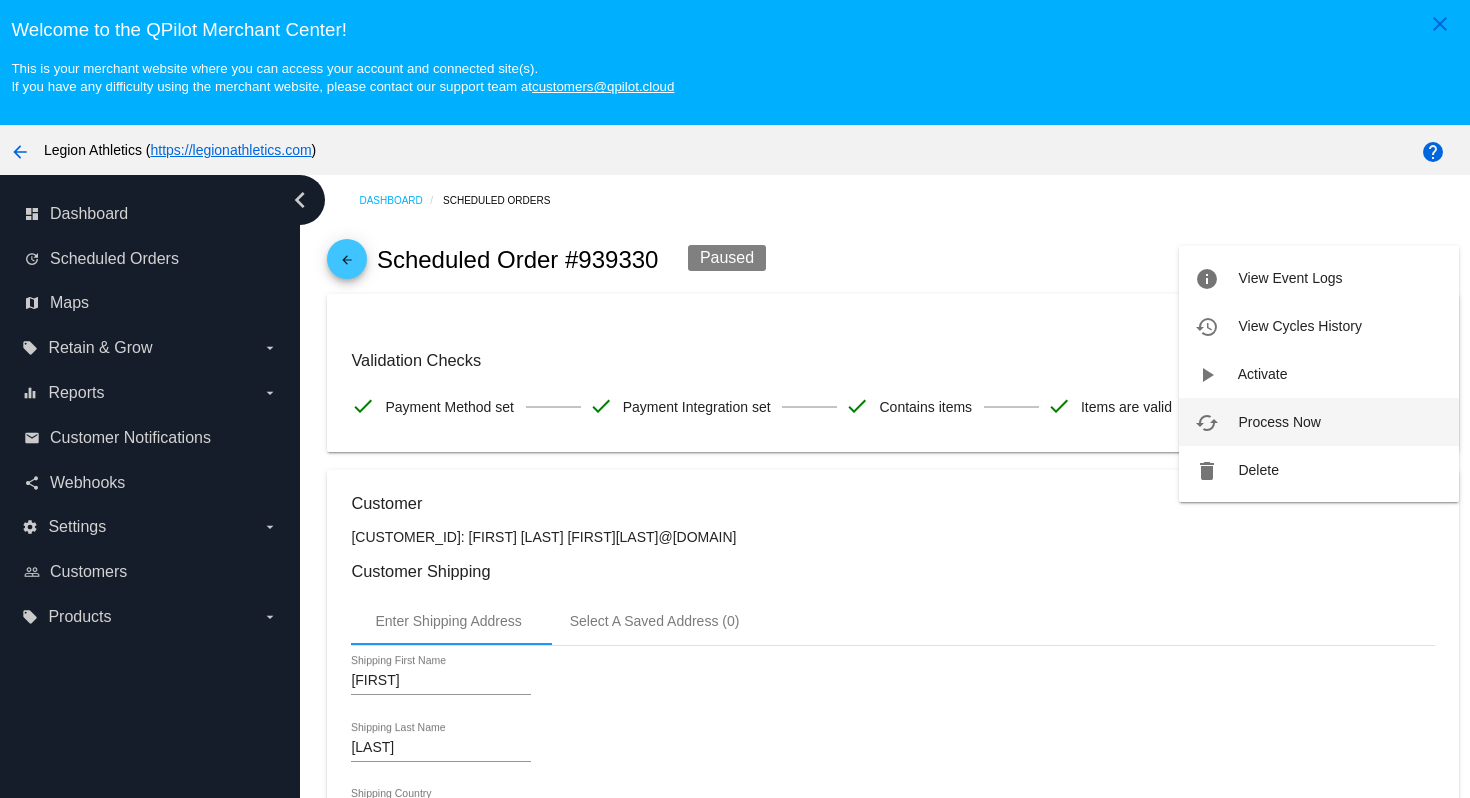 click on "Process Now" at bounding box center [1279, 422] 